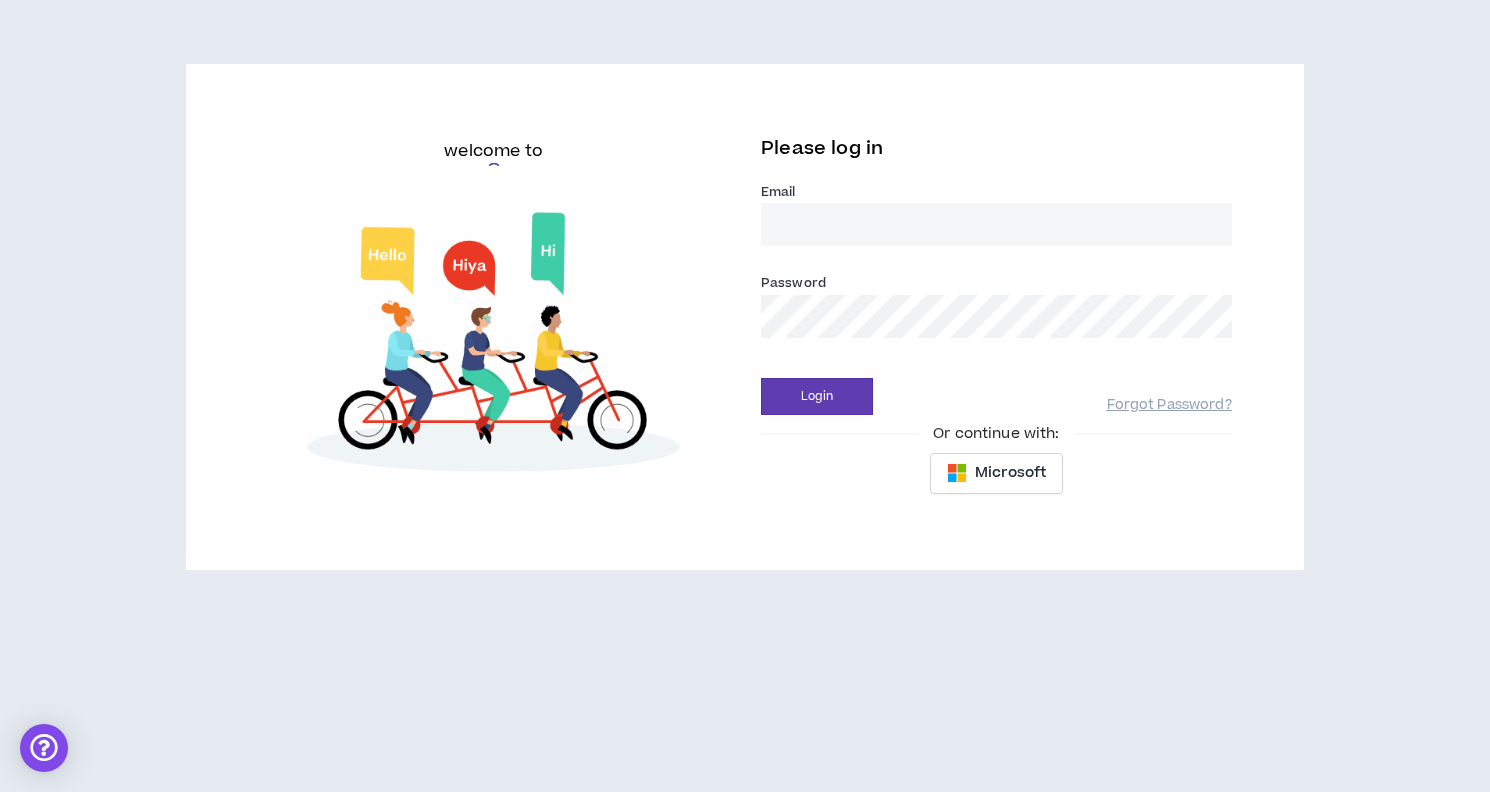 scroll, scrollTop: 0, scrollLeft: 0, axis: both 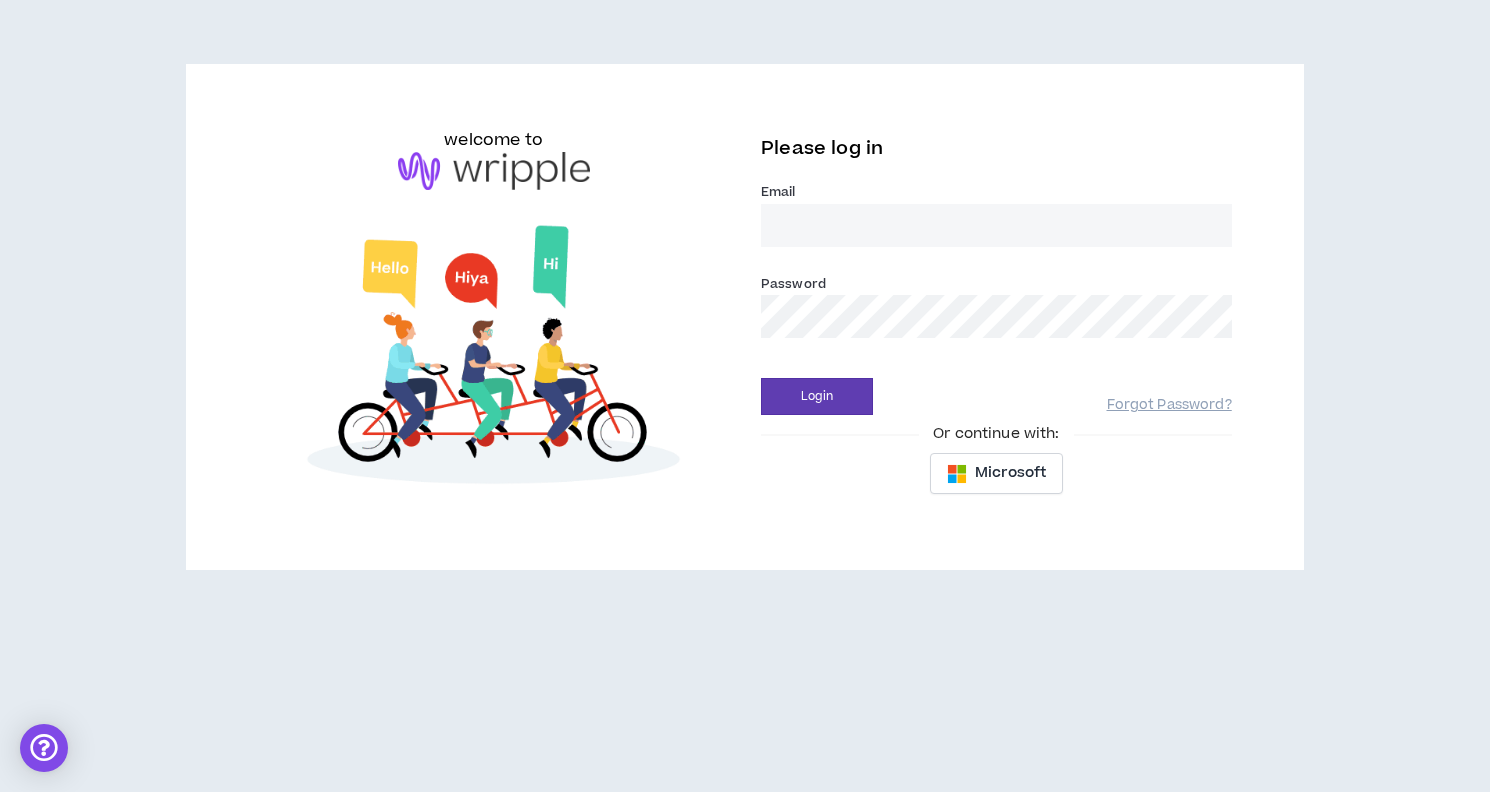 click on "Email  *" at bounding box center [996, 225] 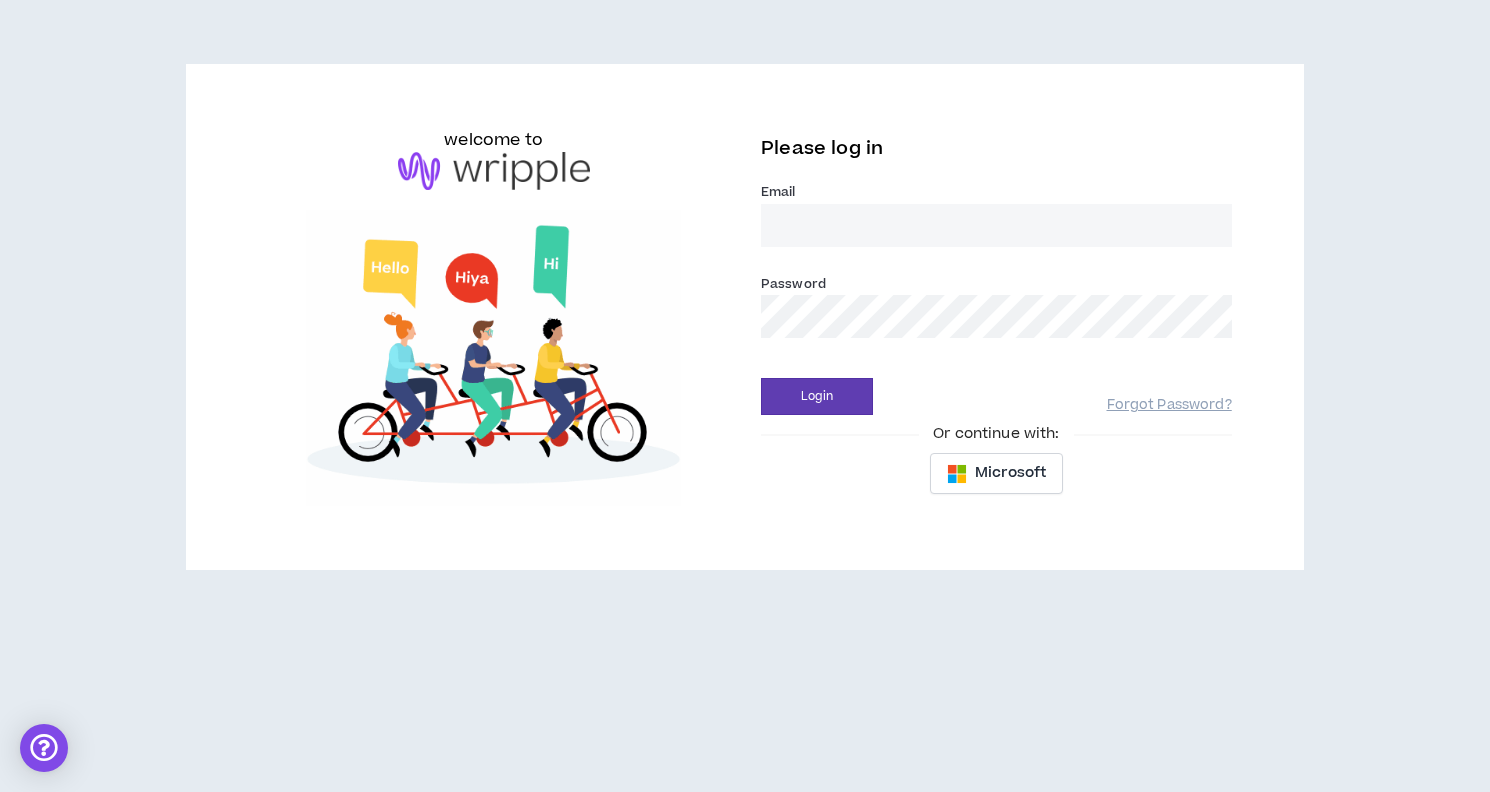type on "valerie.tirella@spglobal.com" 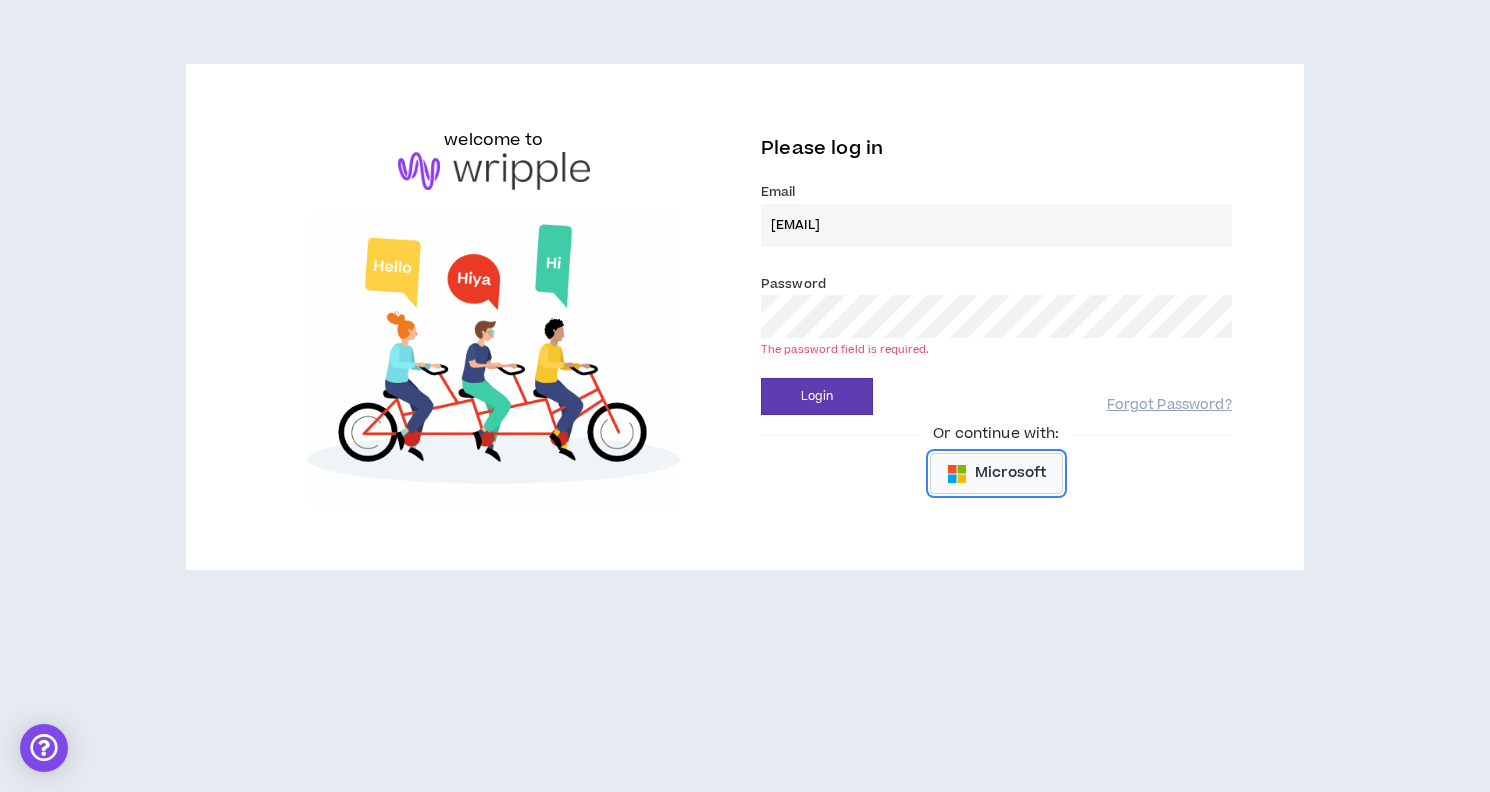 click on "Microsoft" at bounding box center (1010, 473) 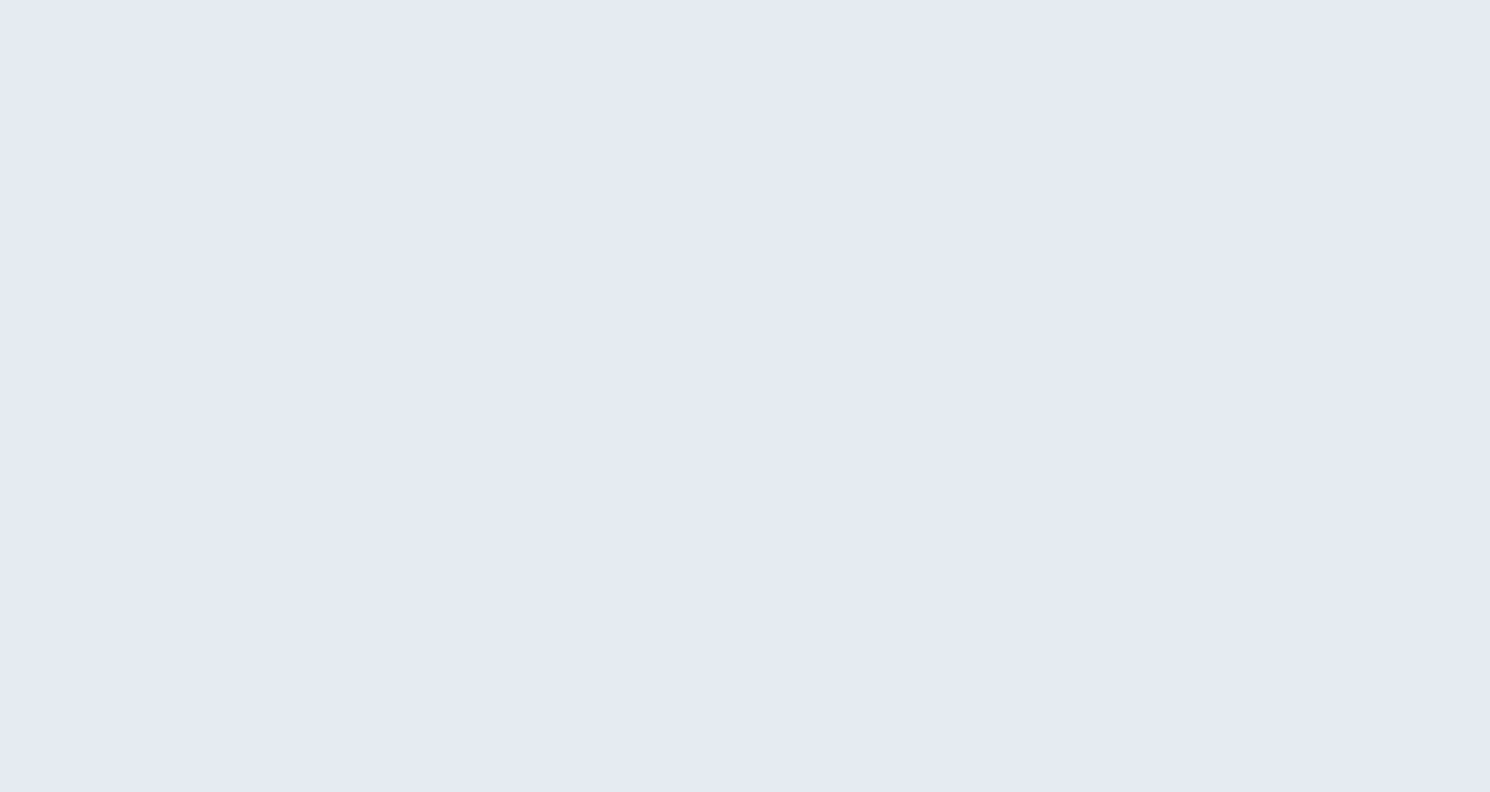 scroll, scrollTop: 0, scrollLeft: 0, axis: both 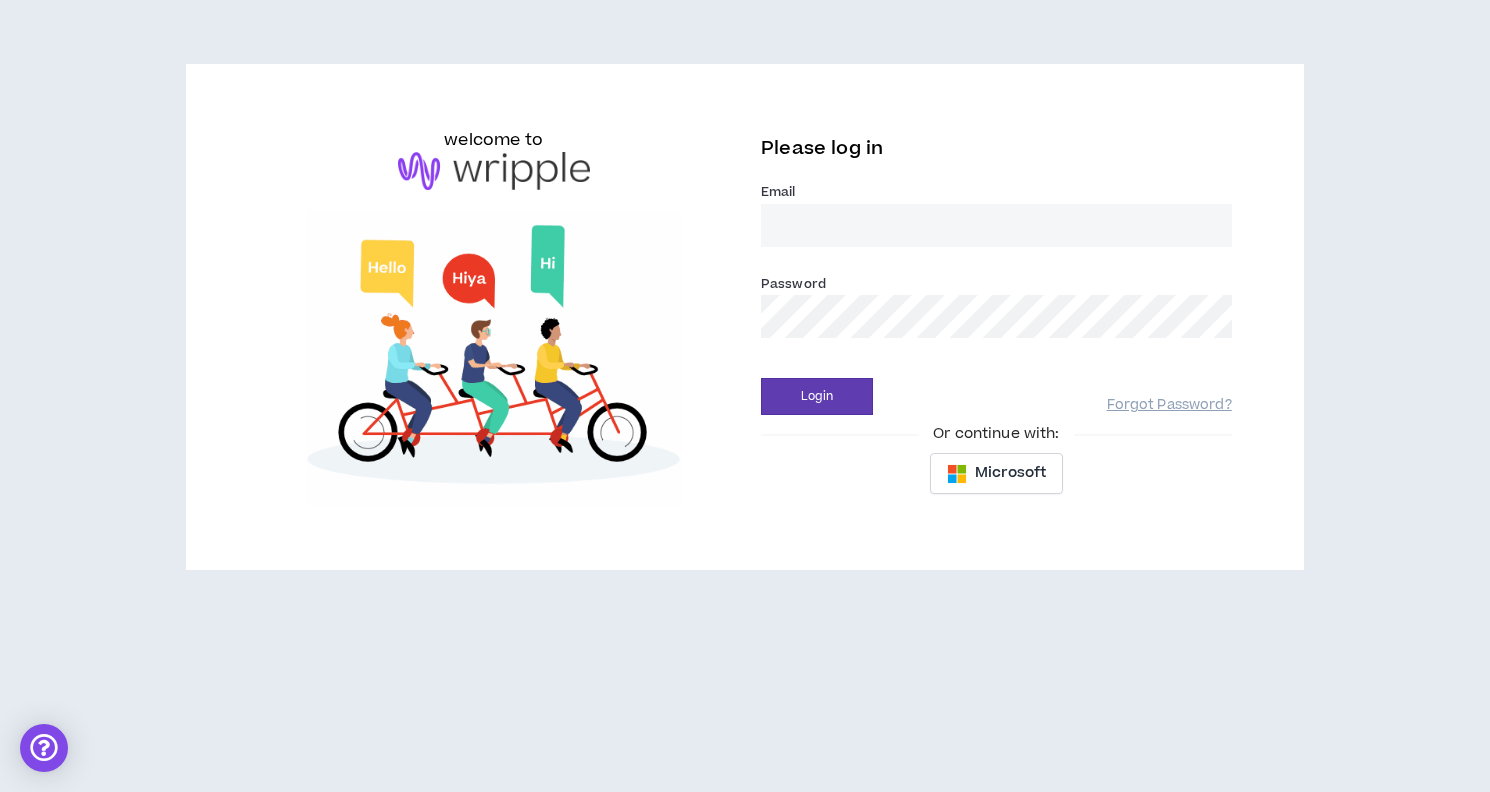 click on "Email  *" at bounding box center [996, 225] 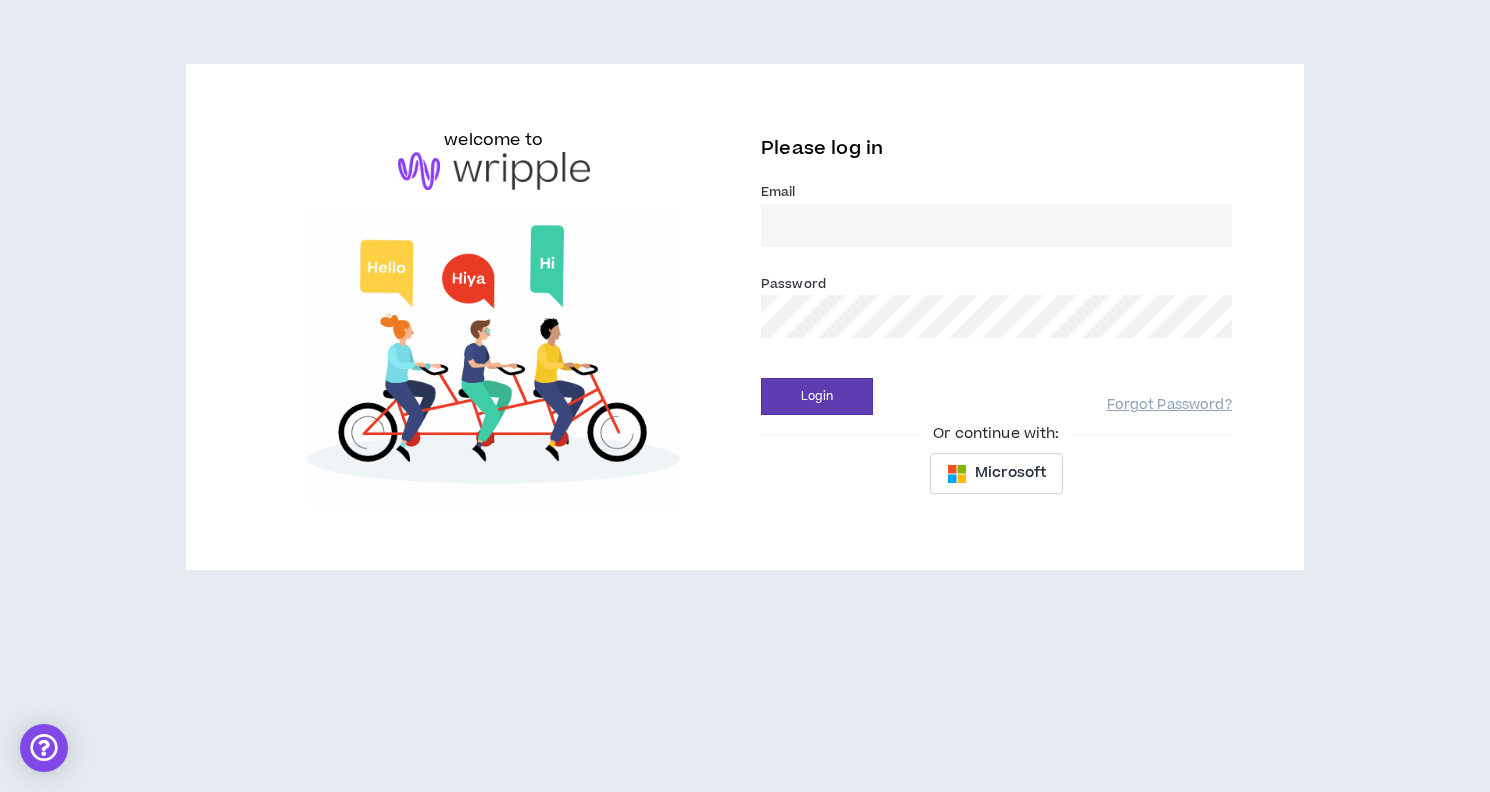 type on "valerie.tirella@spglobal.com" 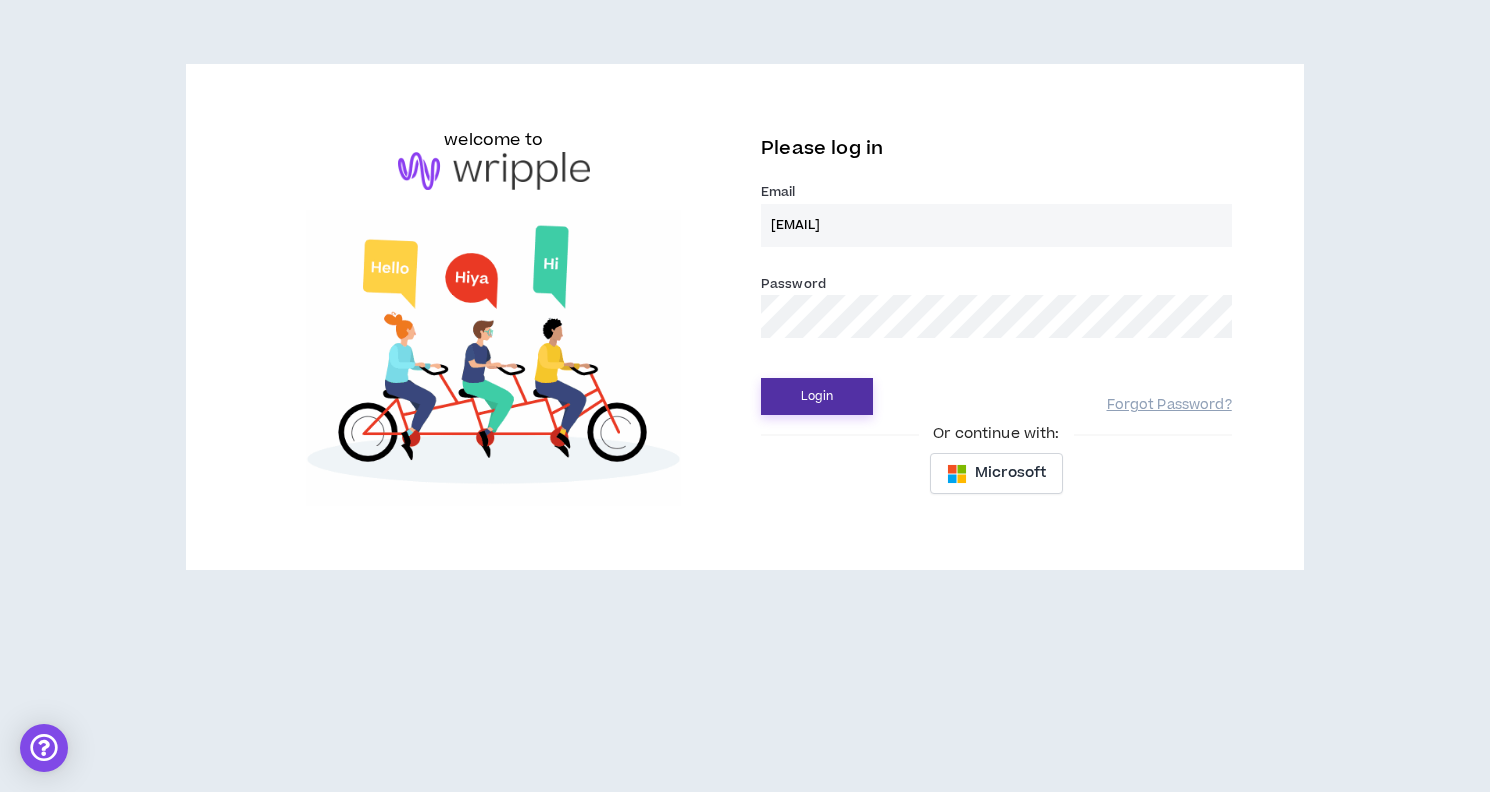 click on "Login" at bounding box center [817, 396] 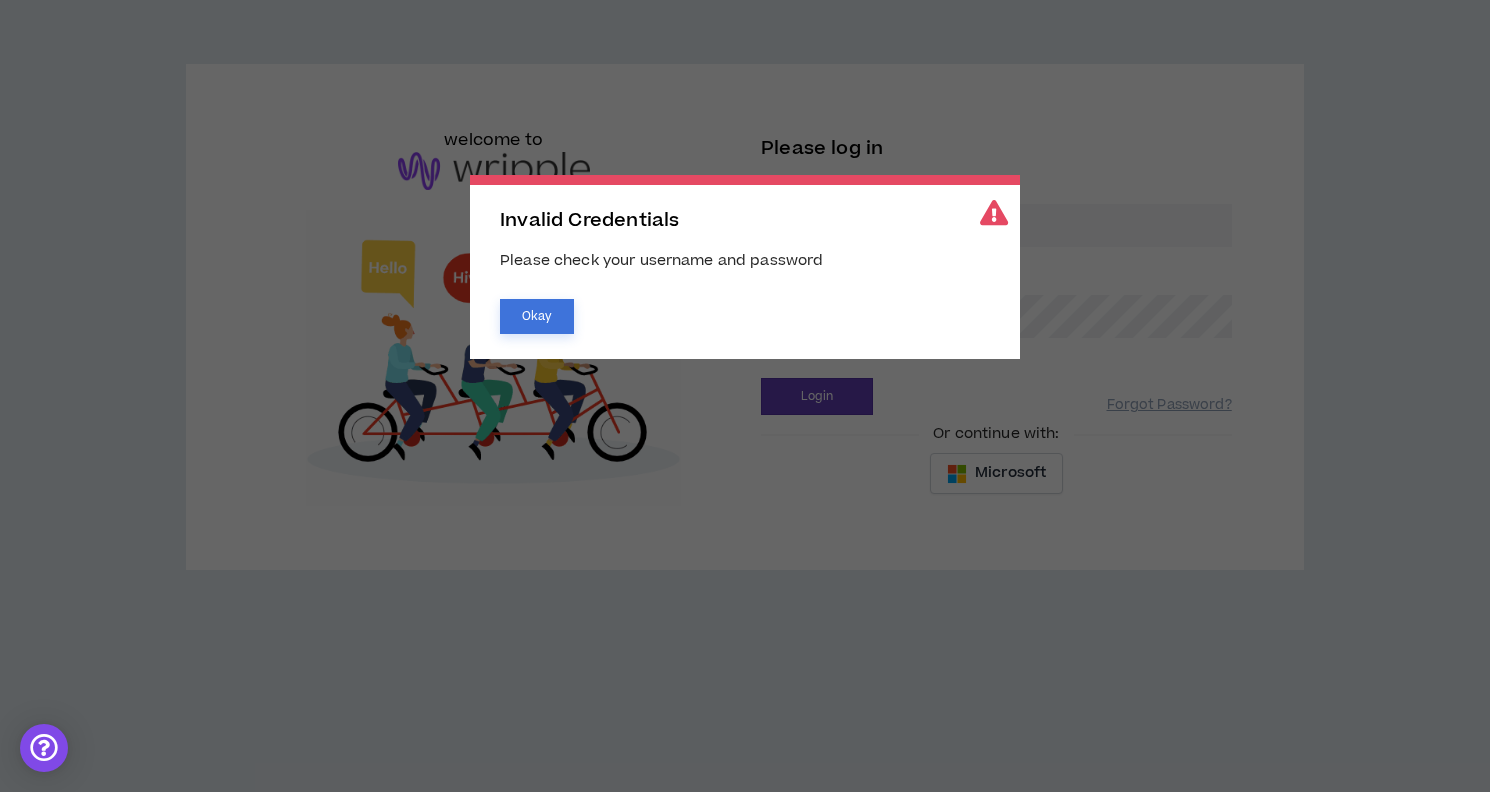 click on "Okay" at bounding box center (537, 316) 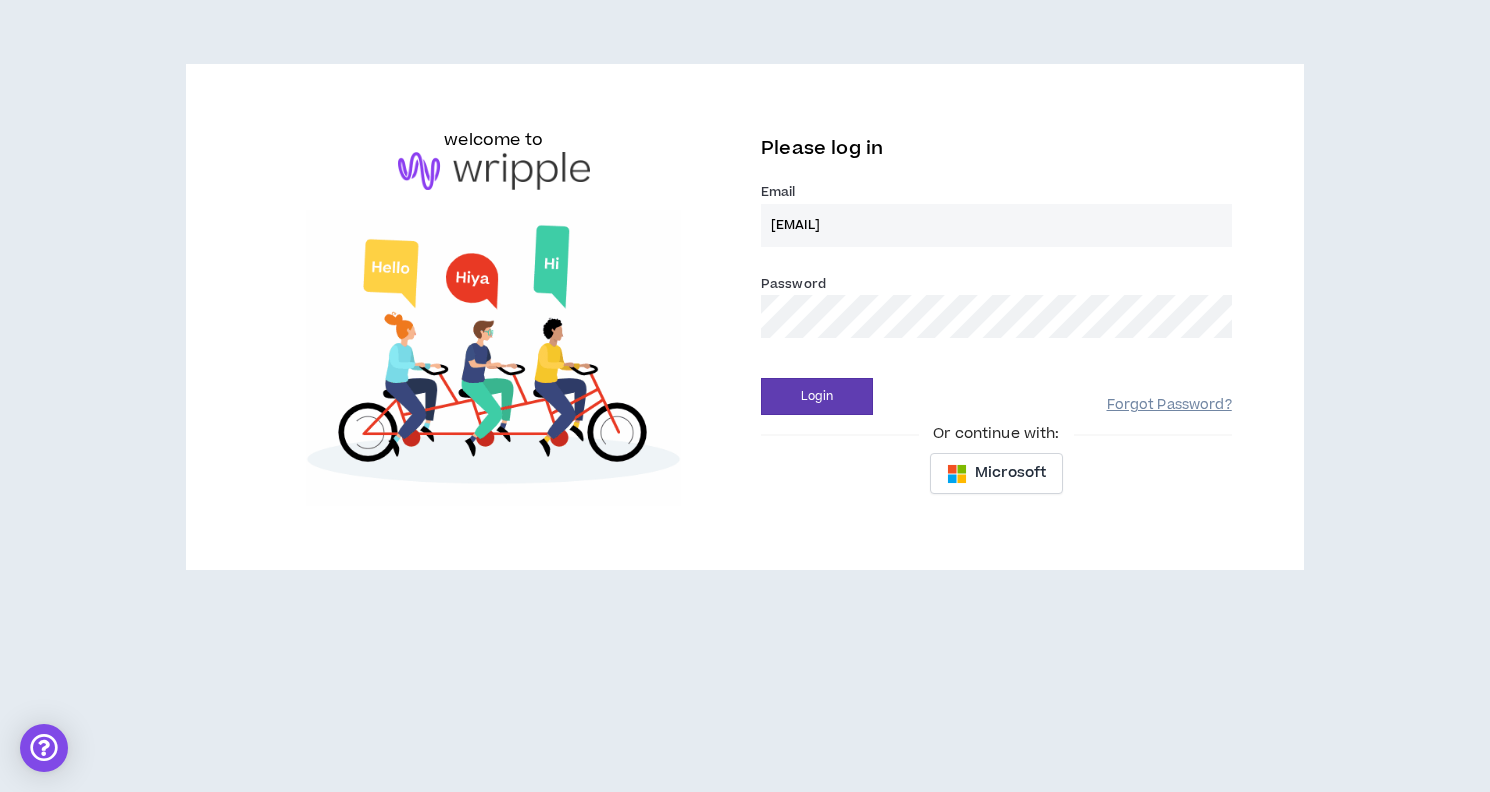 click on "Forgot Password?" at bounding box center [1169, 405] 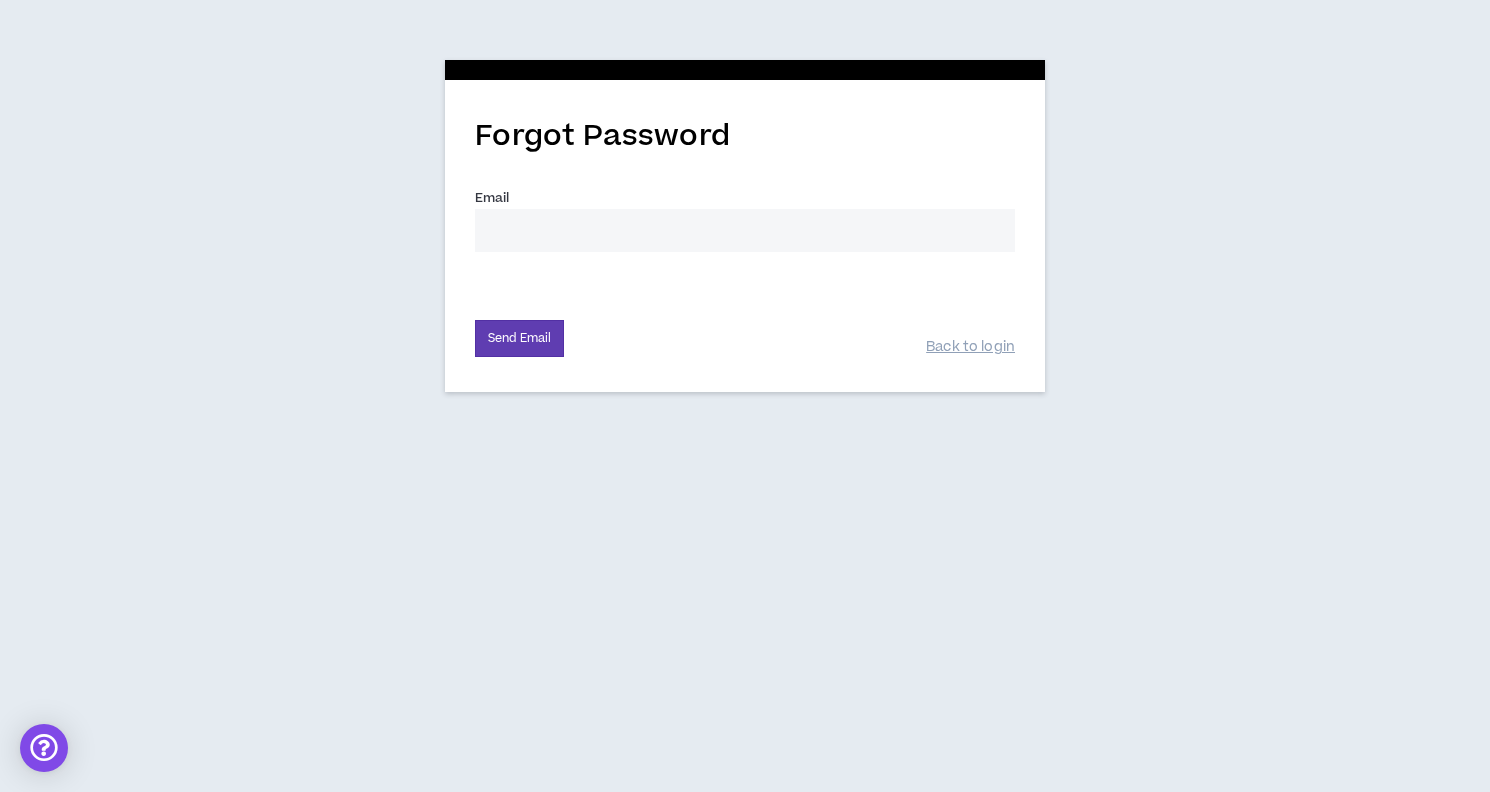 click on "Email  *" at bounding box center (745, 230) 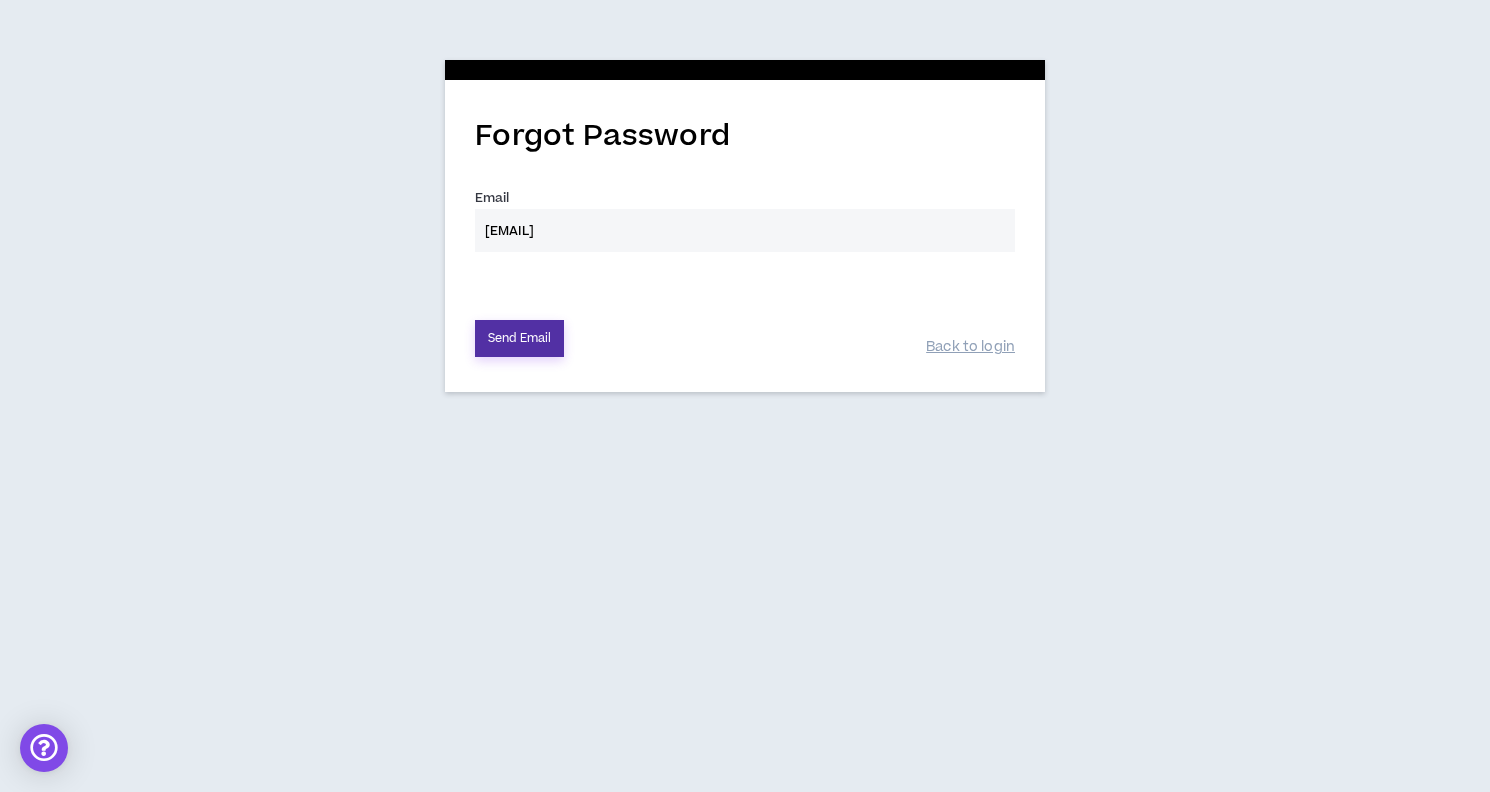 click on "Send Email" at bounding box center (519, 338) 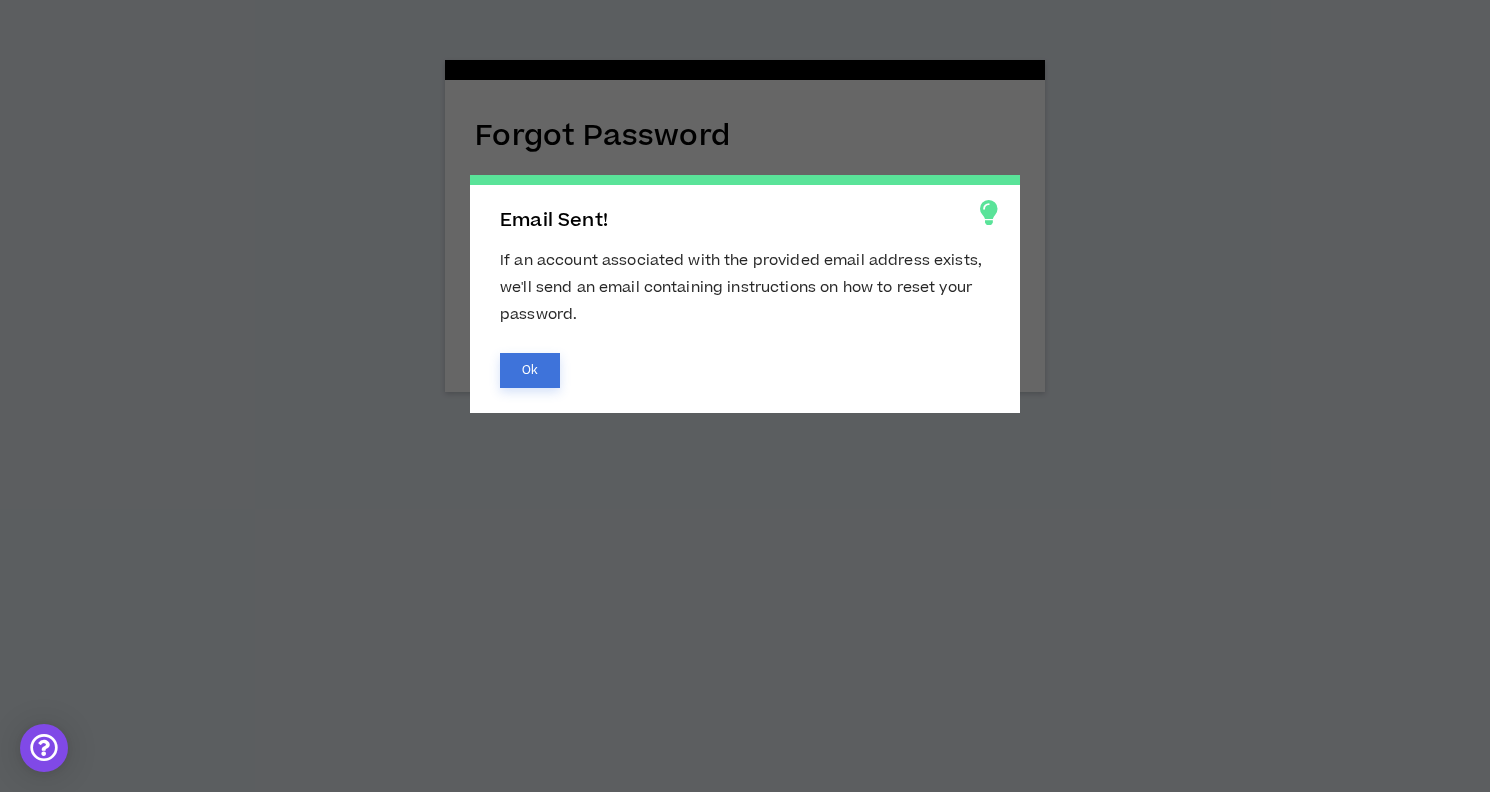 click on "Ok" at bounding box center [530, 370] 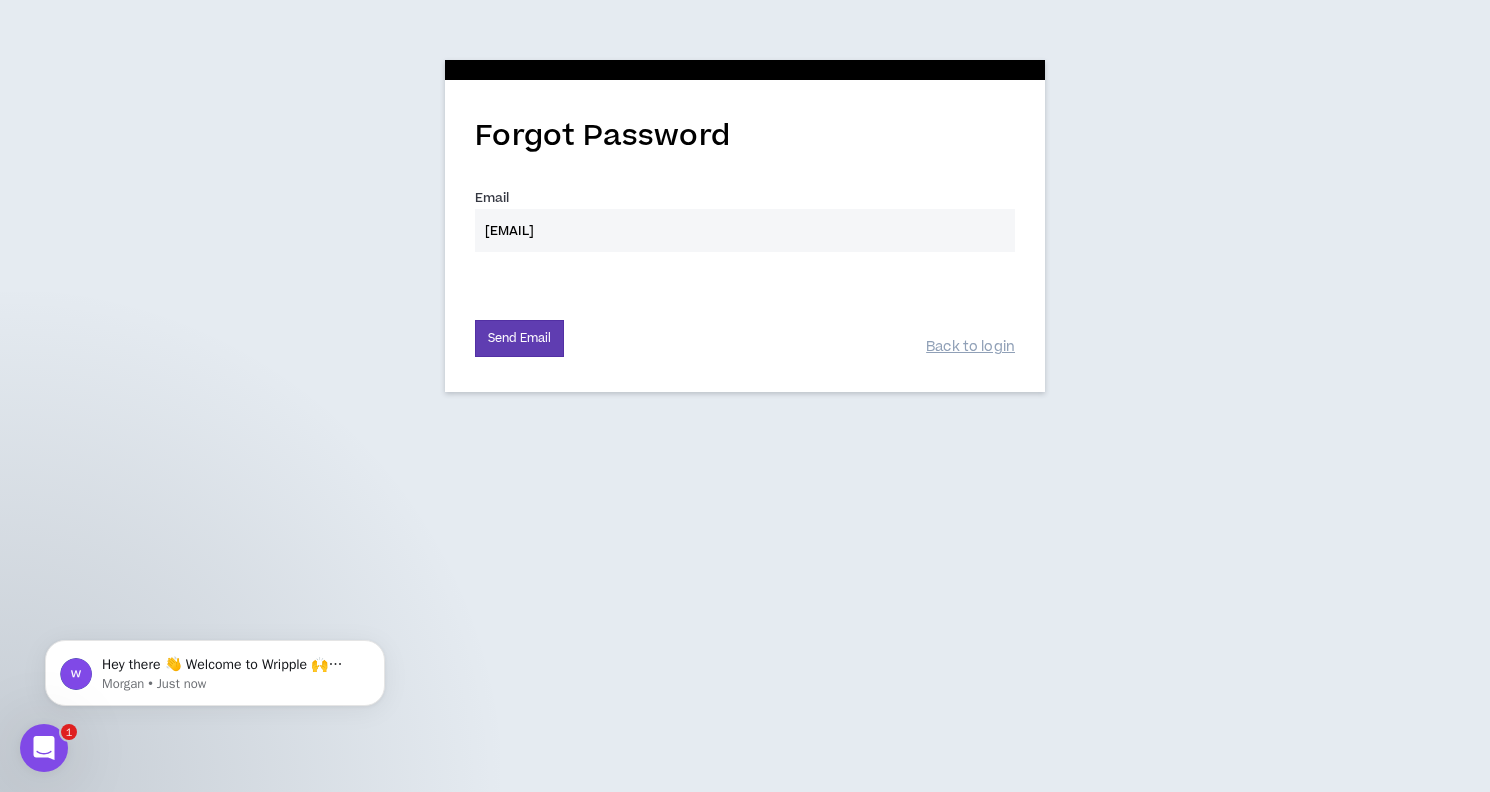 scroll, scrollTop: 0, scrollLeft: 0, axis: both 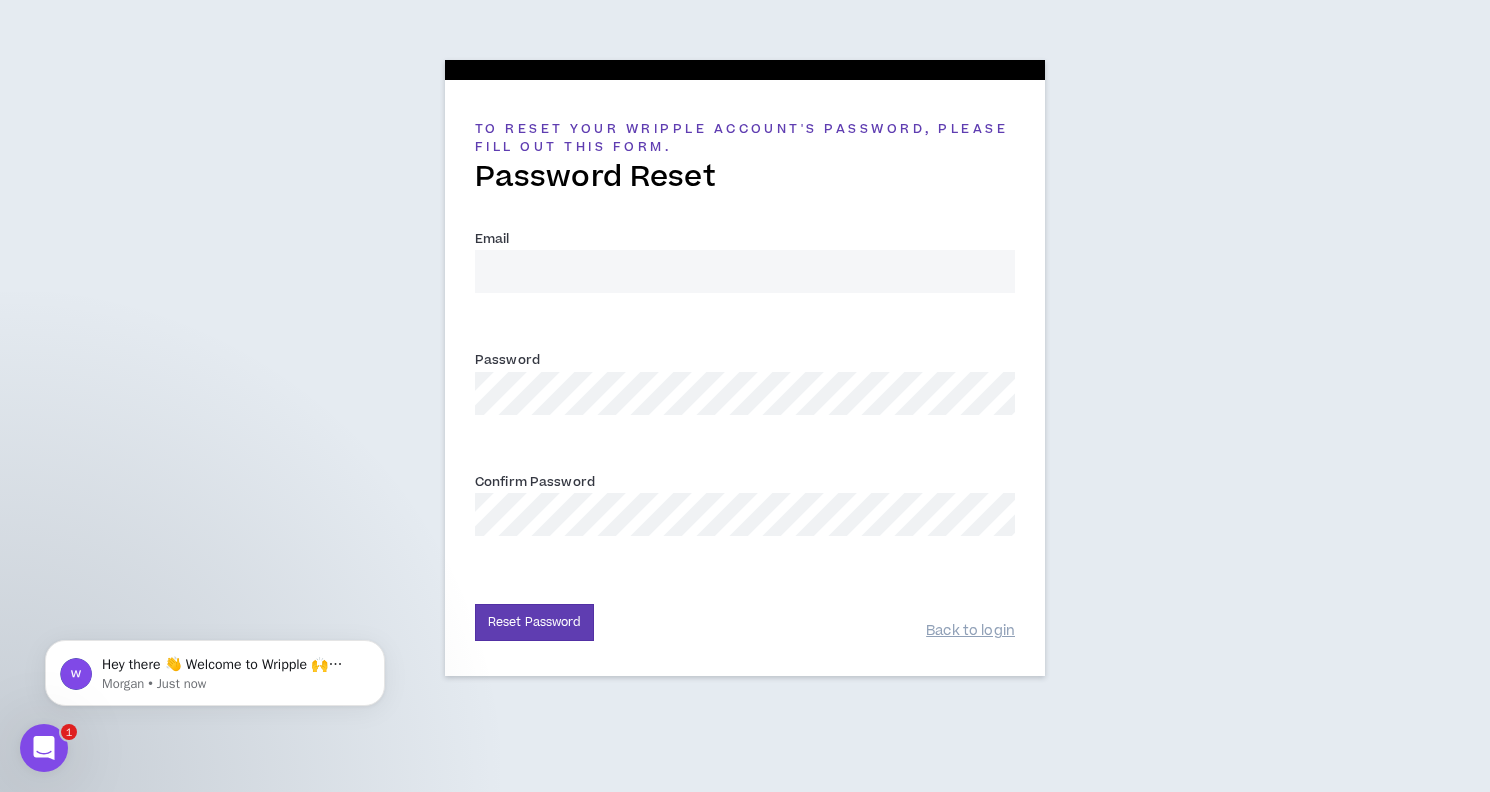 click on "Email  *" at bounding box center (745, 271) 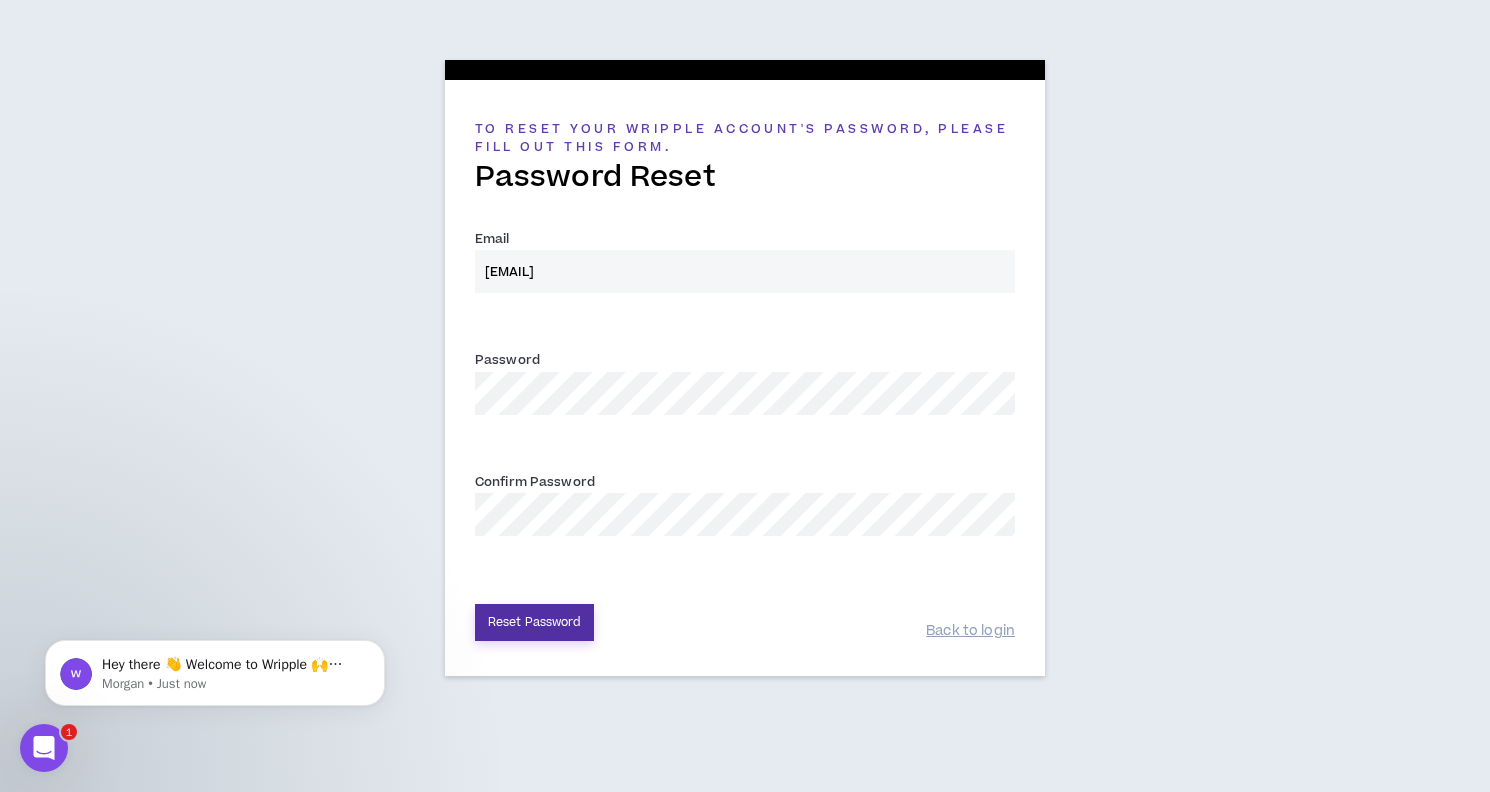 click on "Reset Password" at bounding box center [534, 622] 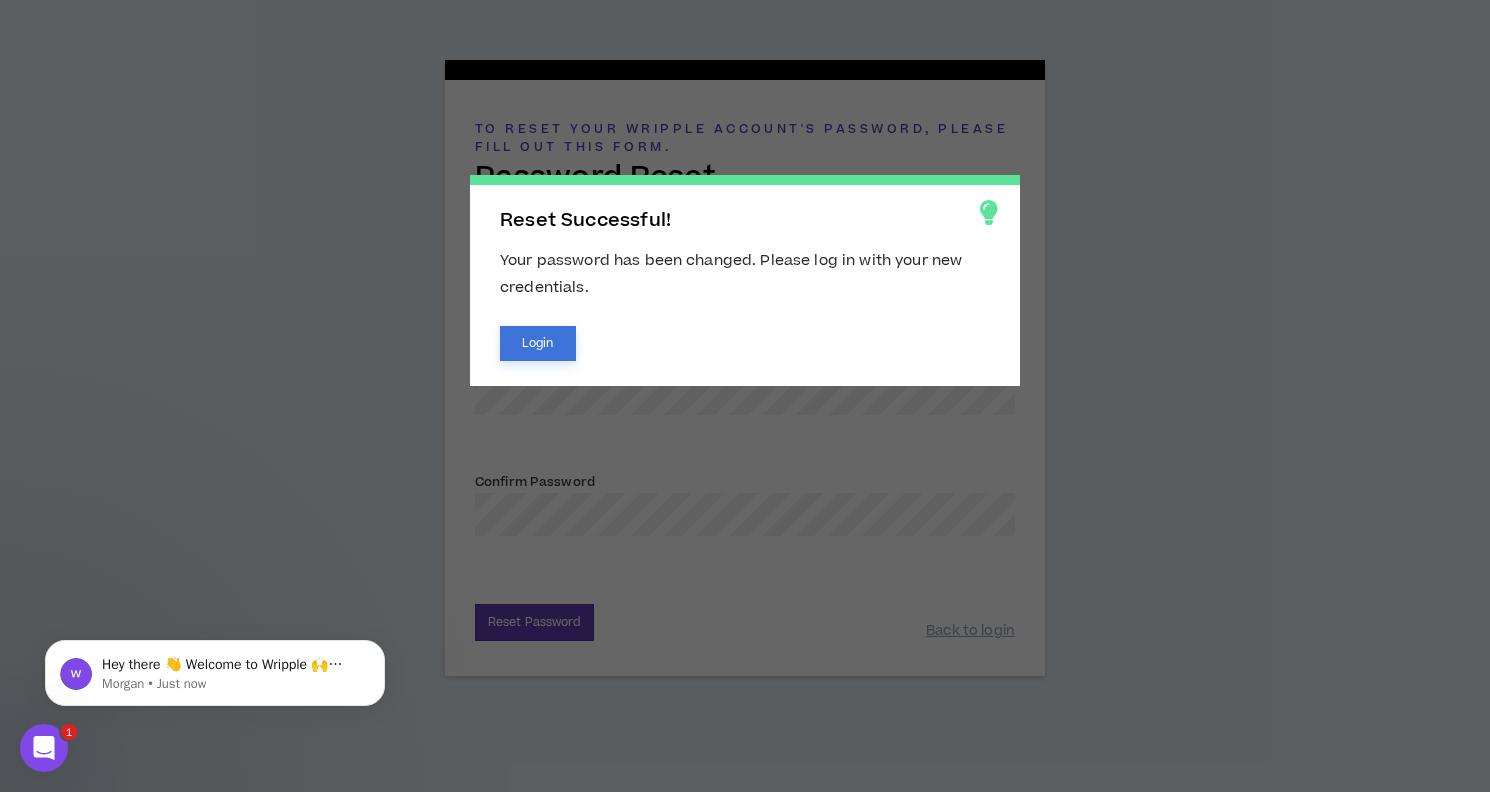 click on "Login" at bounding box center [538, 343] 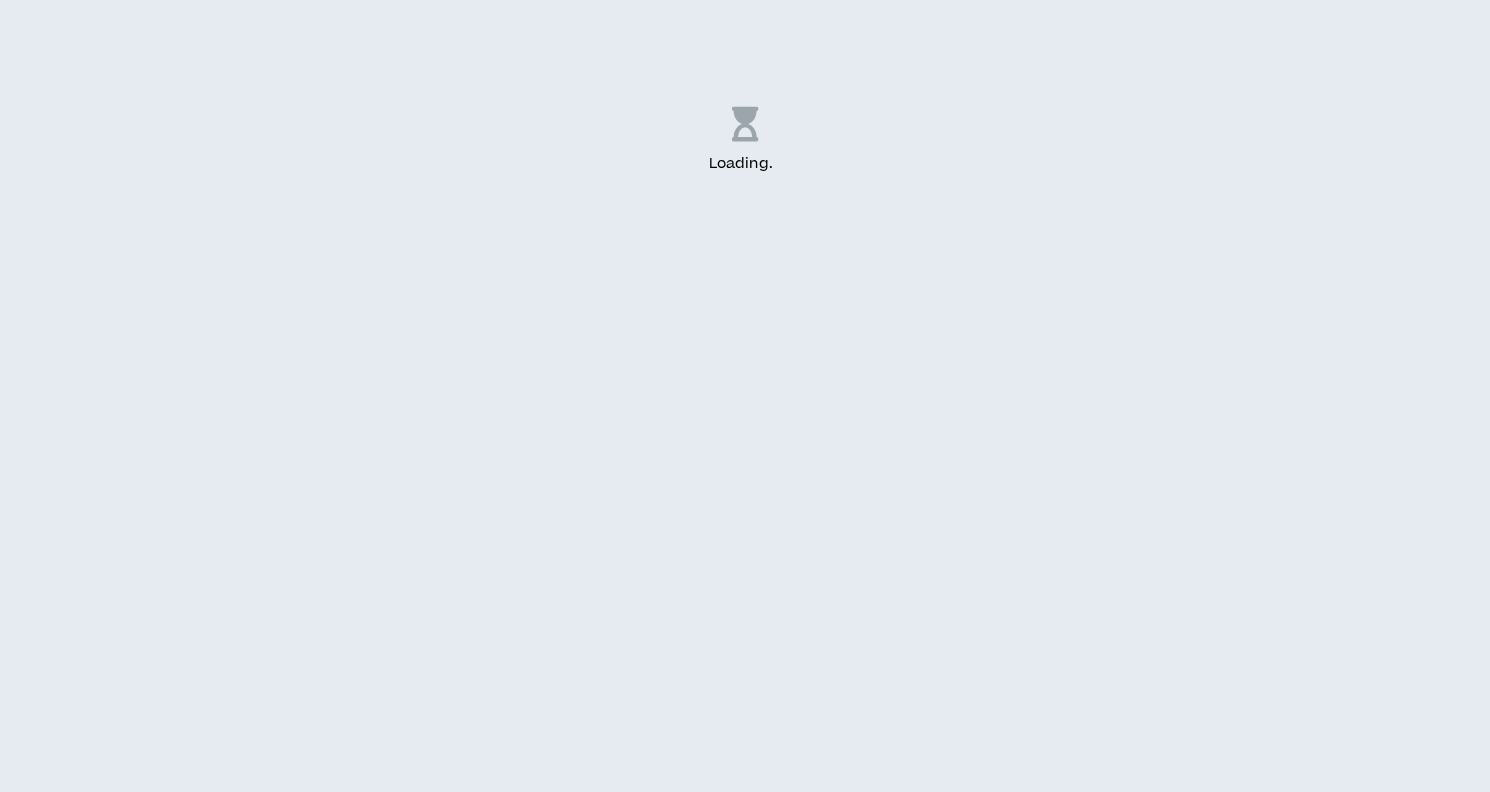 scroll, scrollTop: 0, scrollLeft: 0, axis: both 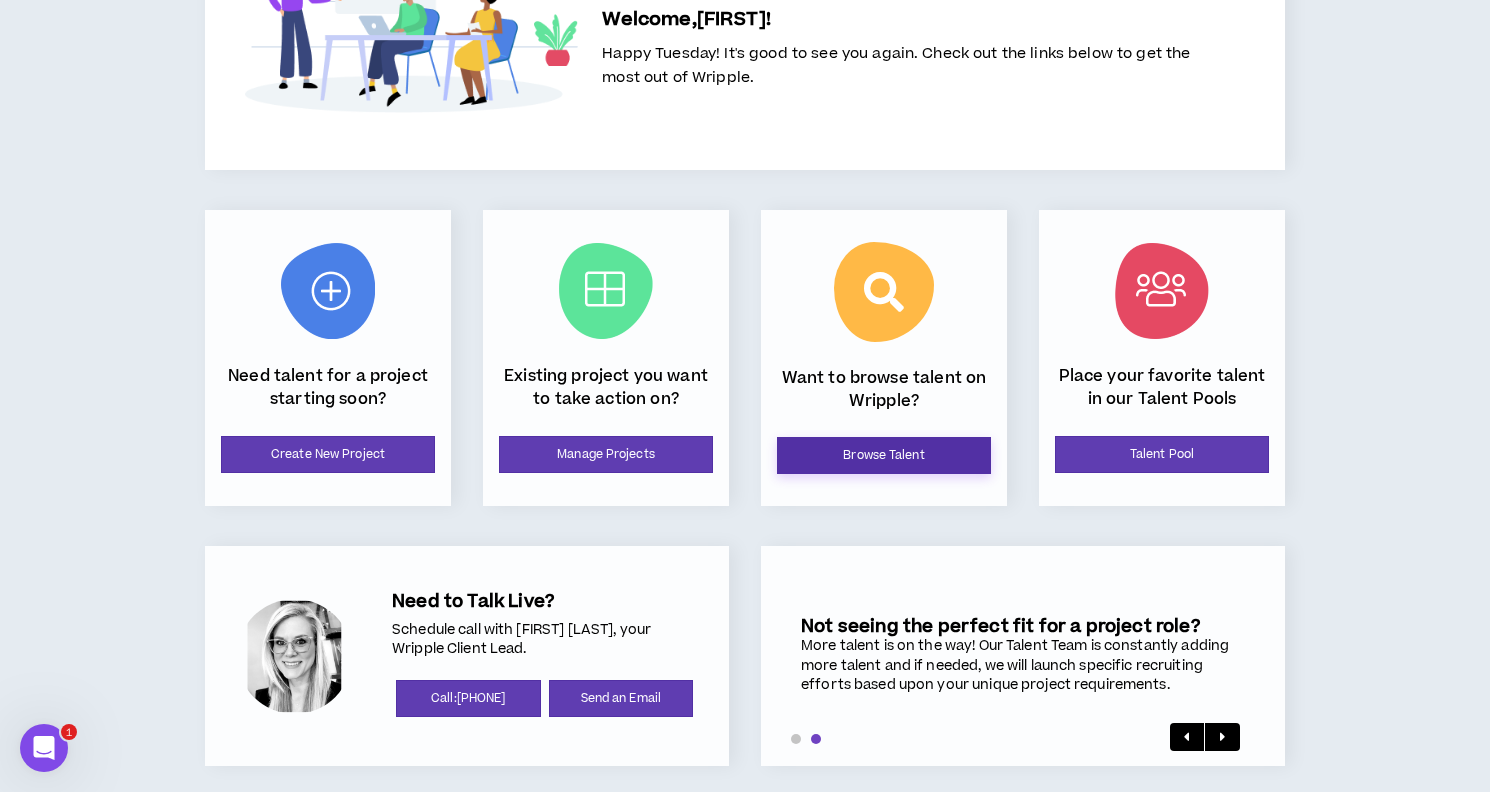 click on "Browse Talent" at bounding box center (884, 455) 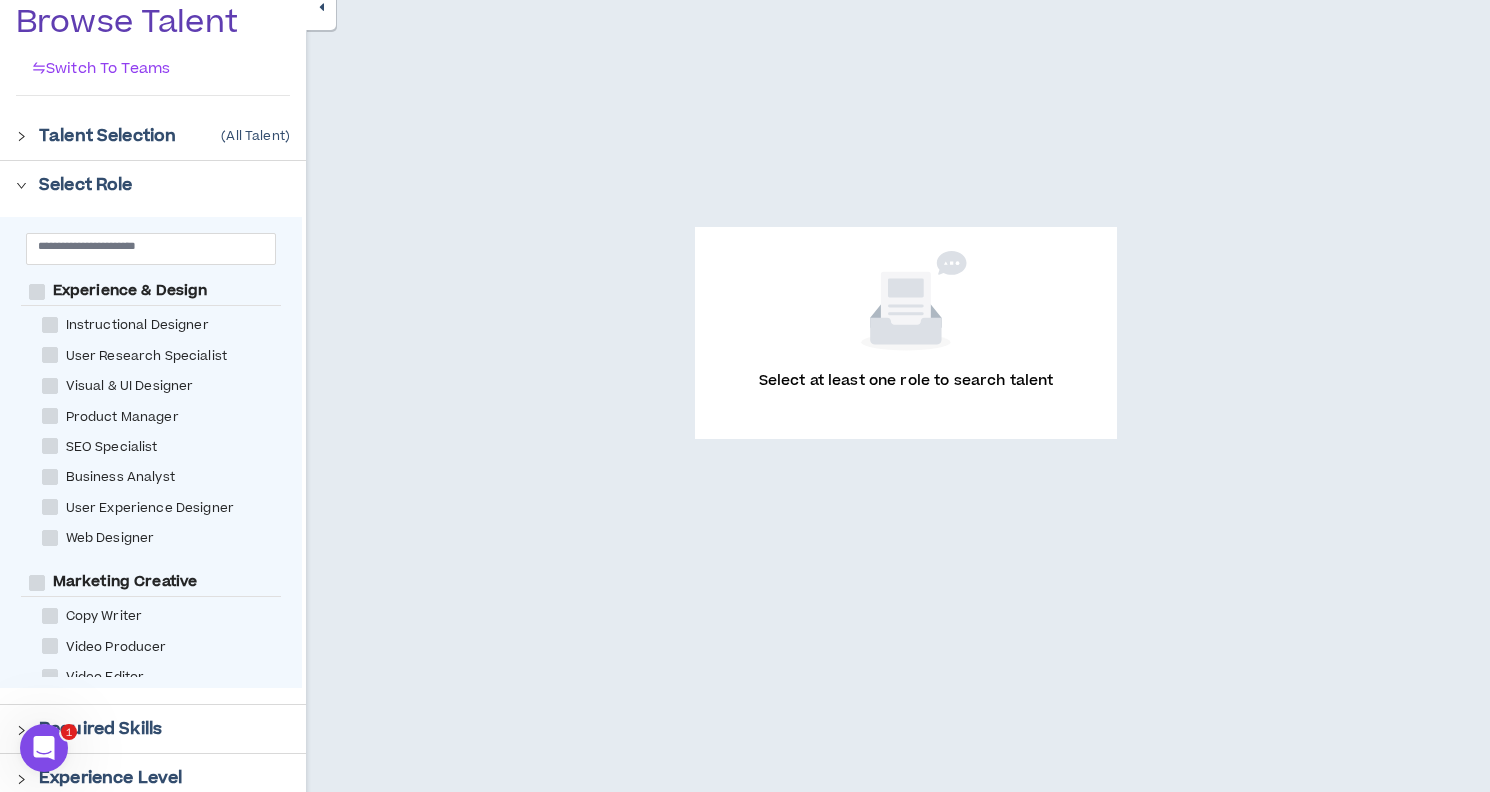 click on "Copy Writer" at bounding box center (104, 616) 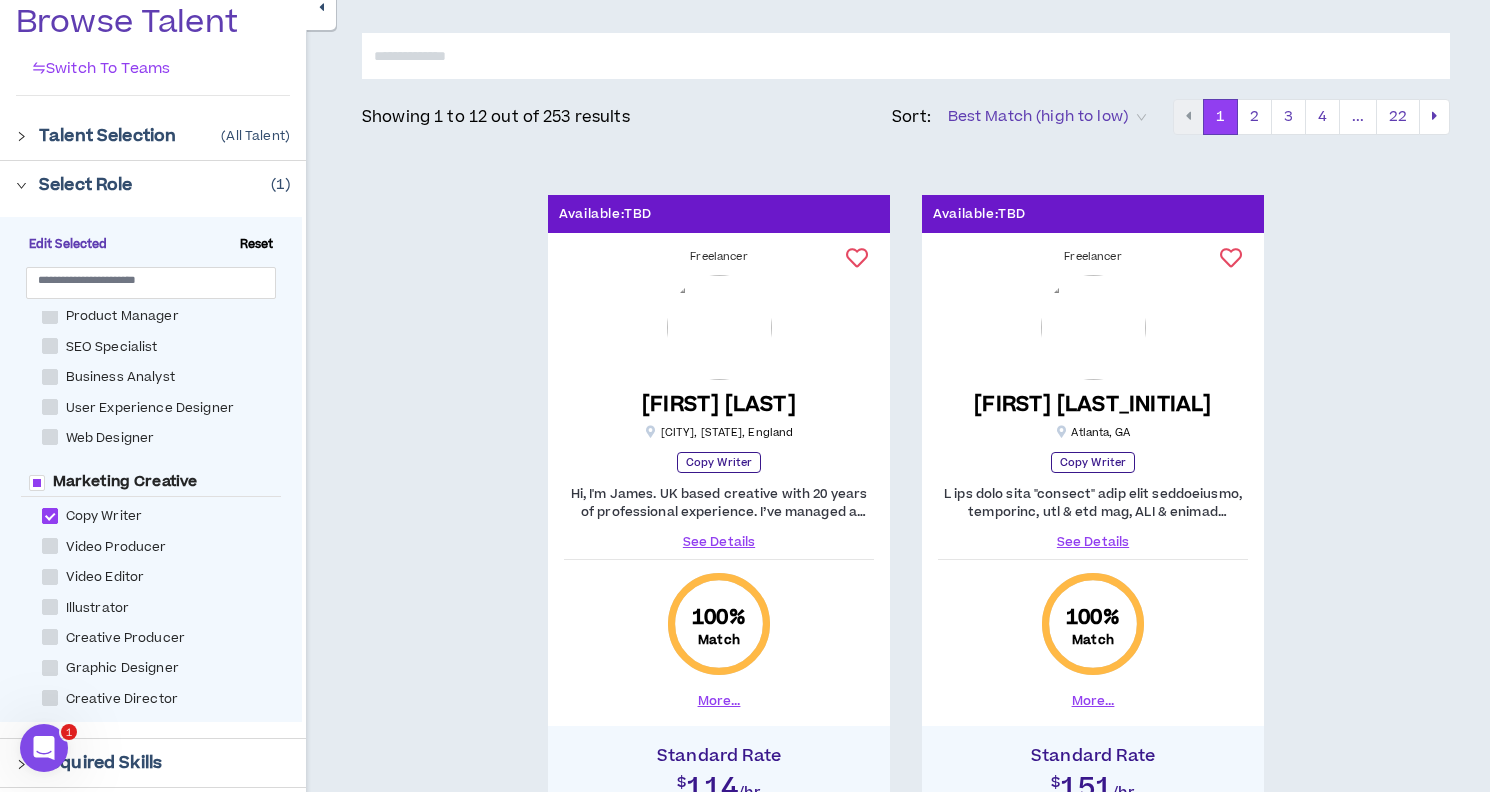 scroll, scrollTop: 0, scrollLeft: 0, axis: both 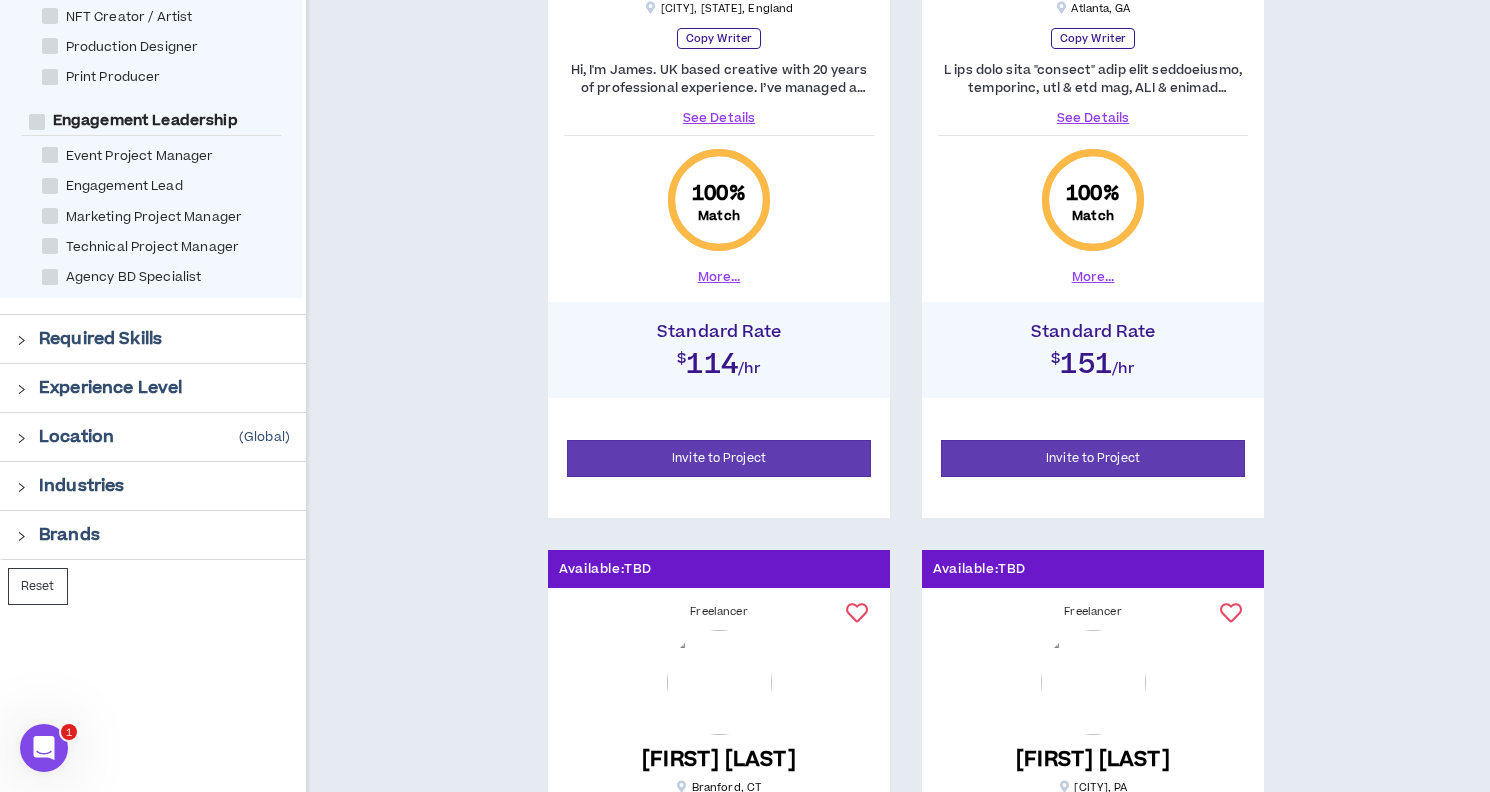 click 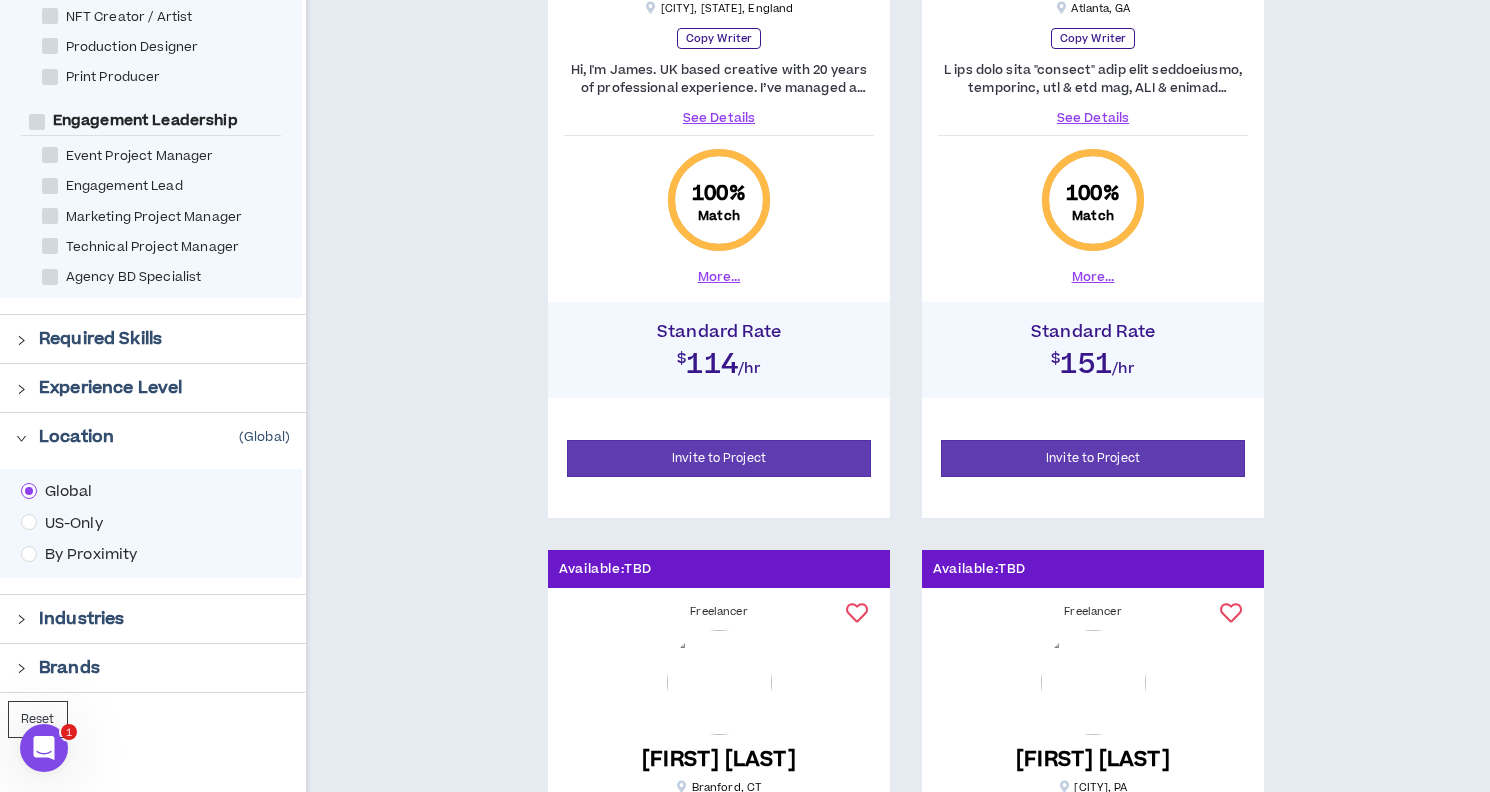 click 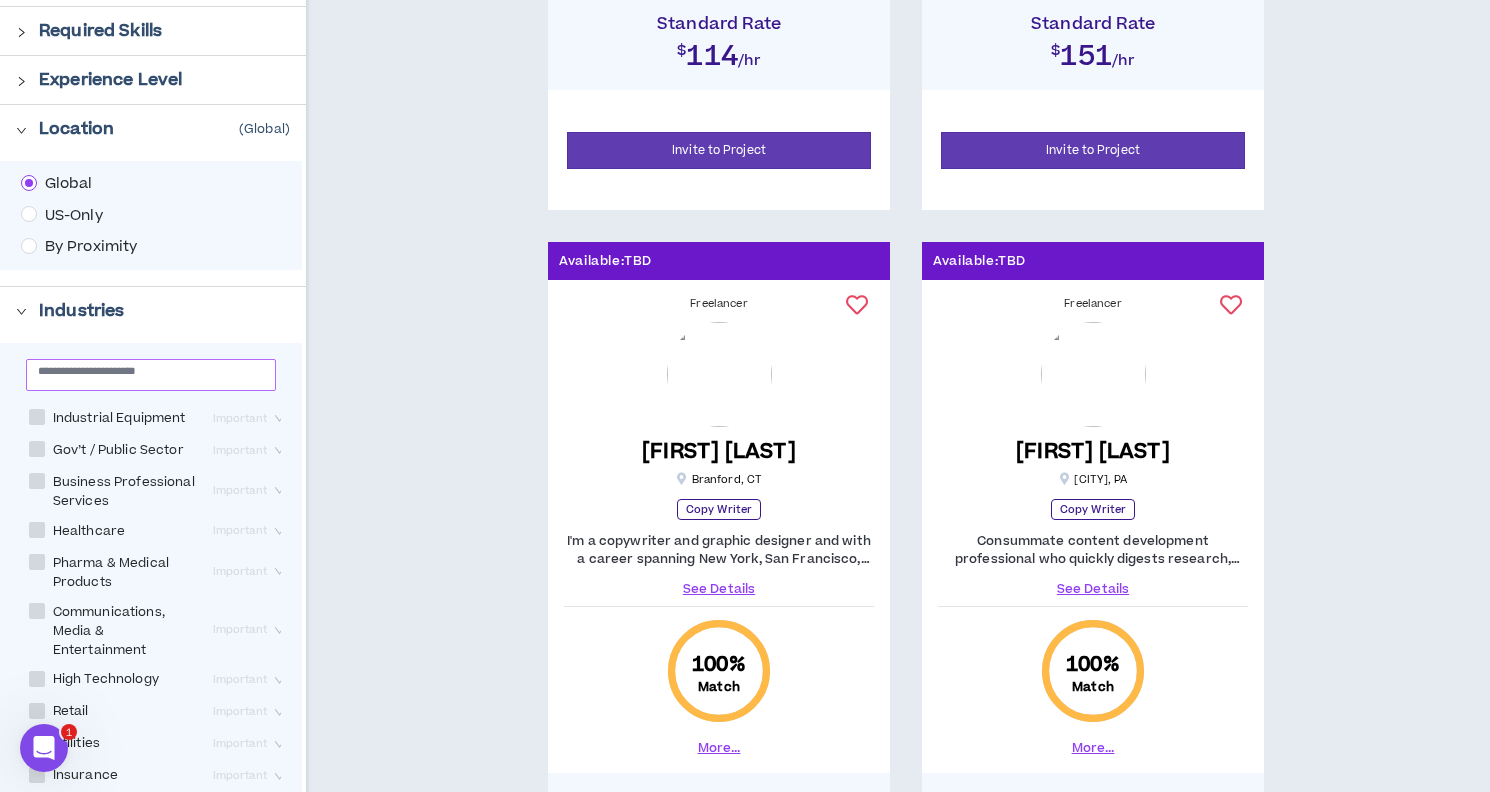 scroll, scrollTop: 936, scrollLeft: 0, axis: vertical 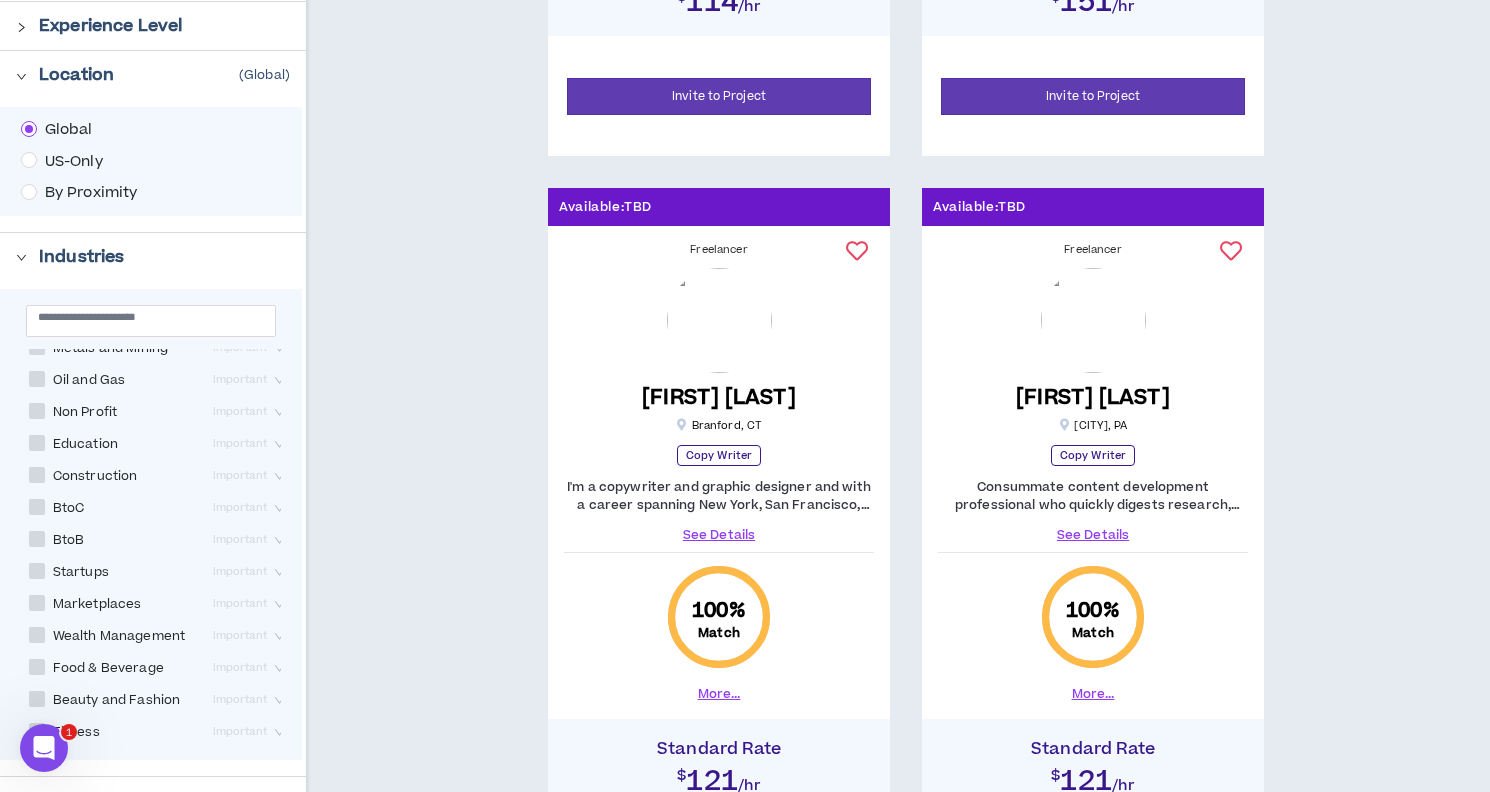 click at bounding box center (37, 539) 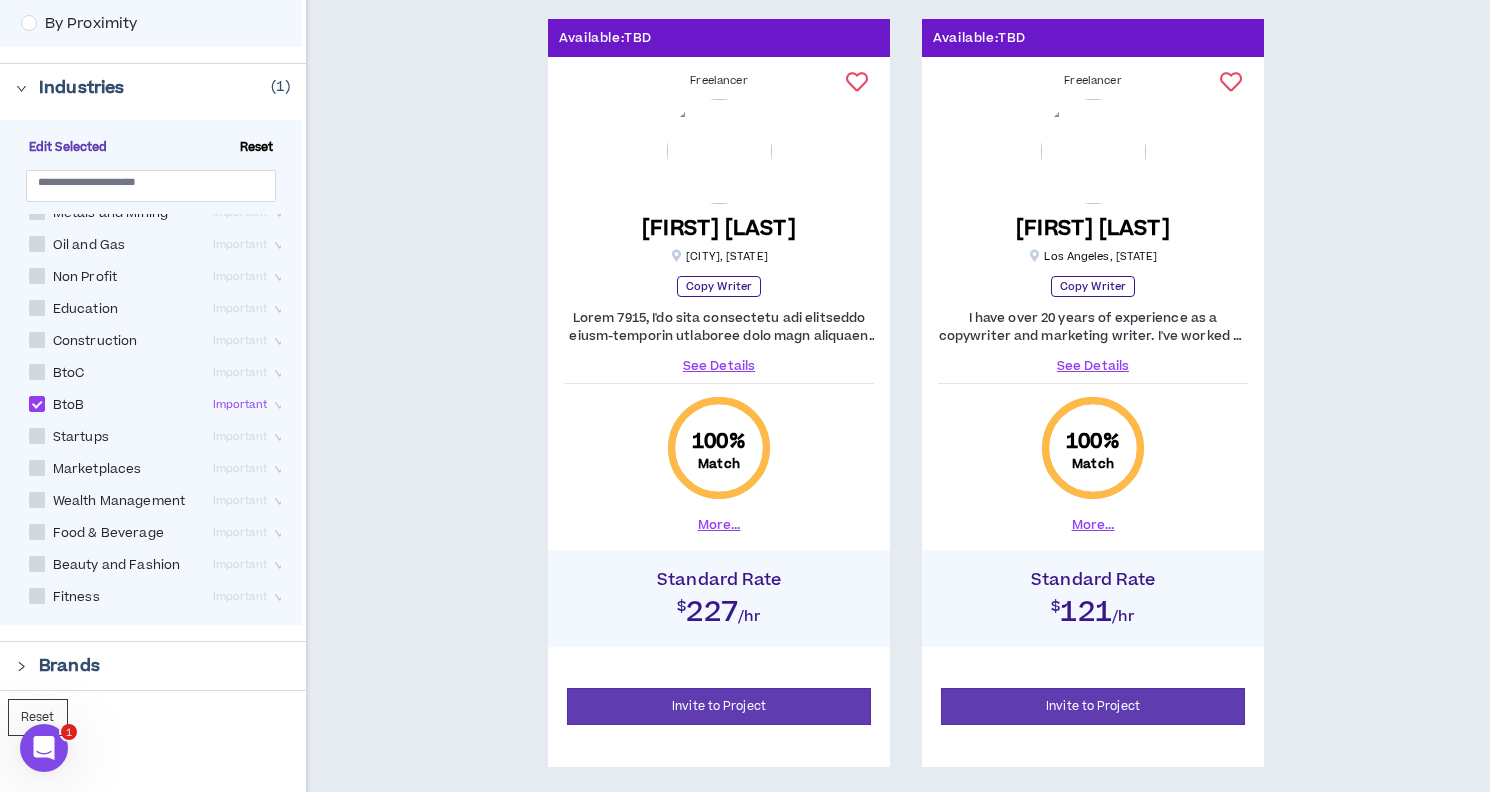 scroll, scrollTop: 1099, scrollLeft: 0, axis: vertical 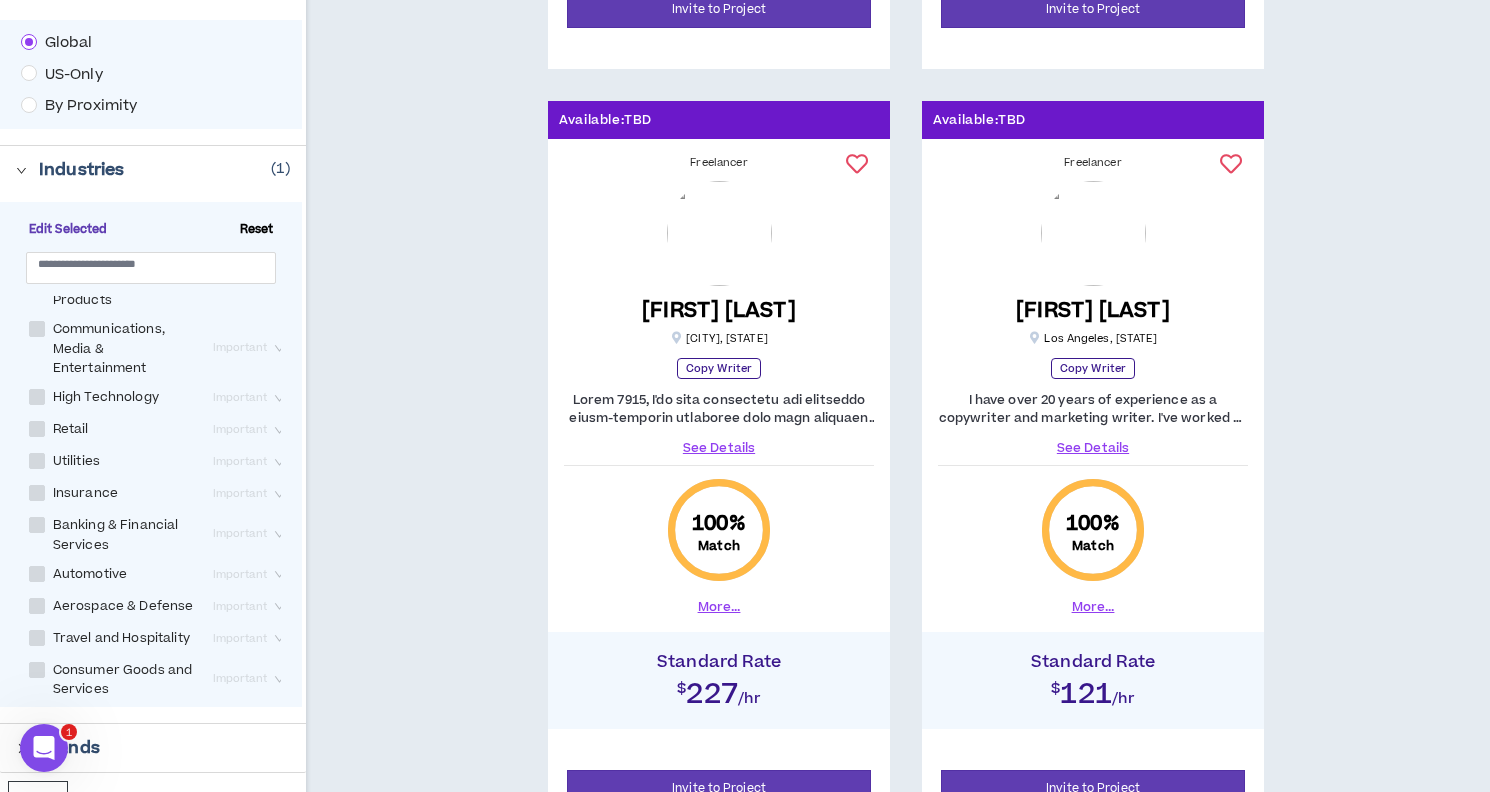 click at bounding box center (37, 525) 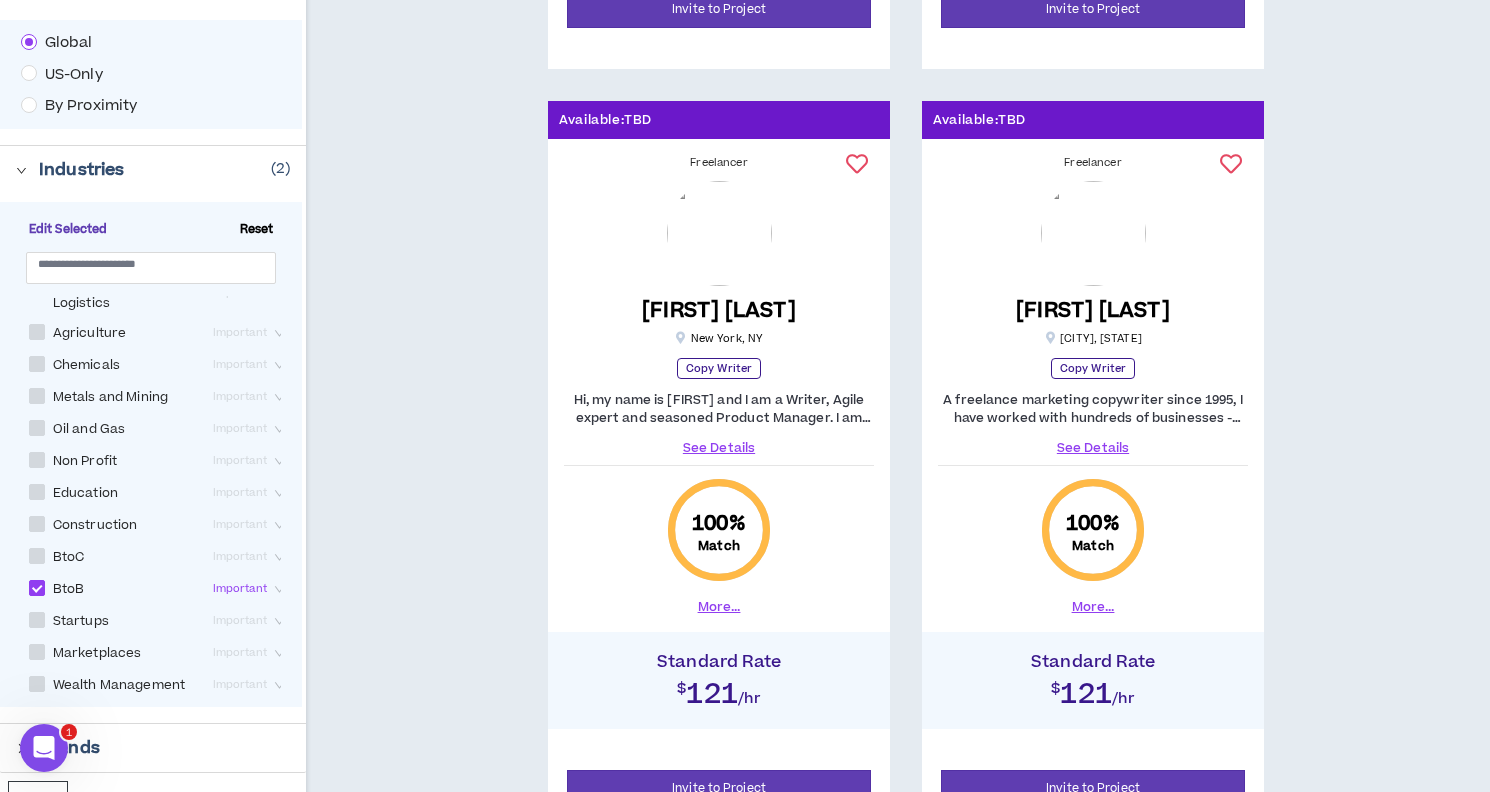 scroll, scrollTop: 712, scrollLeft: 0, axis: vertical 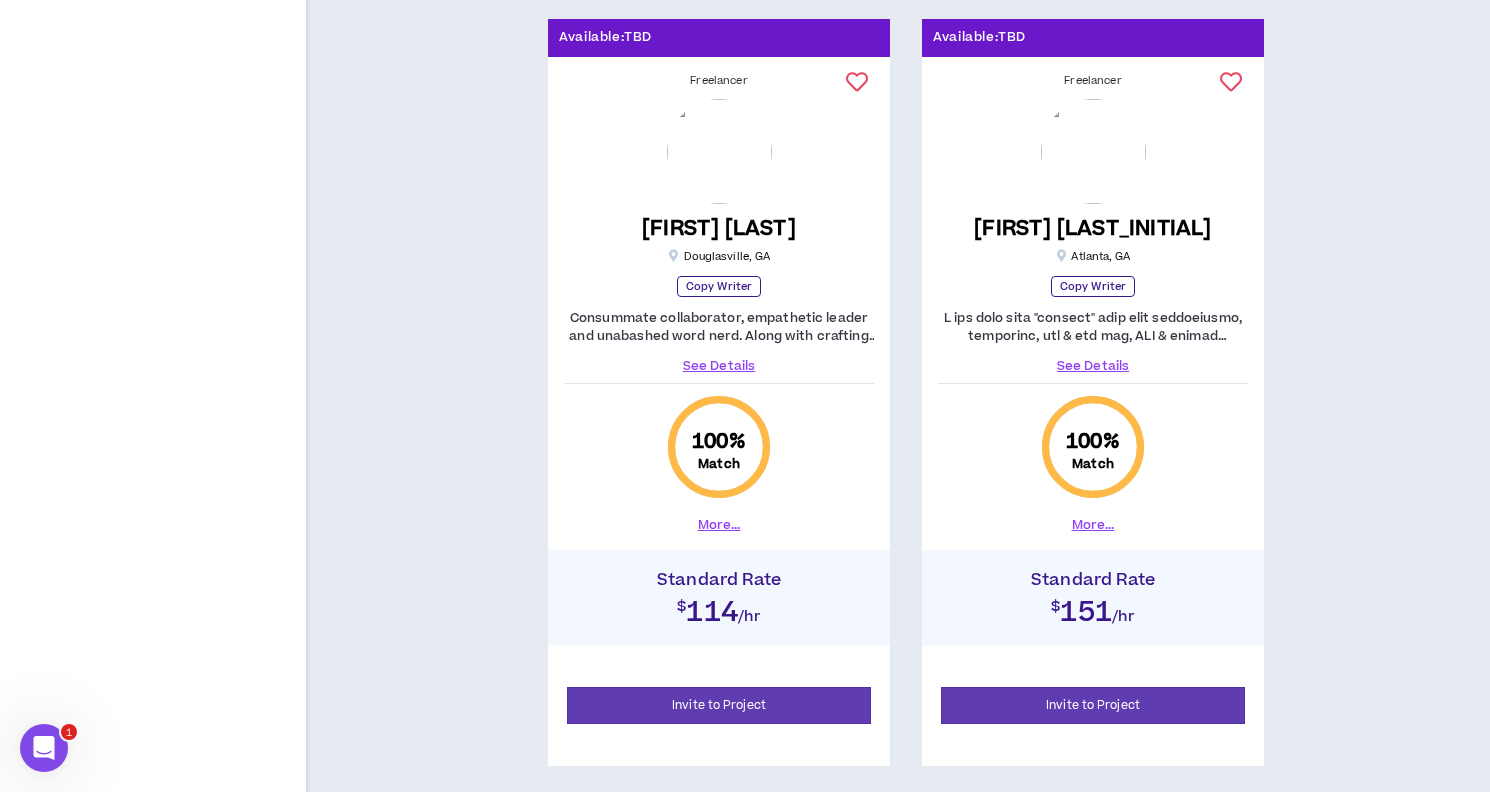 click on "See Details" at bounding box center (719, 366) 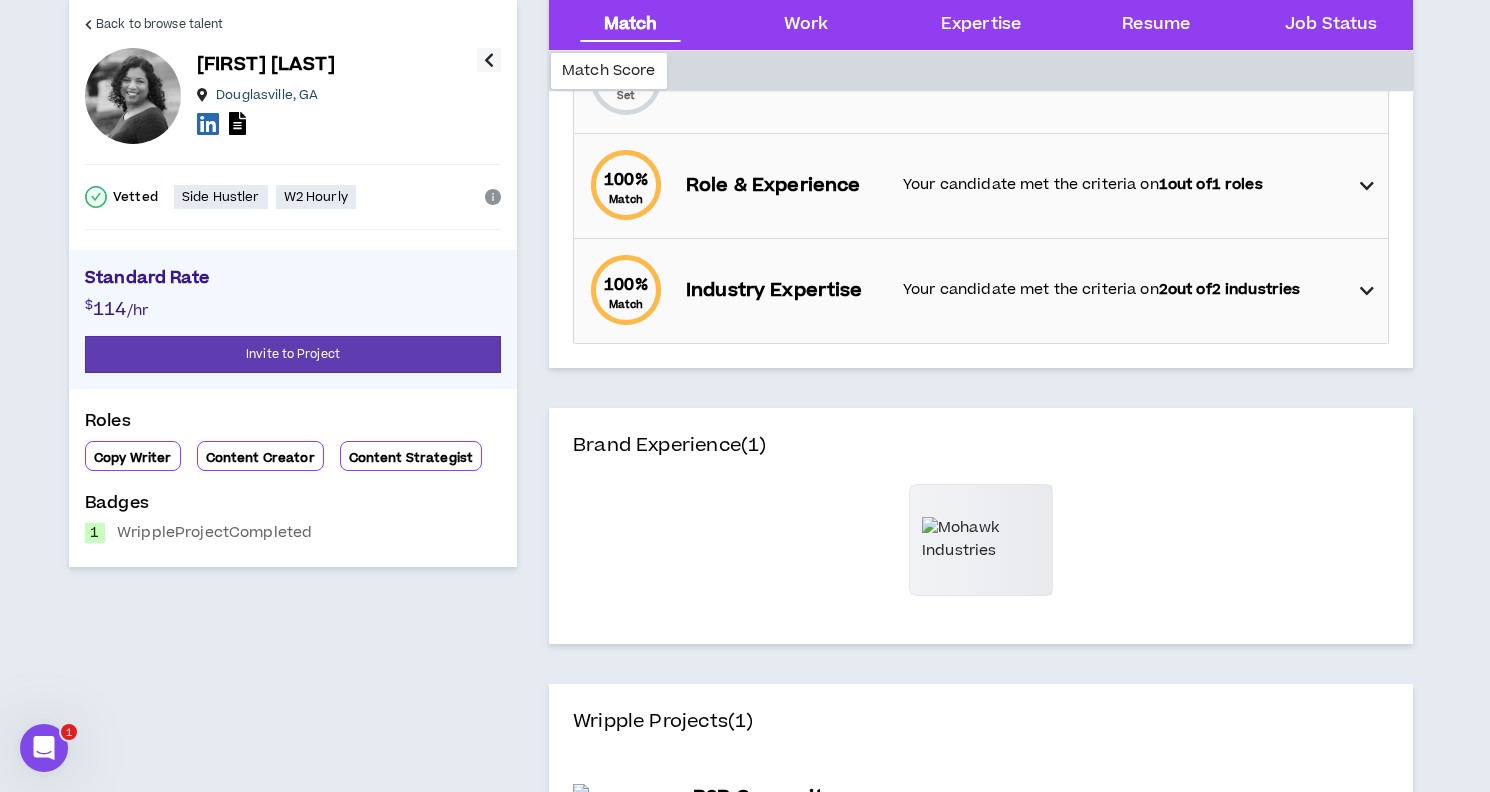 scroll, scrollTop: 0, scrollLeft: 0, axis: both 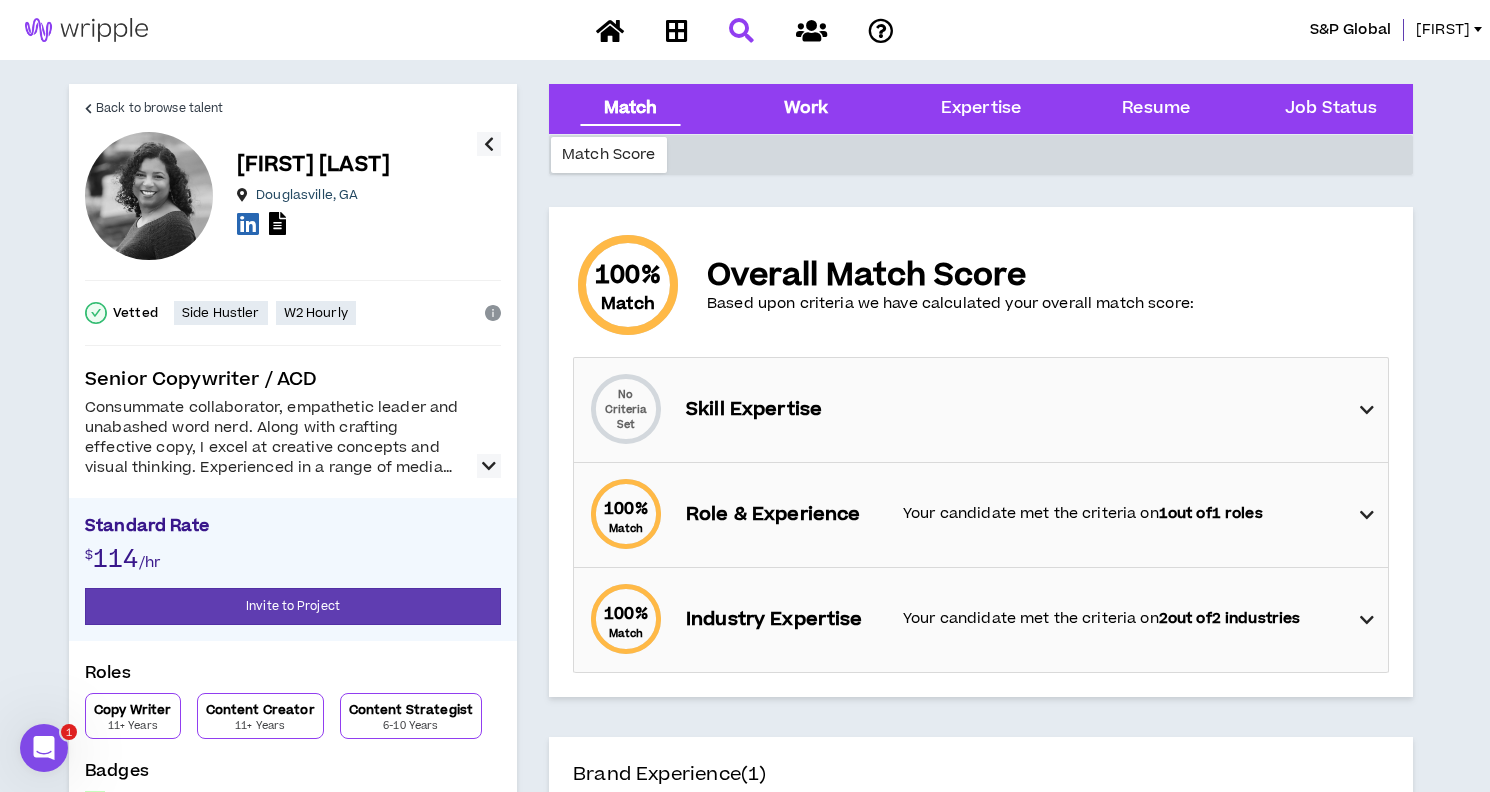 click on "Work" at bounding box center (806, 109) 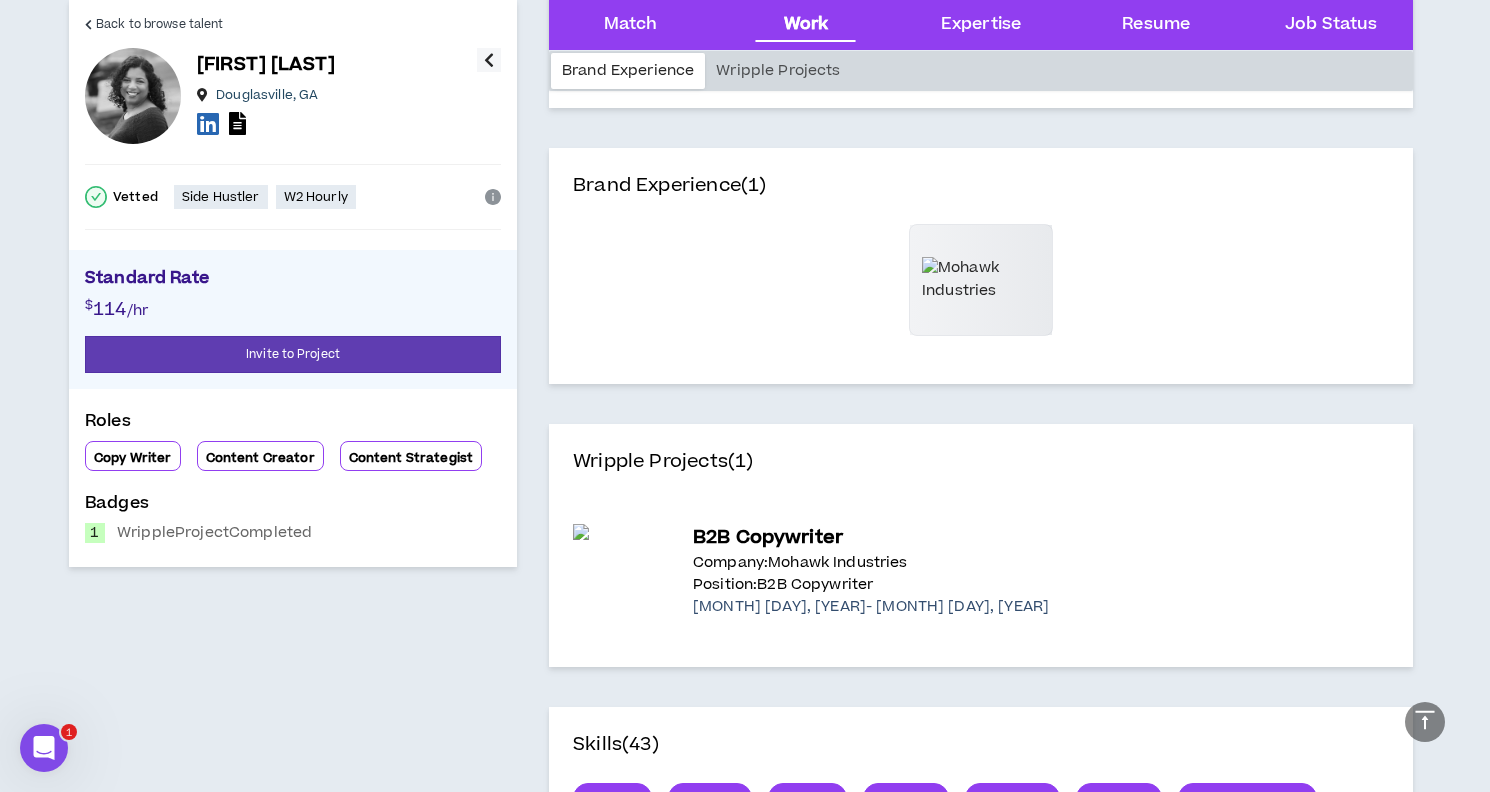 scroll, scrollTop: 608, scrollLeft: 0, axis: vertical 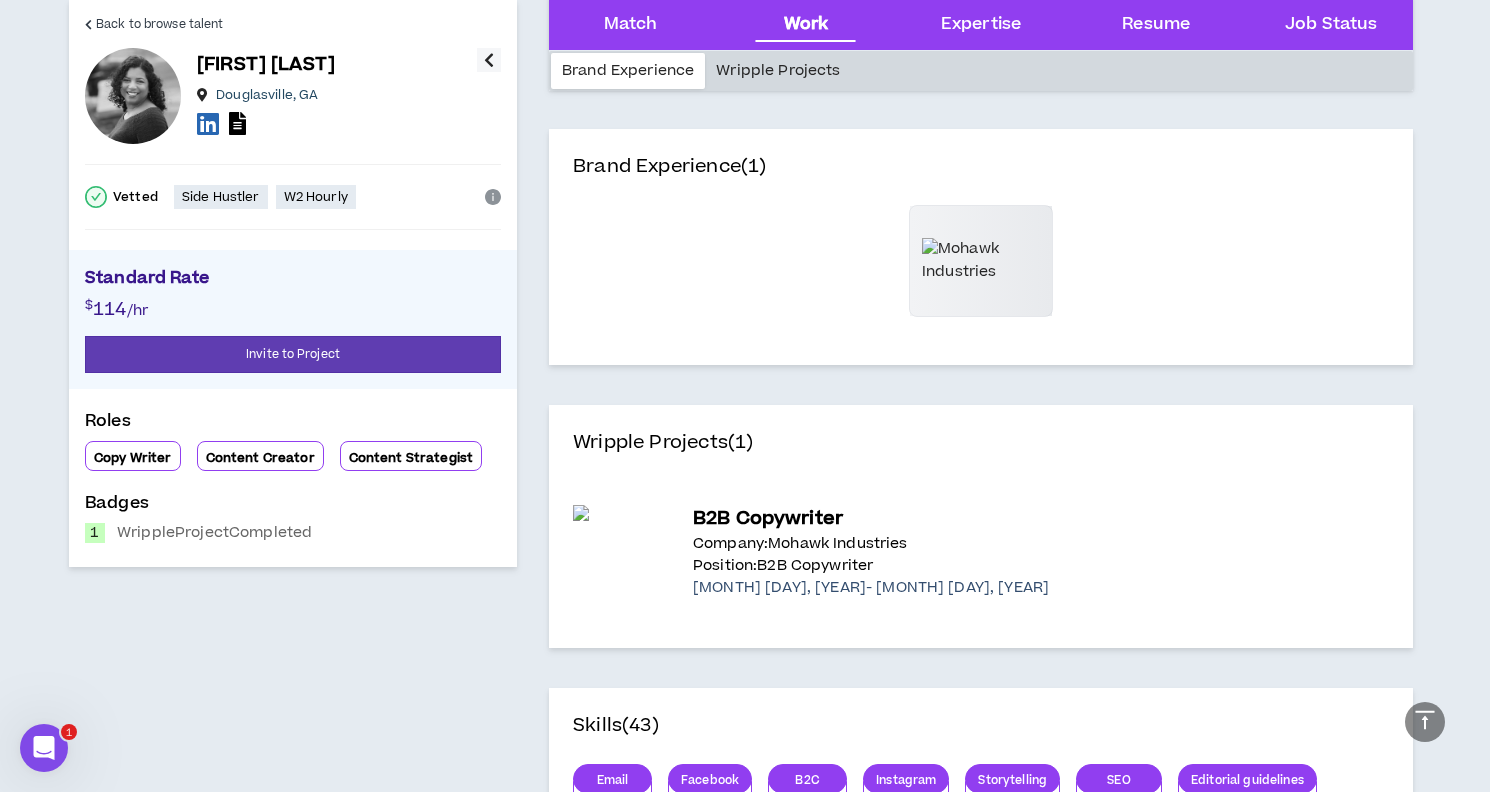 click on "Wripple Projects" at bounding box center [778, 71] 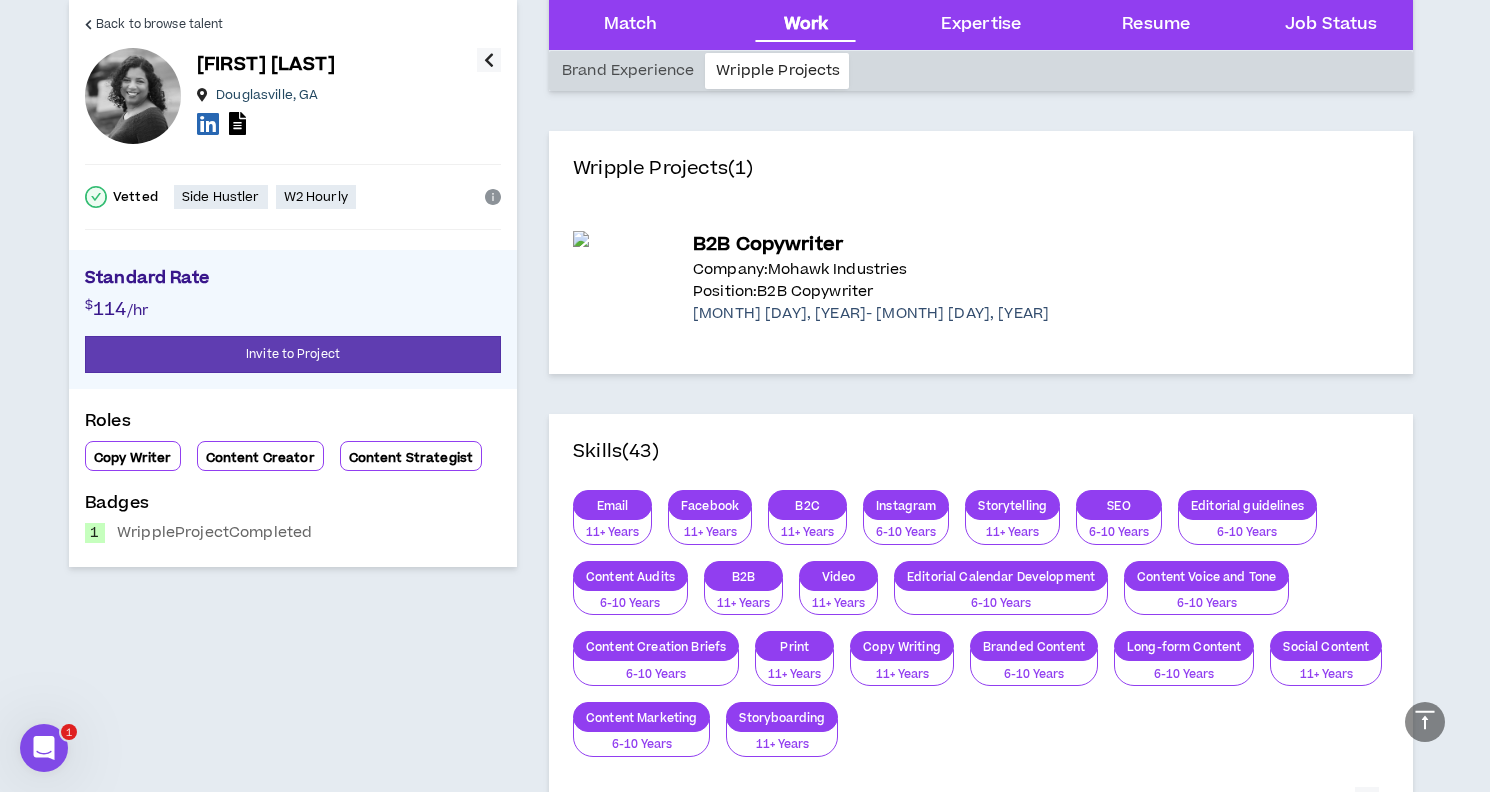 scroll, scrollTop: 884, scrollLeft: 0, axis: vertical 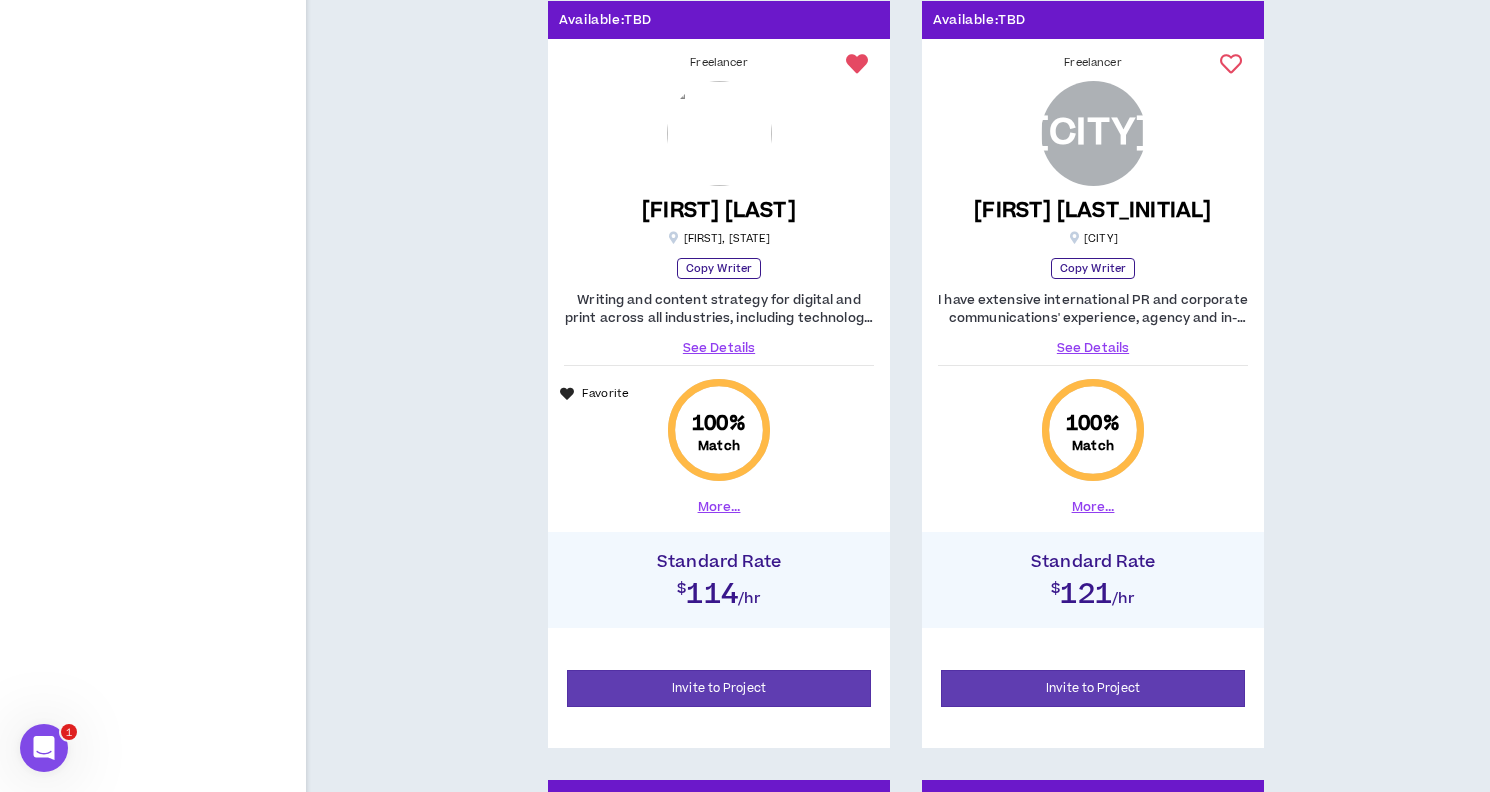 click on "See Details" at bounding box center (719, 348) 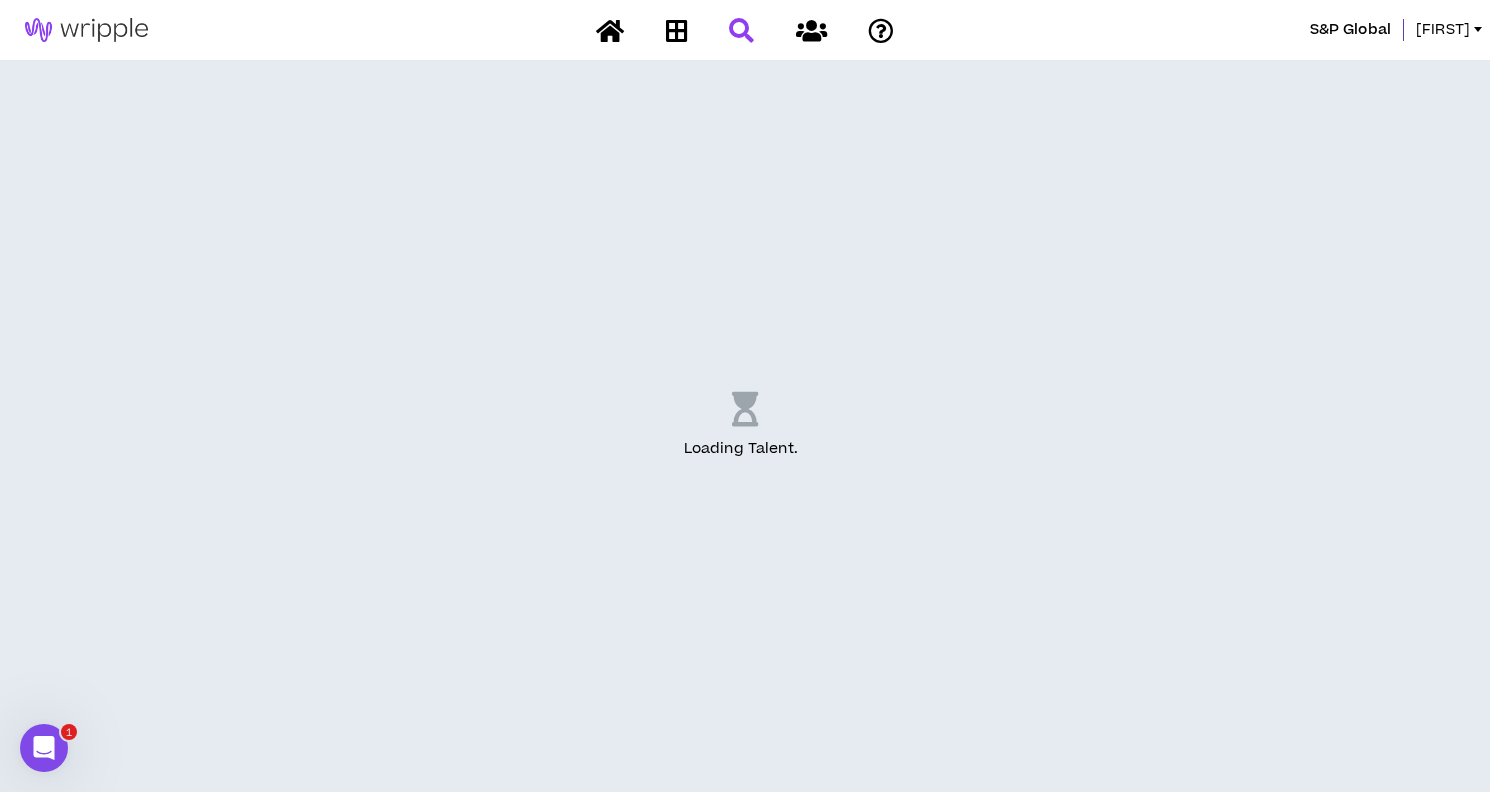 scroll, scrollTop: 0, scrollLeft: 0, axis: both 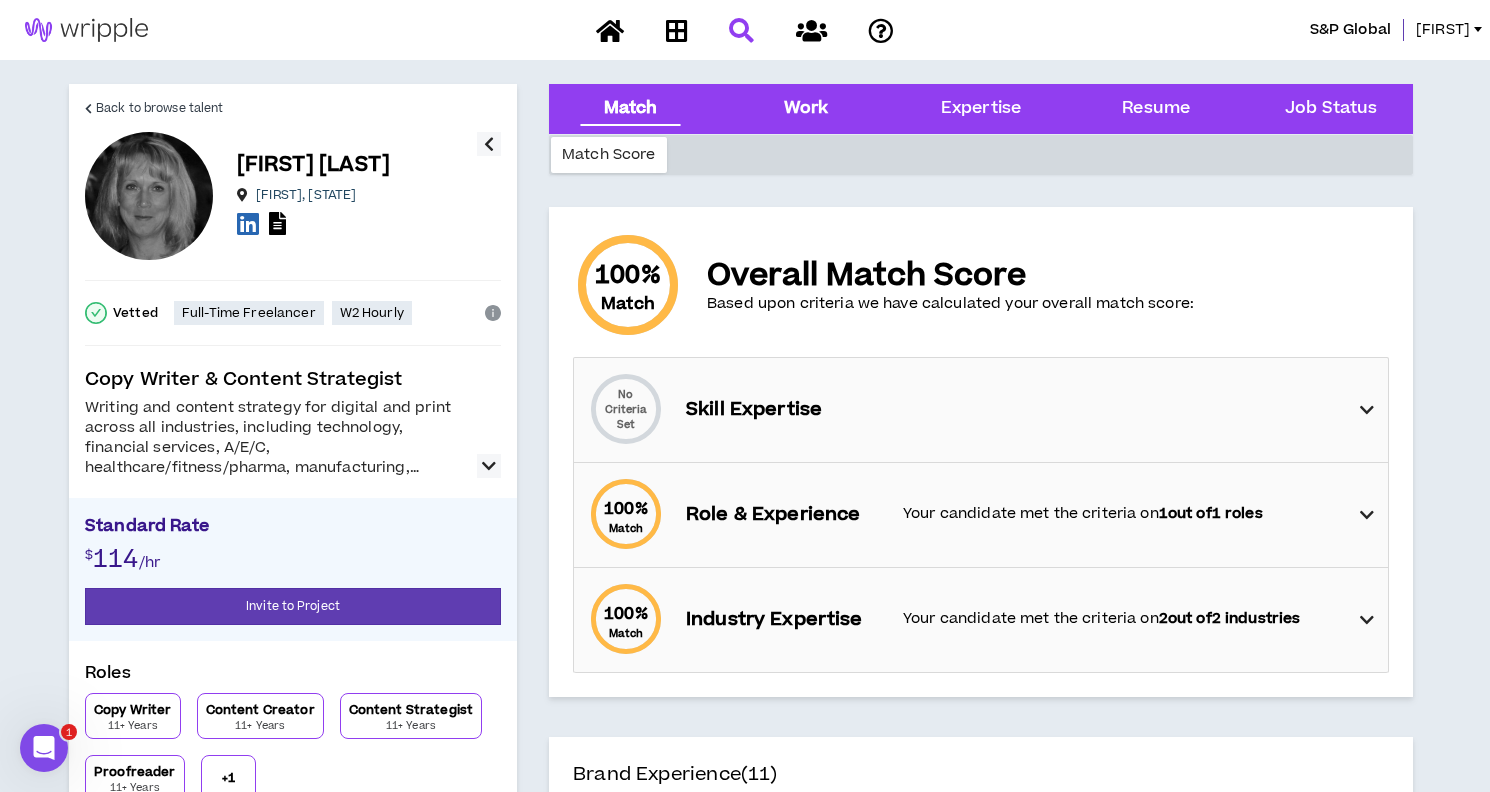 click on "Work" at bounding box center (806, 109) 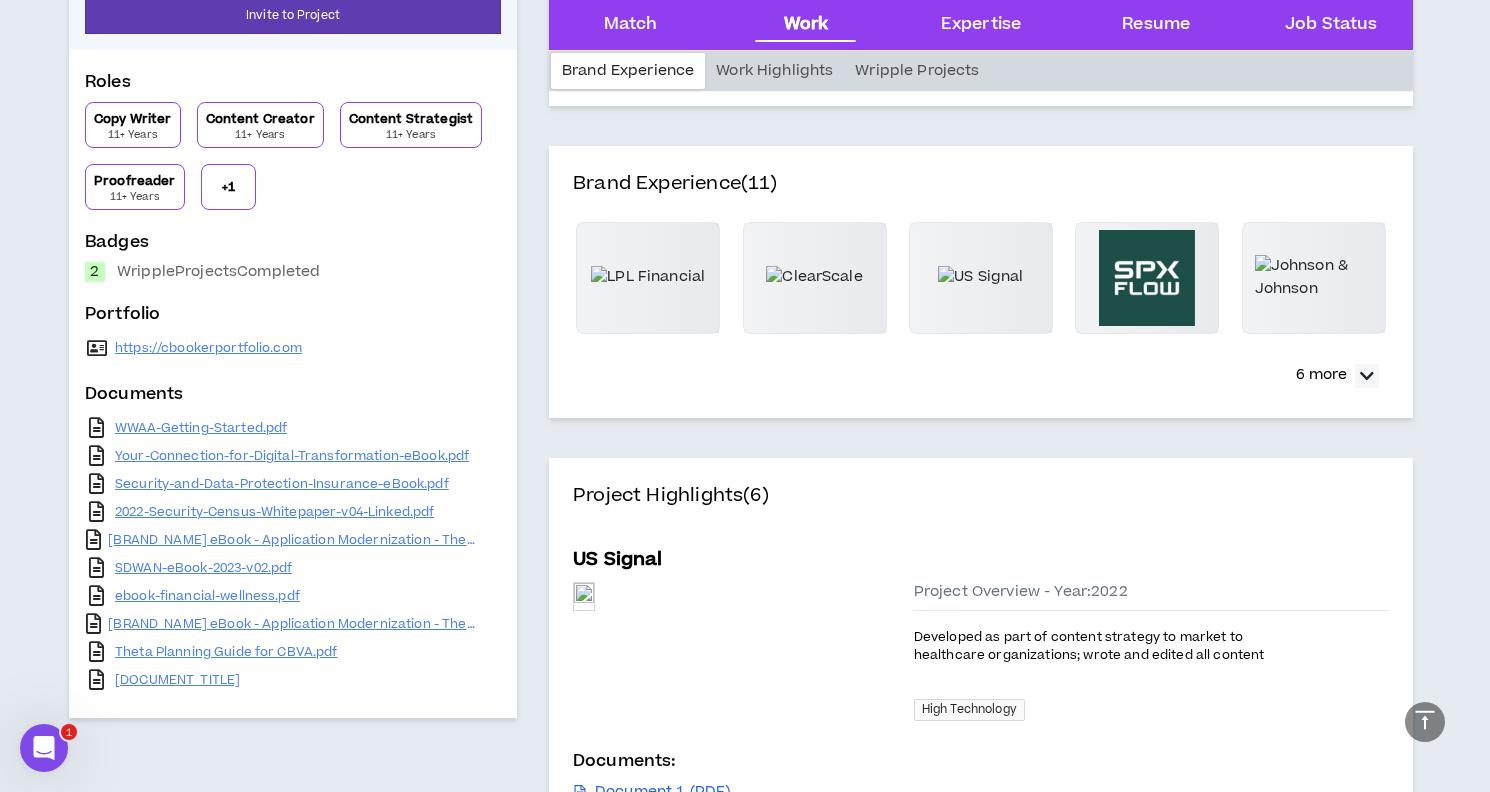 scroll, scrollTop: 608, scrollLeft: 0, axis: vertical 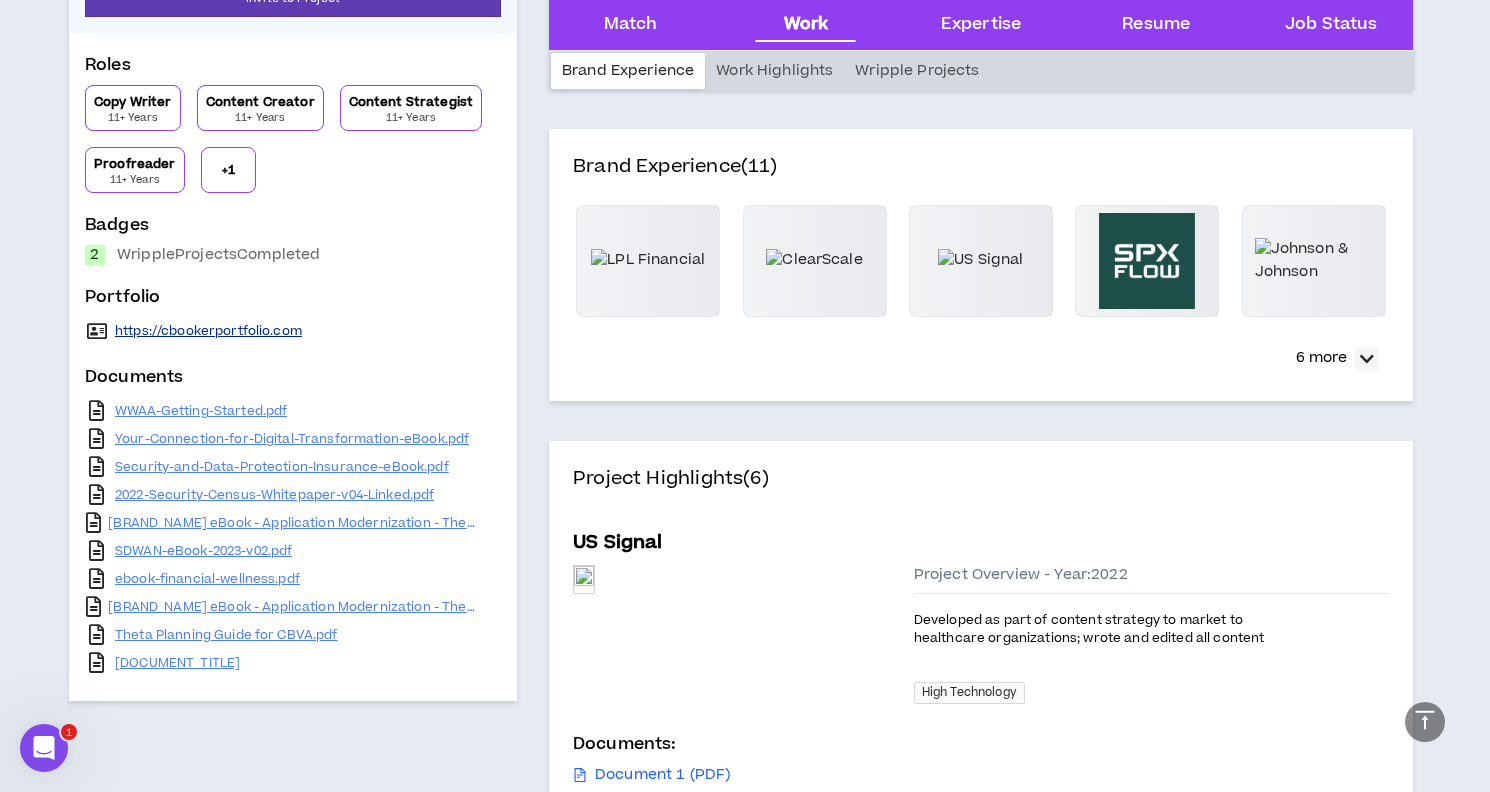 click on "https://cbookerportfolio.com" at bounding box center [208, 331] 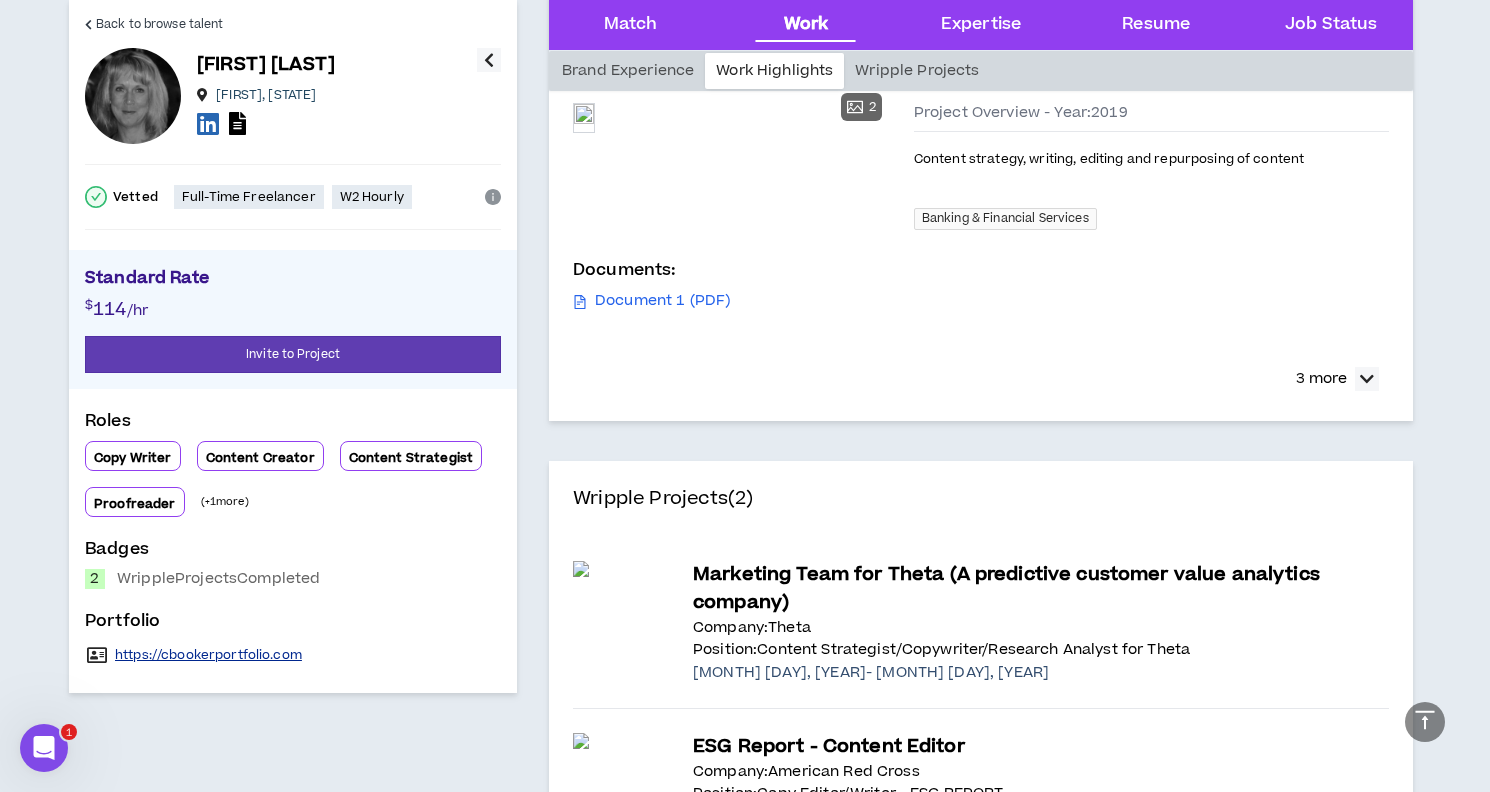 scroll, scrollTop: 1738, scrollLeft: 0, axis: vertical 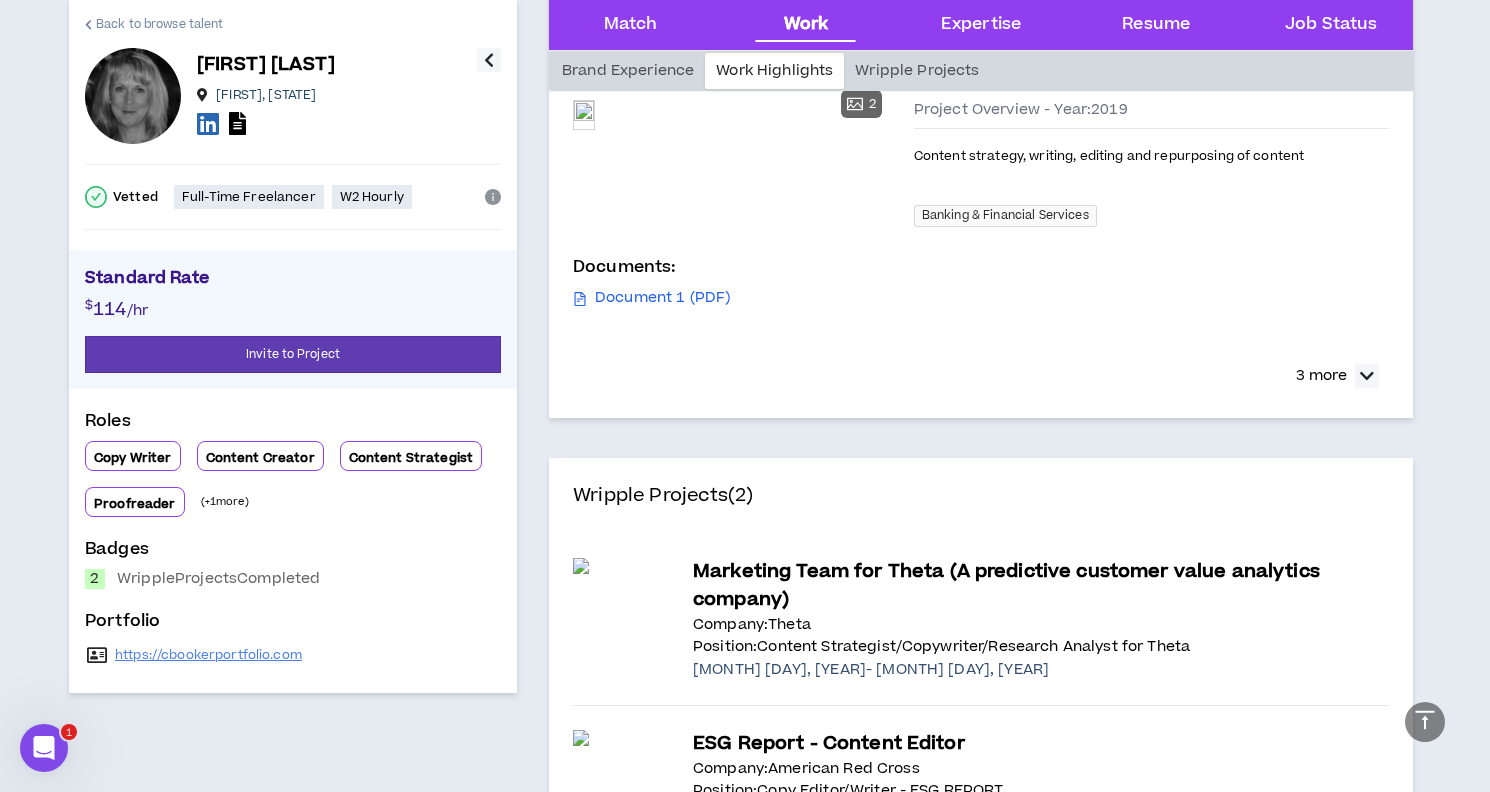 click on "Back to browse talent" at bounding box center (159, 24) 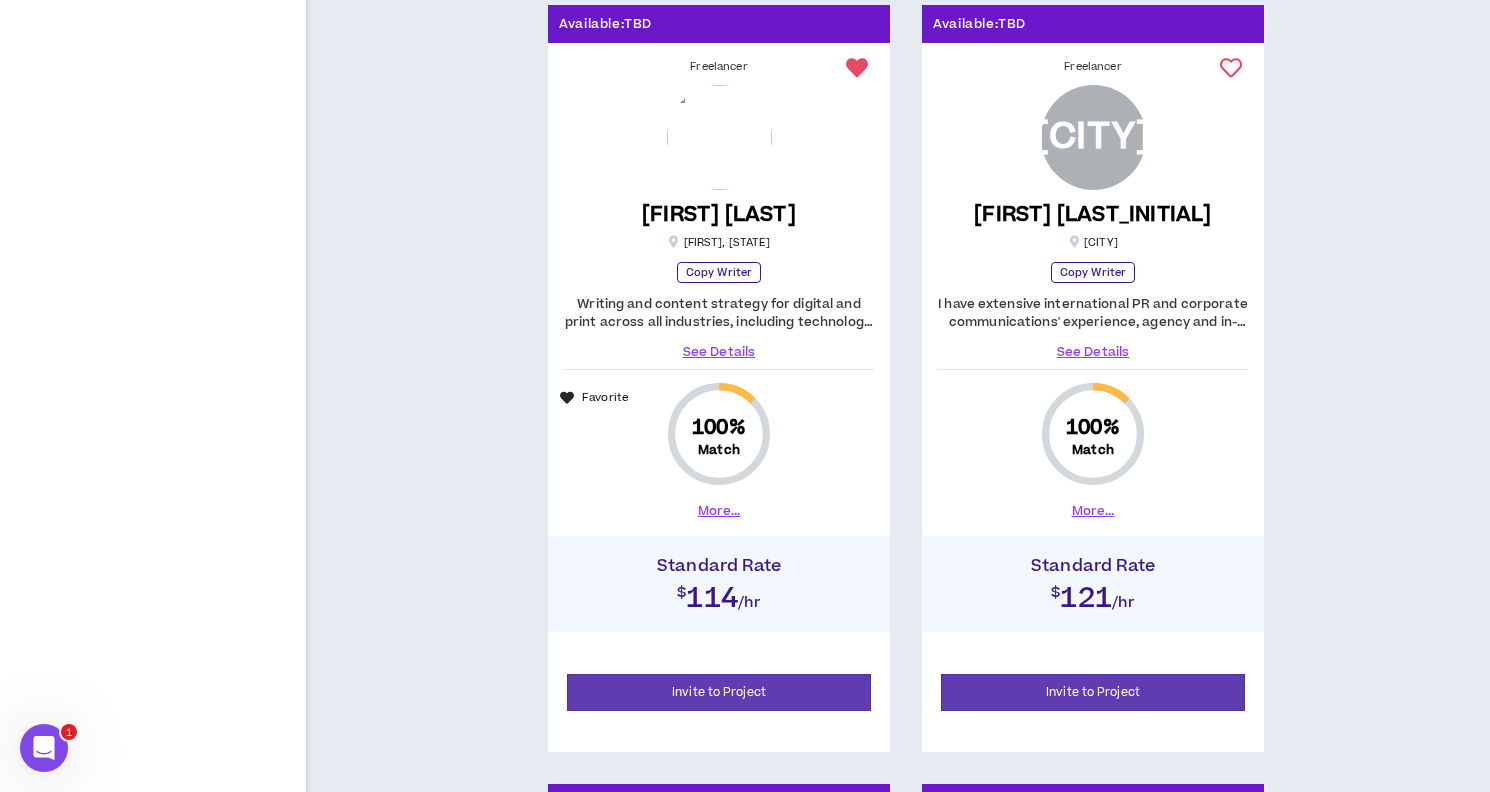 scroll, scrollTop: 2682, scrollLeft: 0, axis: vertical 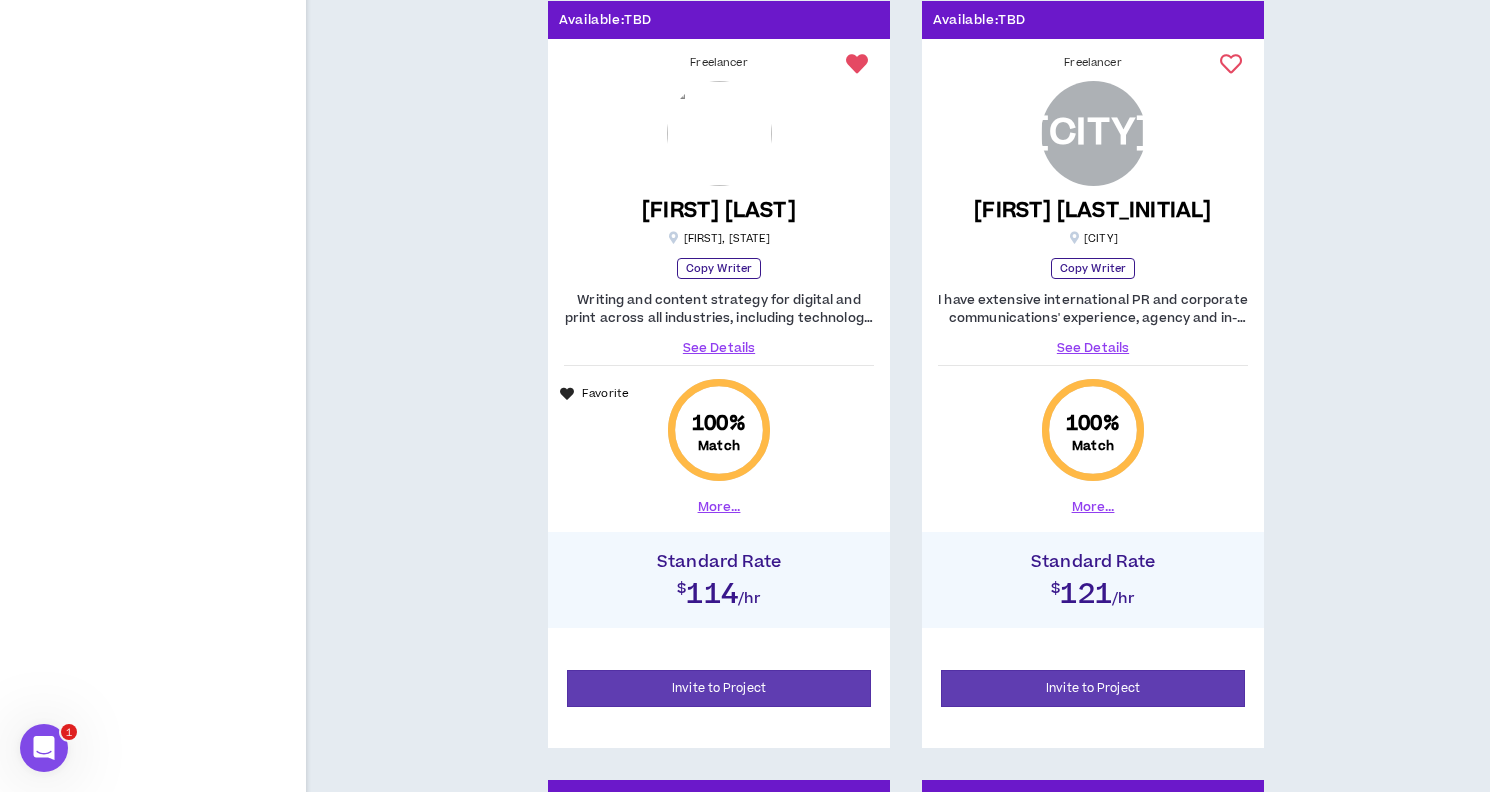 click on "See Details" at bounding box center (1093, 348) 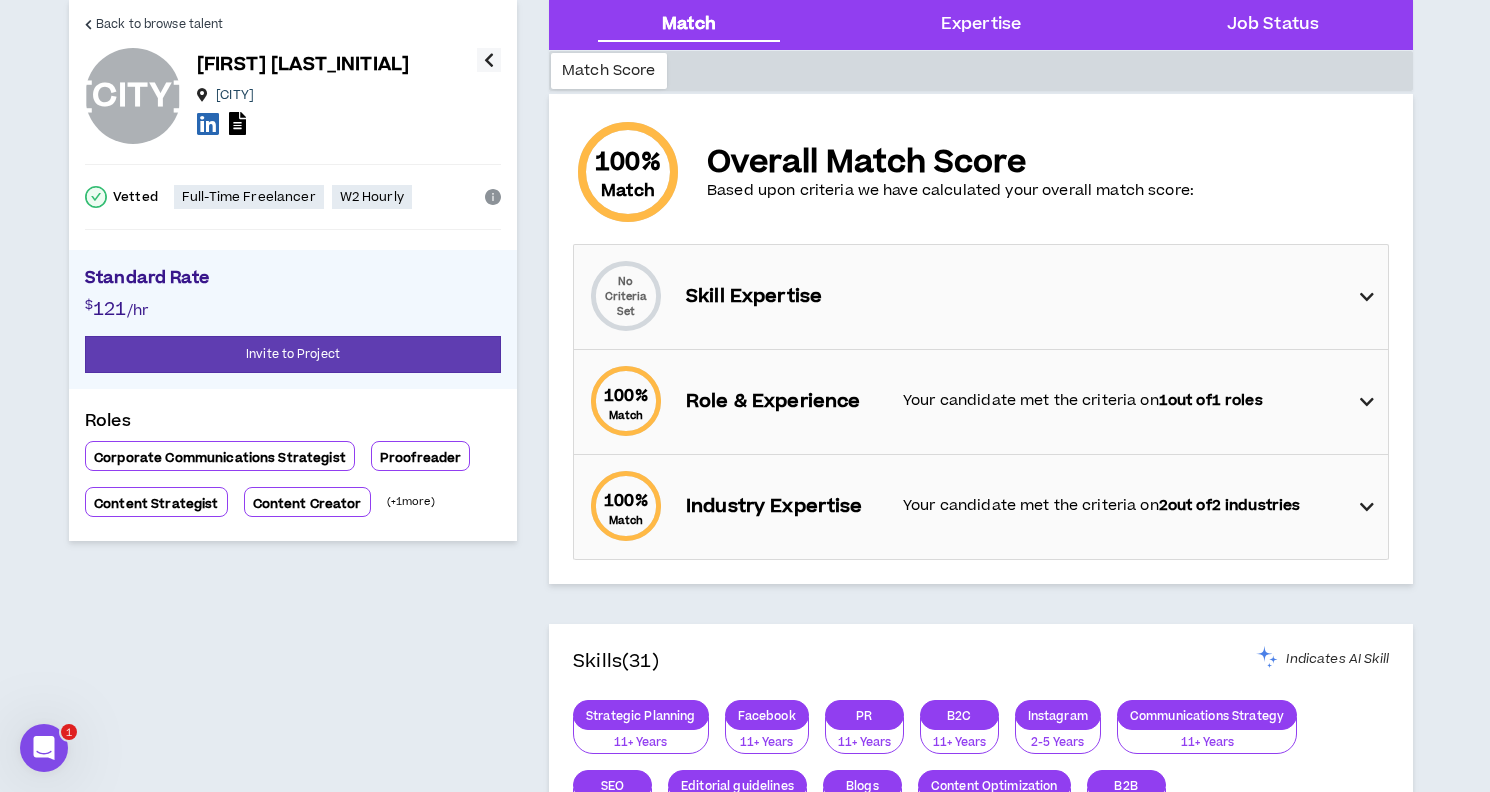 scroll, scrollTop: 0, scrollLeft: 0, axis: both 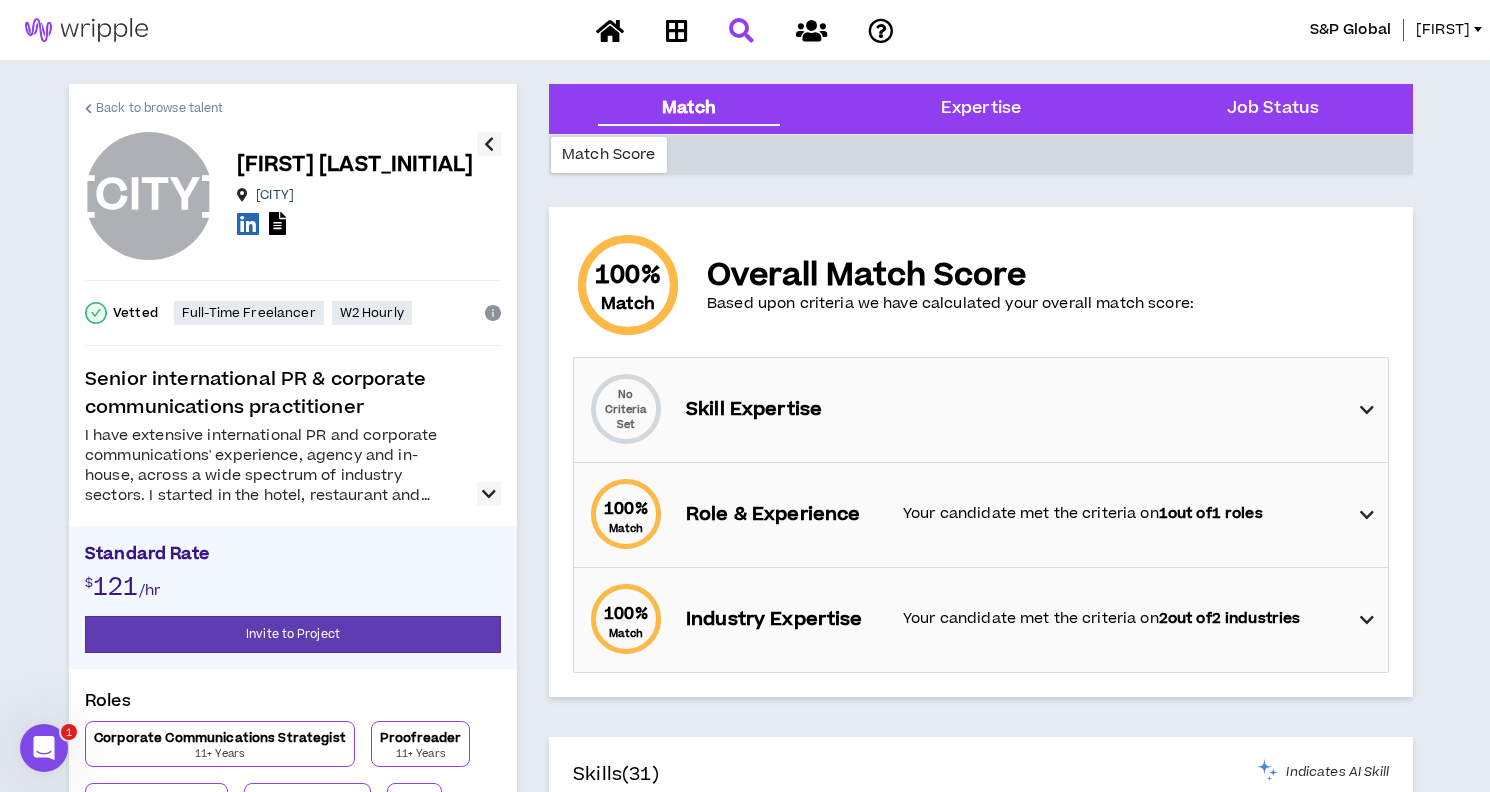 click on "Back to browse talent" at bounding box center [159, 108] 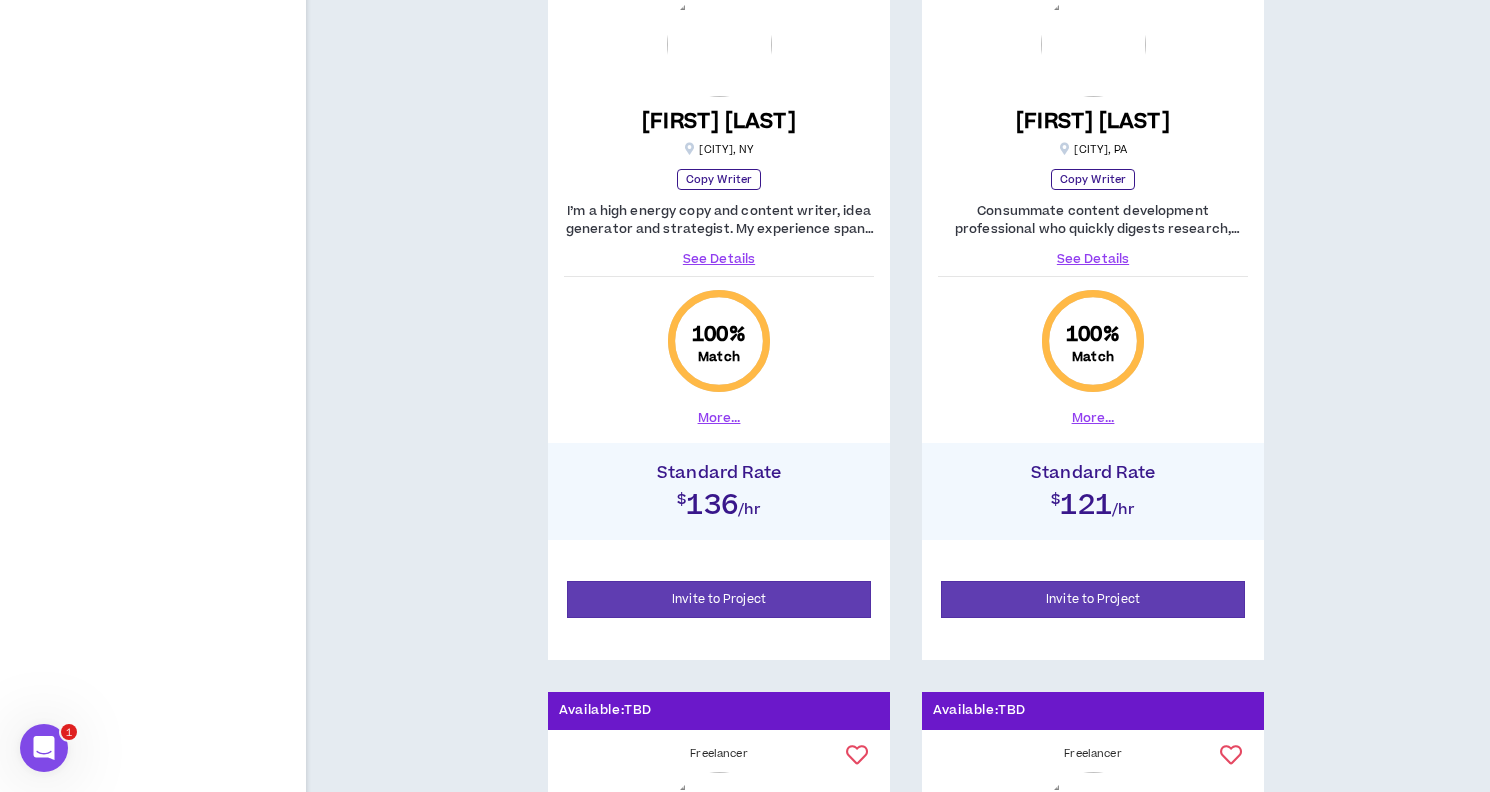 scroll, scrollTop: 3559, scrollLeft: 0, axis: vertical 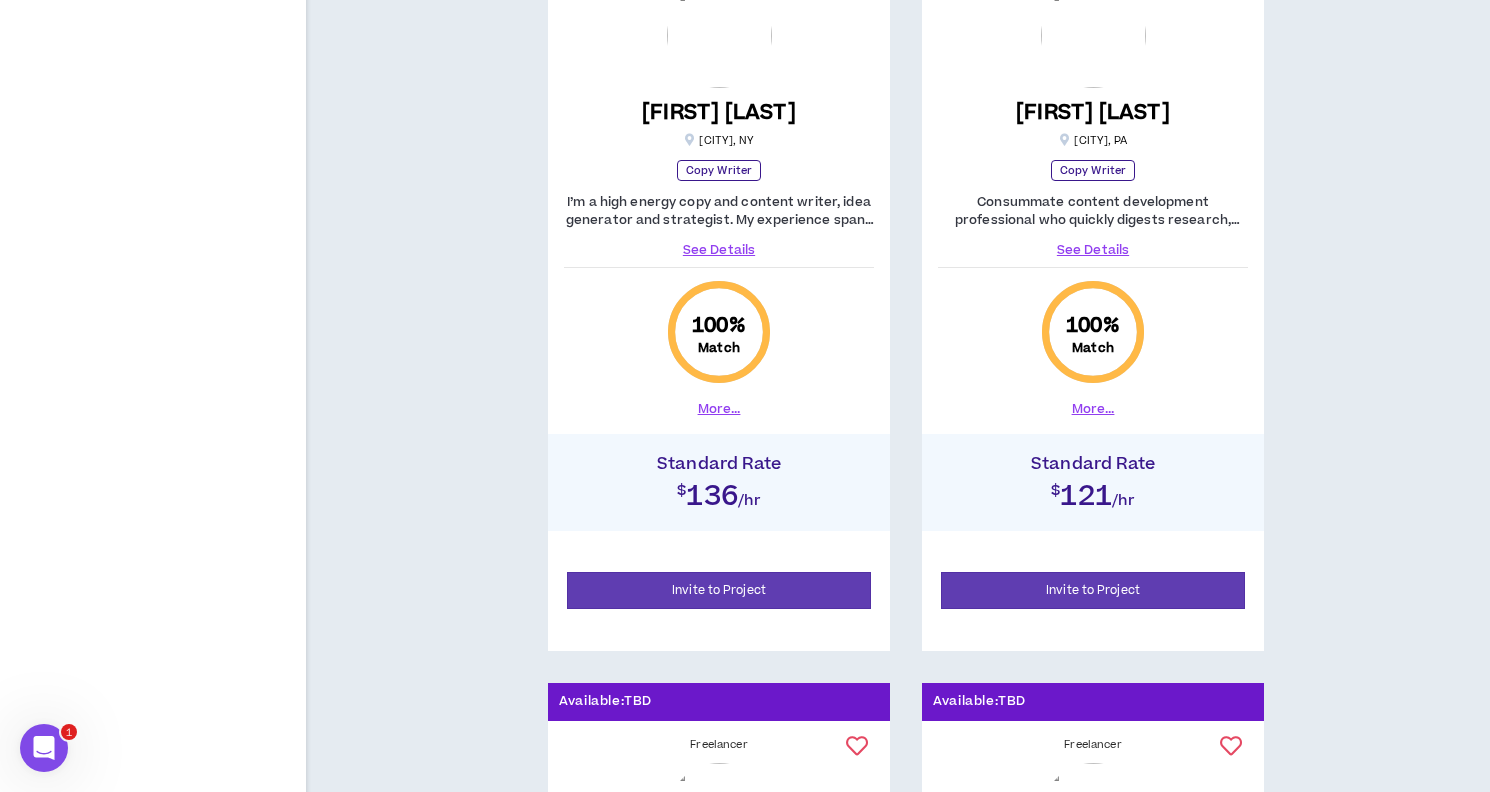 click on "See Details" at bounding box center (719, 250) 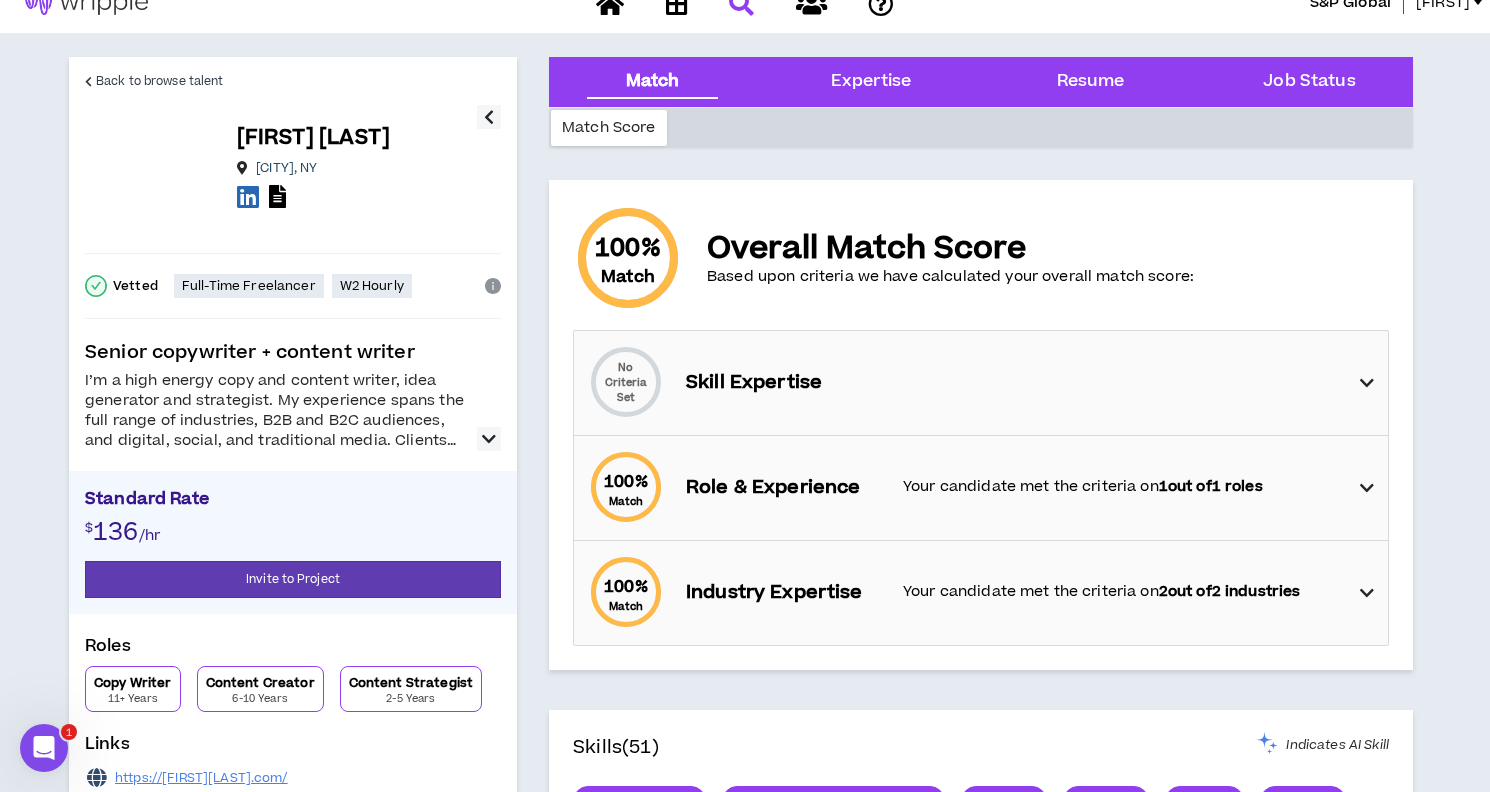 scroll, scrollTop: 0, scrollLeft: 0, axis: both 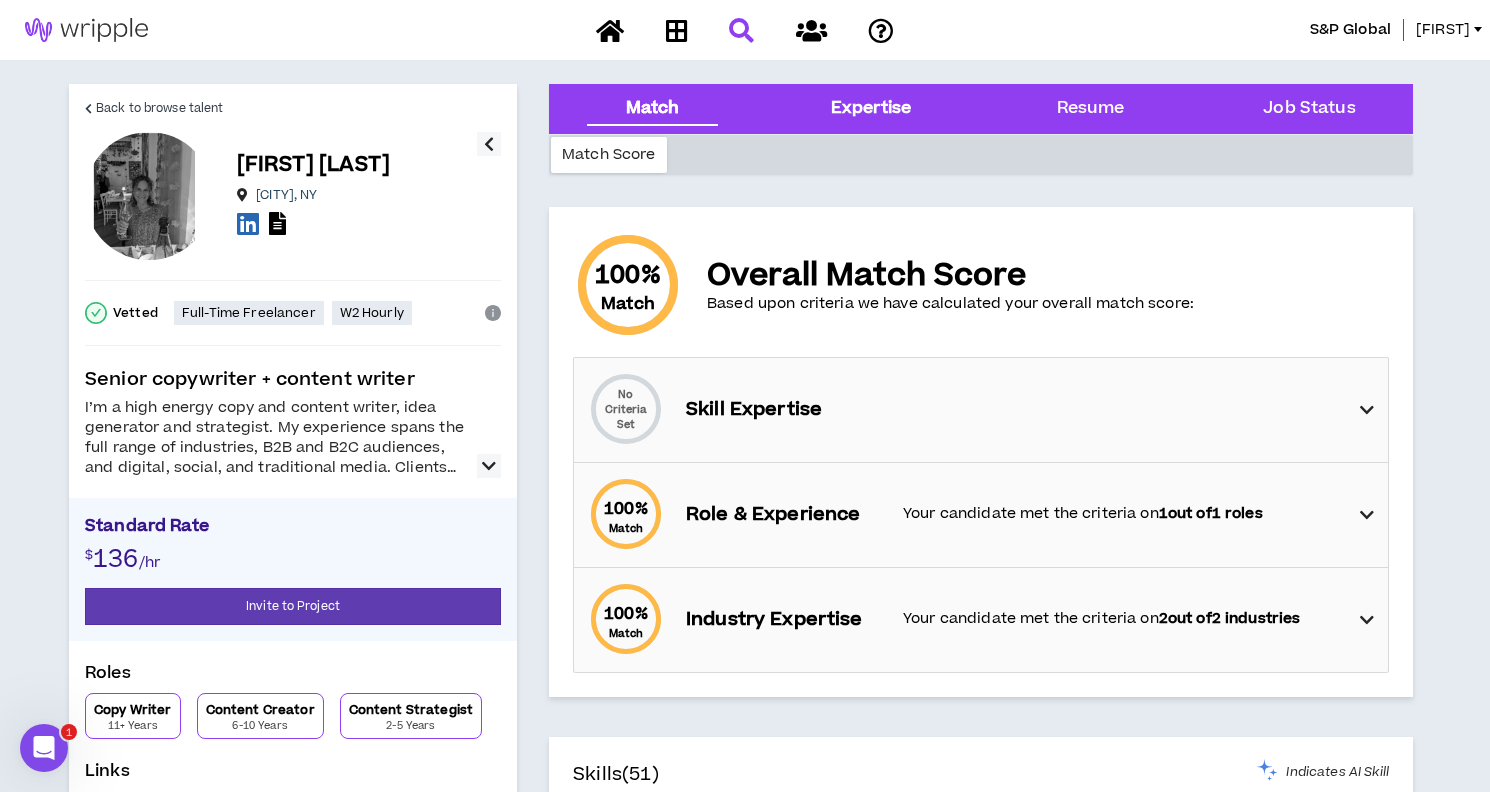 click on "Expertise" at bounding box center (871, 109) 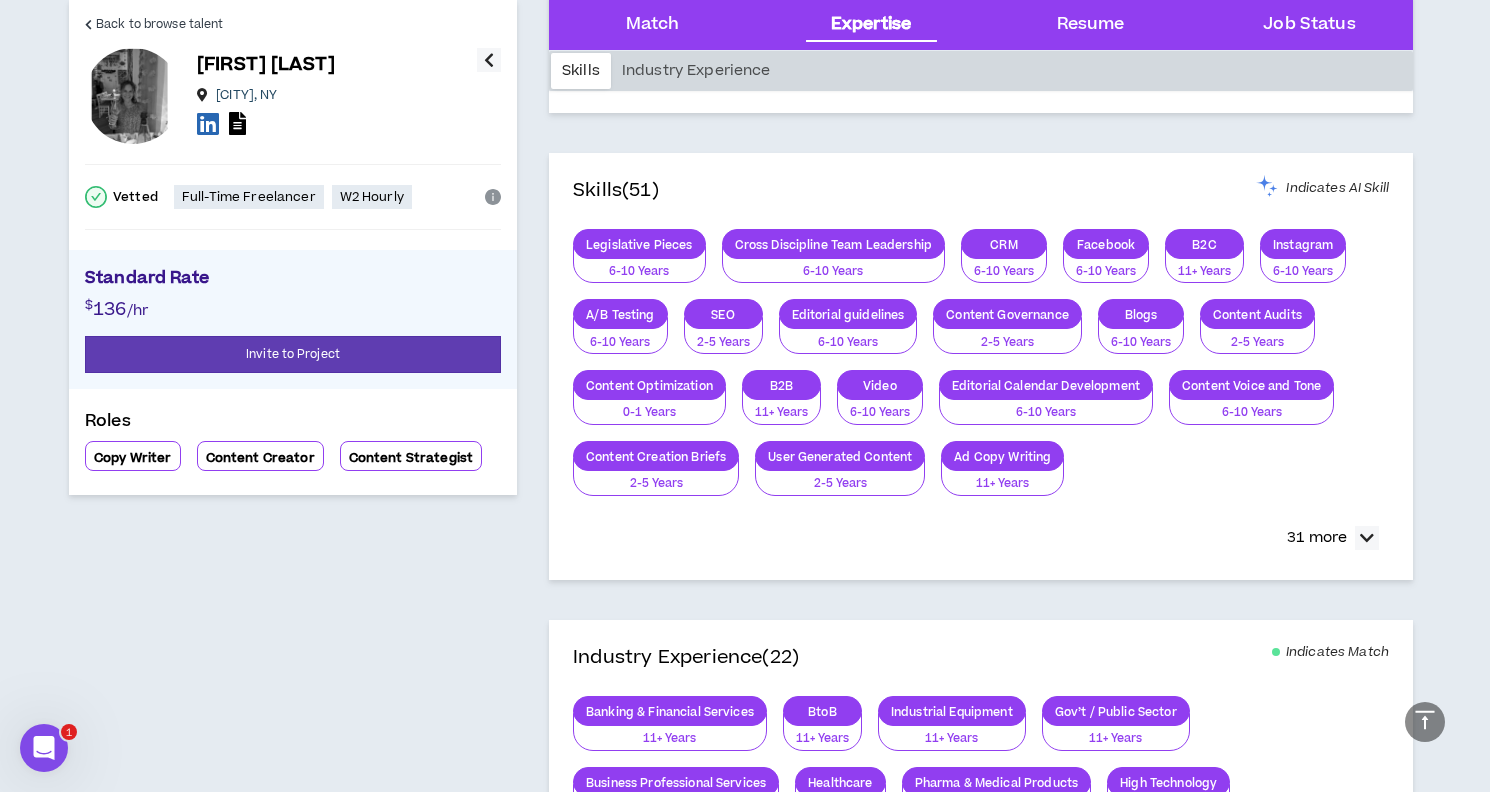 scroll, scrollTop: 608, scrollLeft: 0, axis: vertical 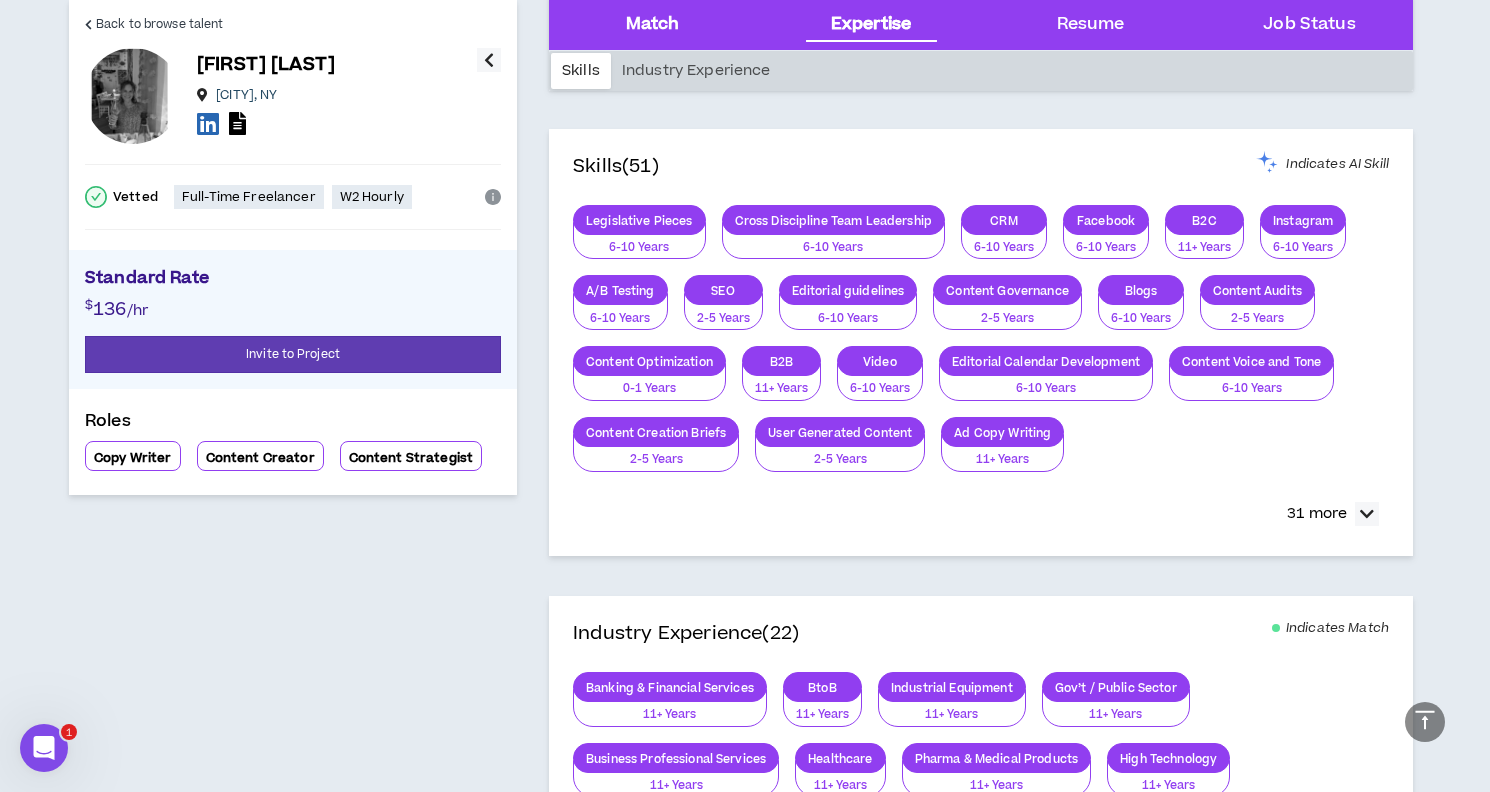 click on "Match" at bounding box center (653, 25) 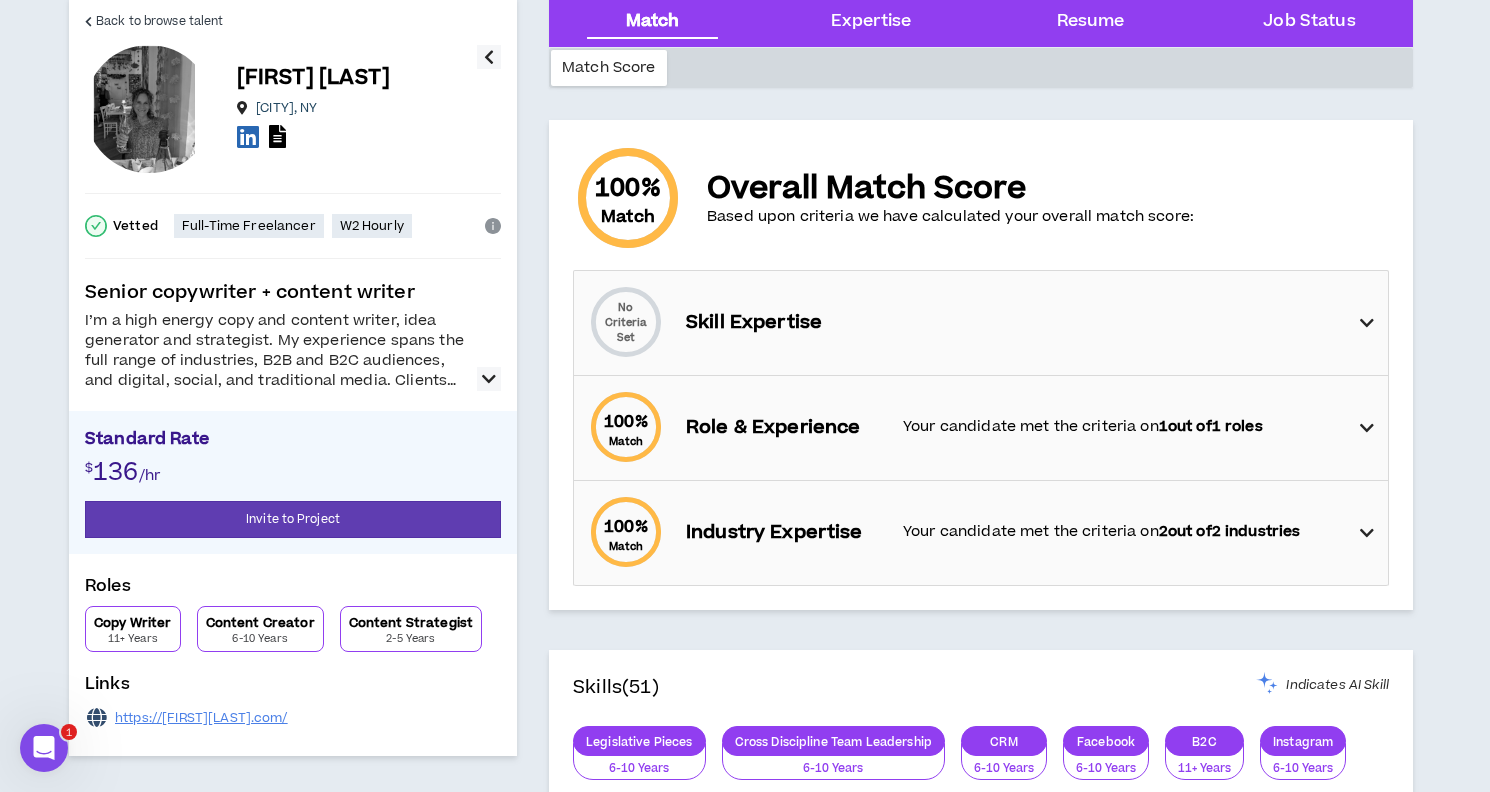 scroll, scrollTop: 78, scrollLeft: 0, axis: vertical 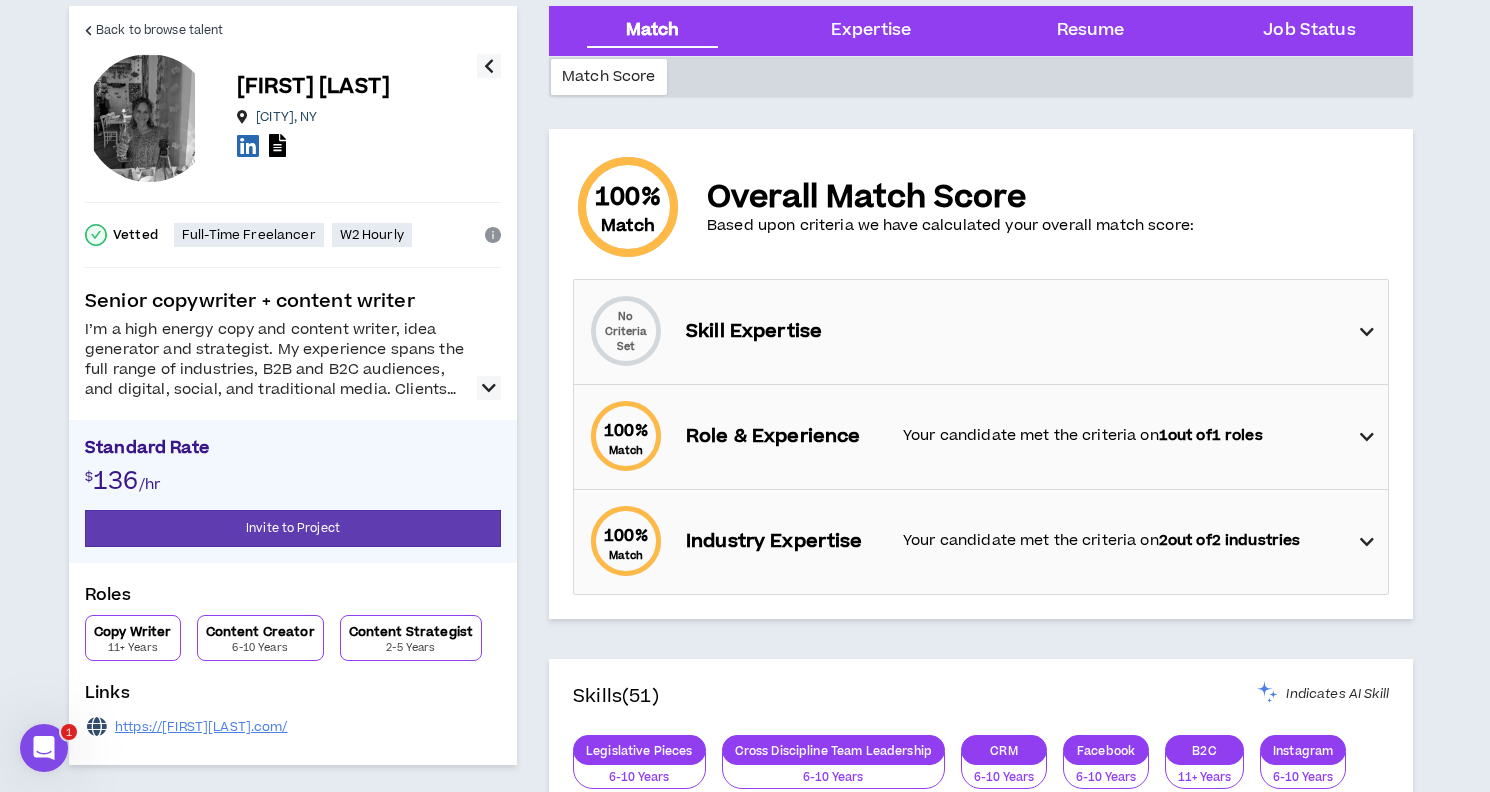 click at bounding box center (489, 388) 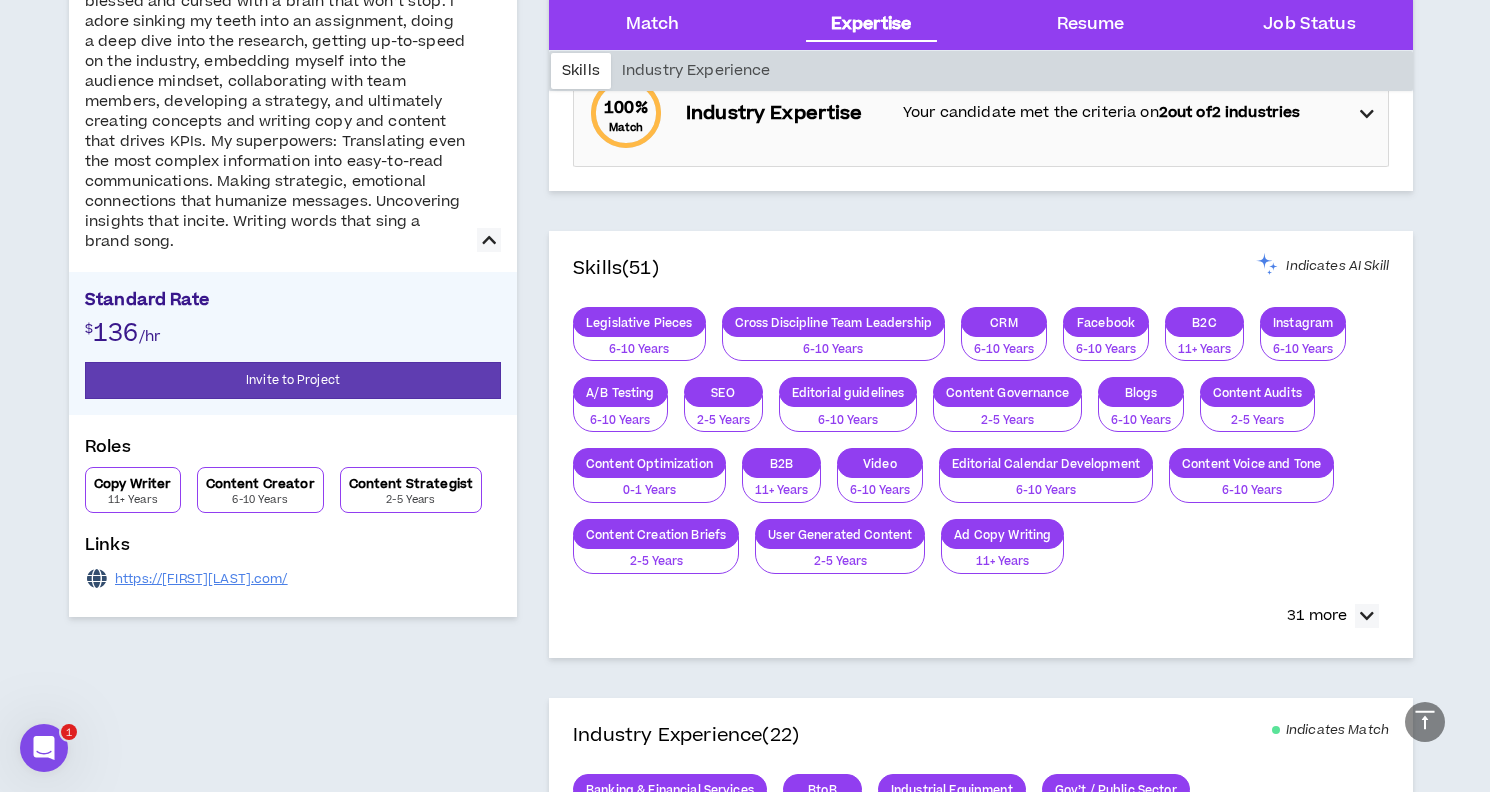 scroll, scrollTop: 507, scrollLeft: 0, axis: vertical 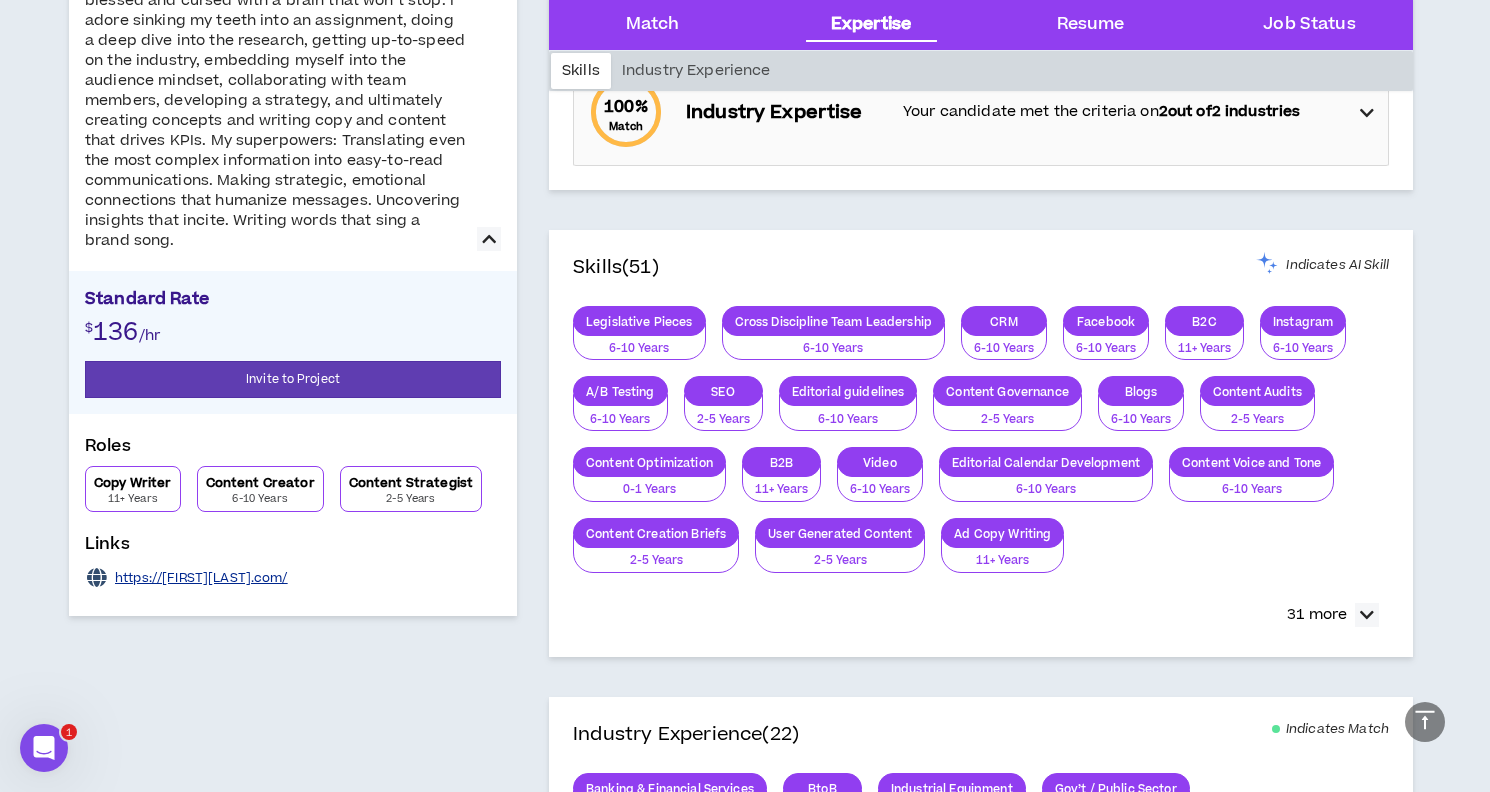 click on "https://[FIRST][LAST].com/" at bounding box center (201, 578) 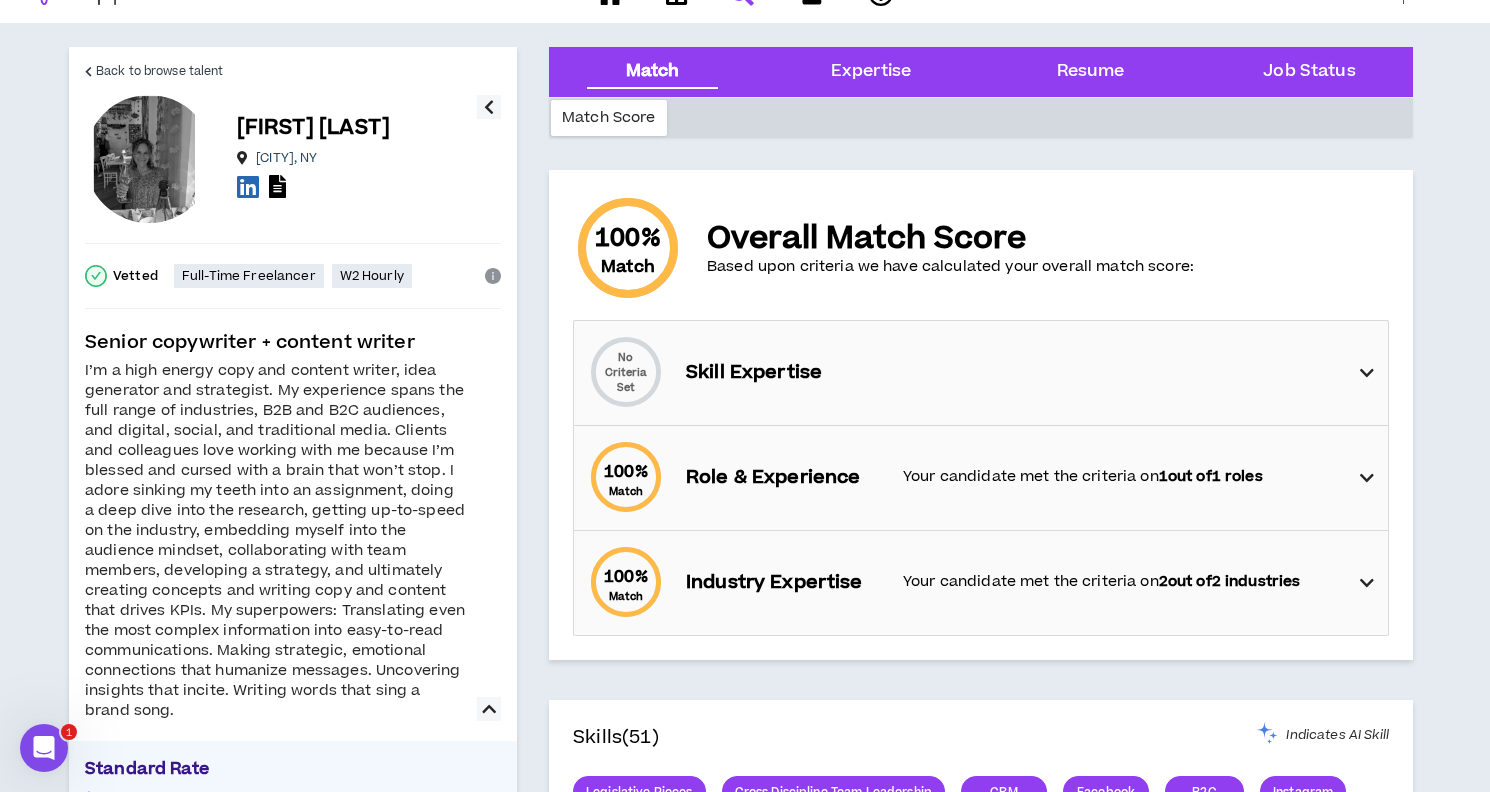 scroll, scrollTop: 33, scrollLeft: 0, axis: vertical 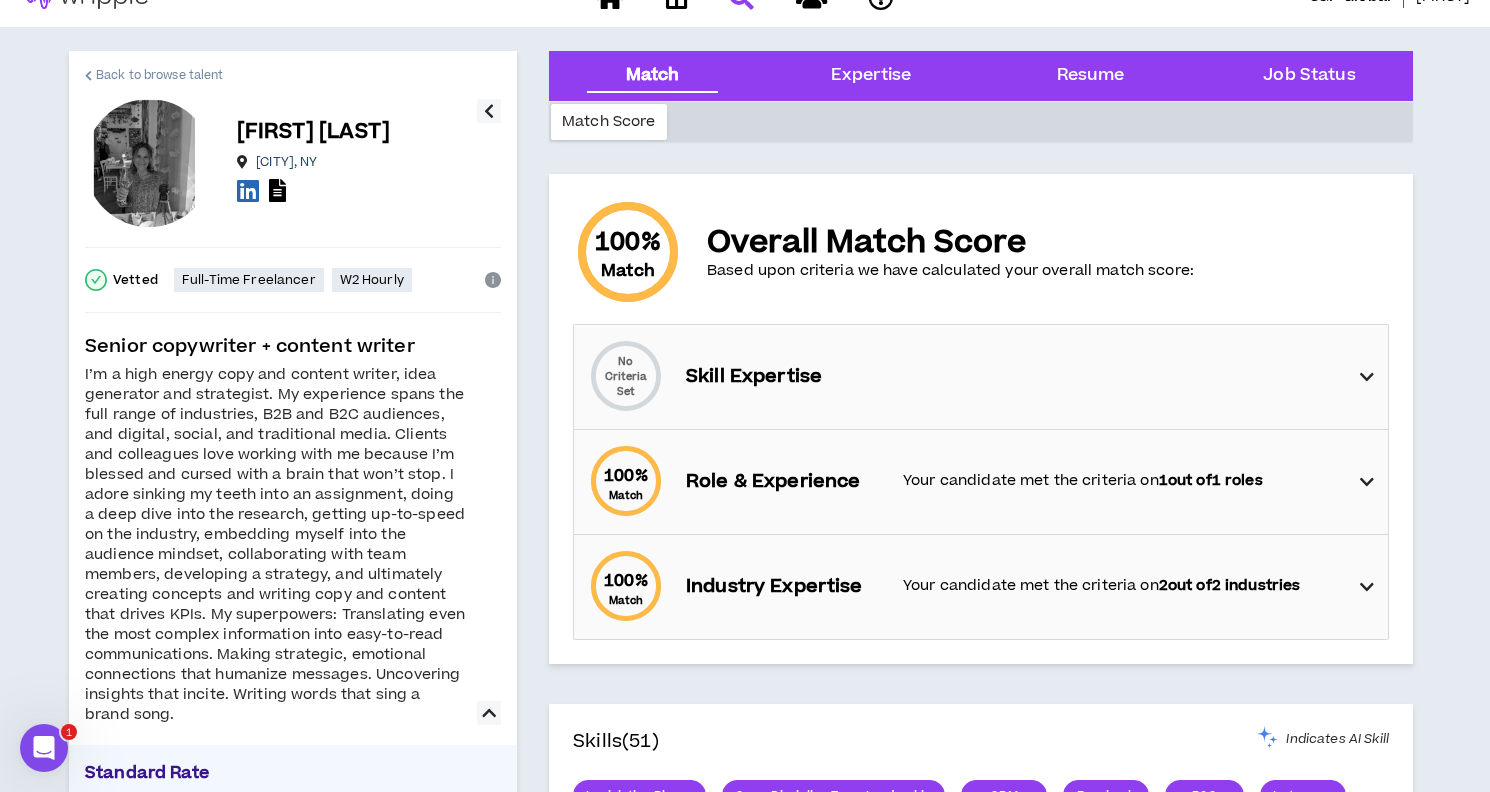 click on "Back to browse talent" at bounding box center (159, 75) 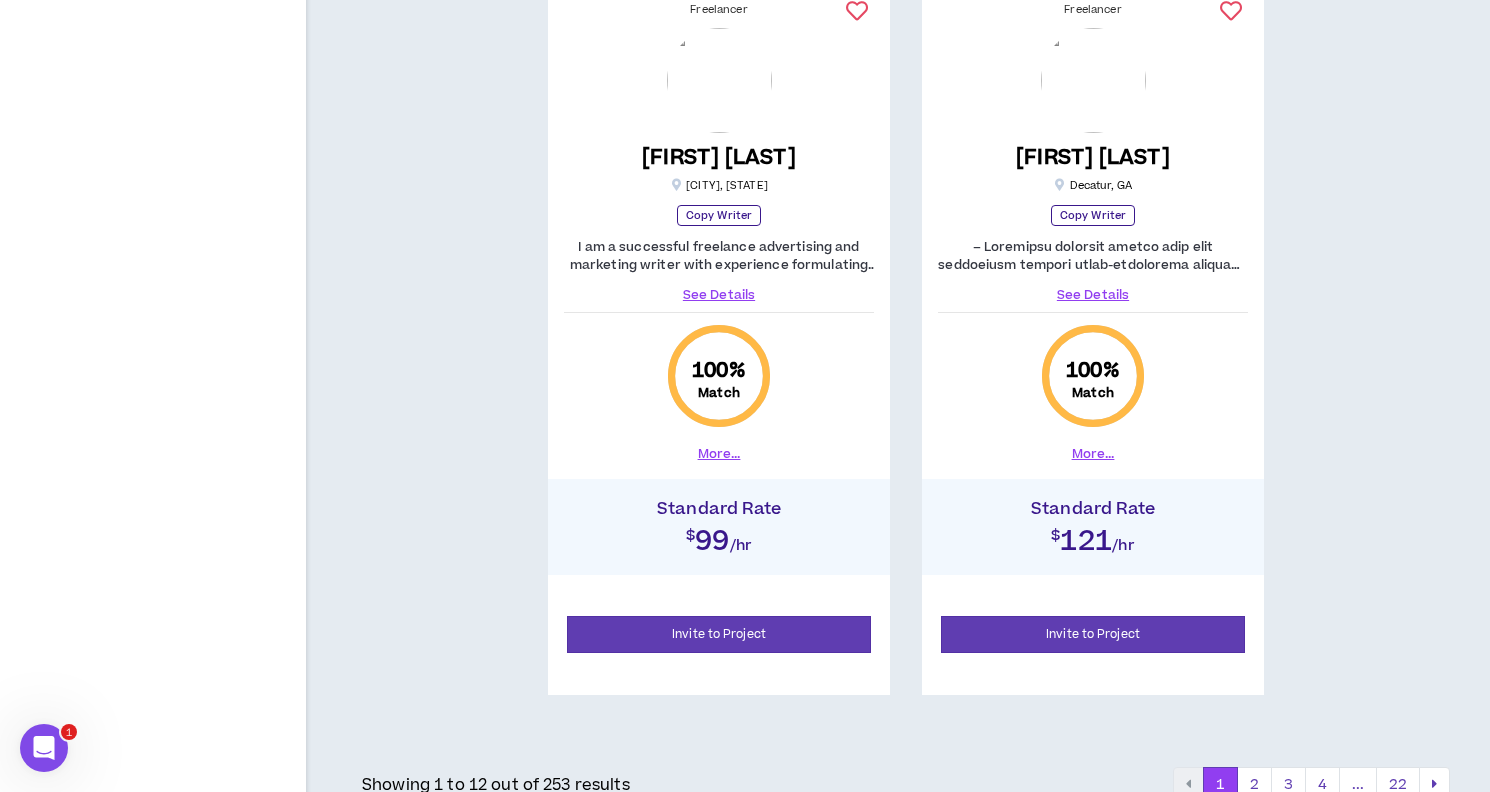 scroll, scrollTop: 4365, scrollLeft: 0, axis: vertical 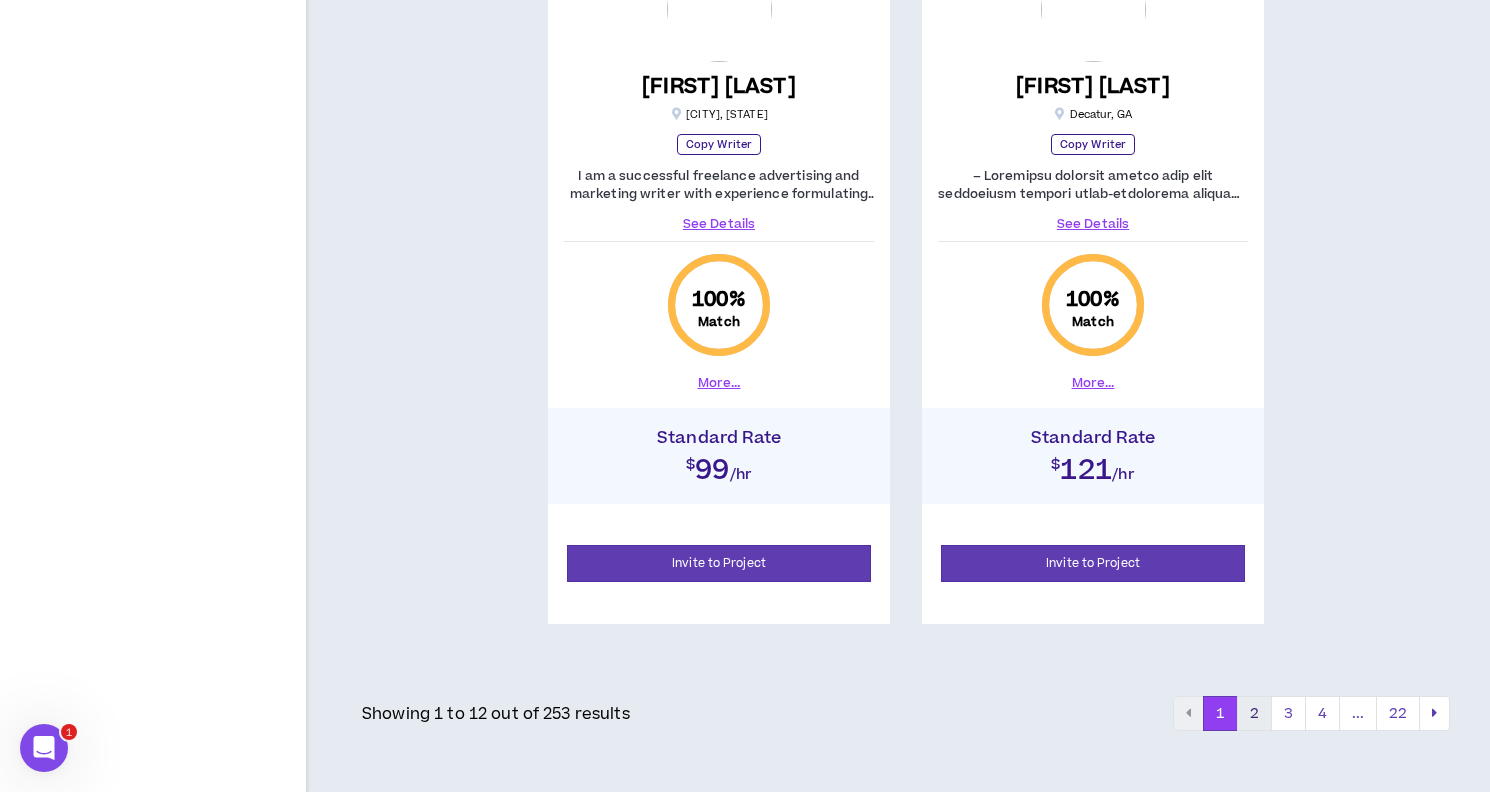 click on "2" at bounding box center [1254, 714] 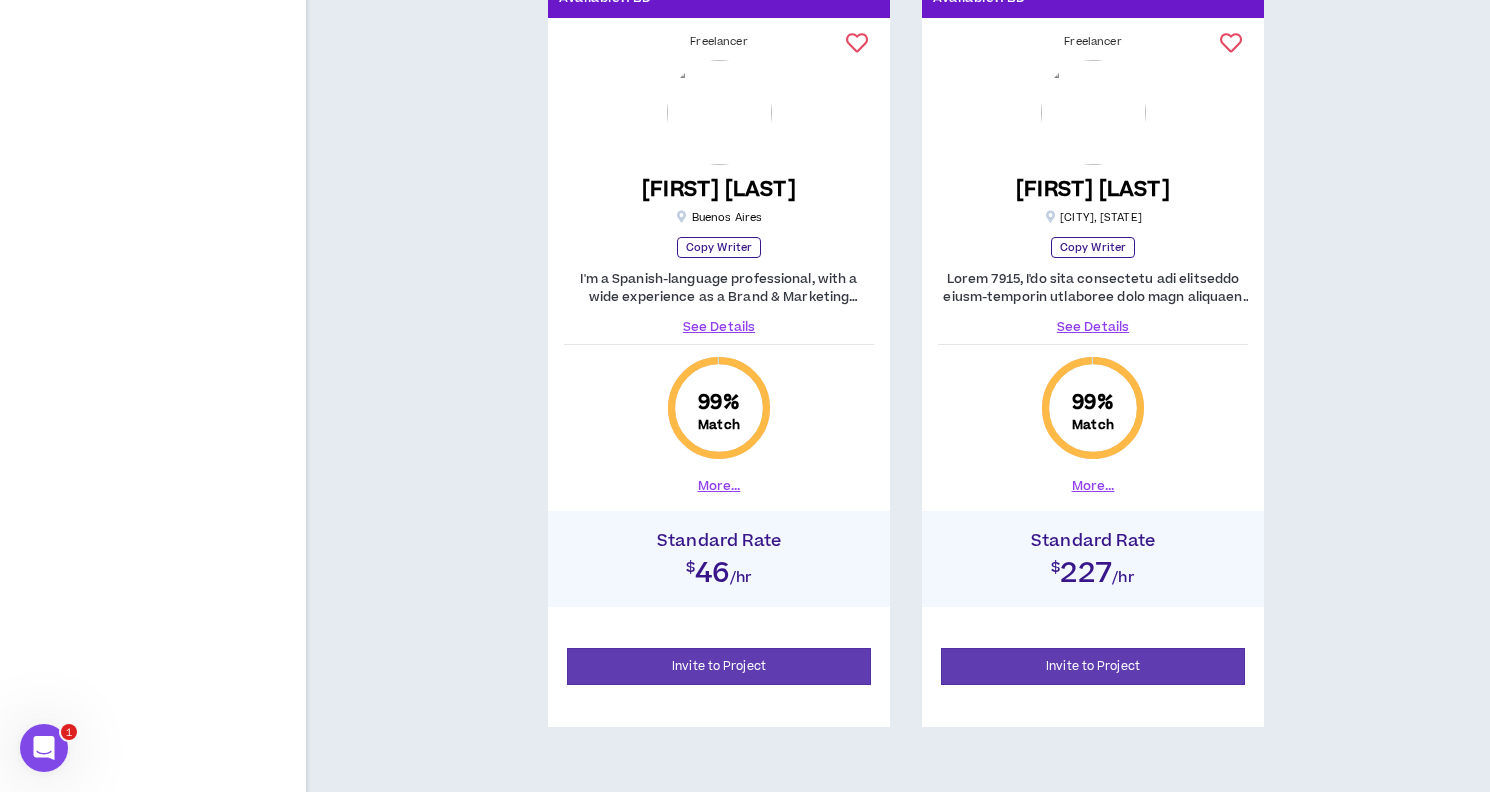scroll, scrollTop: 4365, scrollLeft: 0, axis: vertical 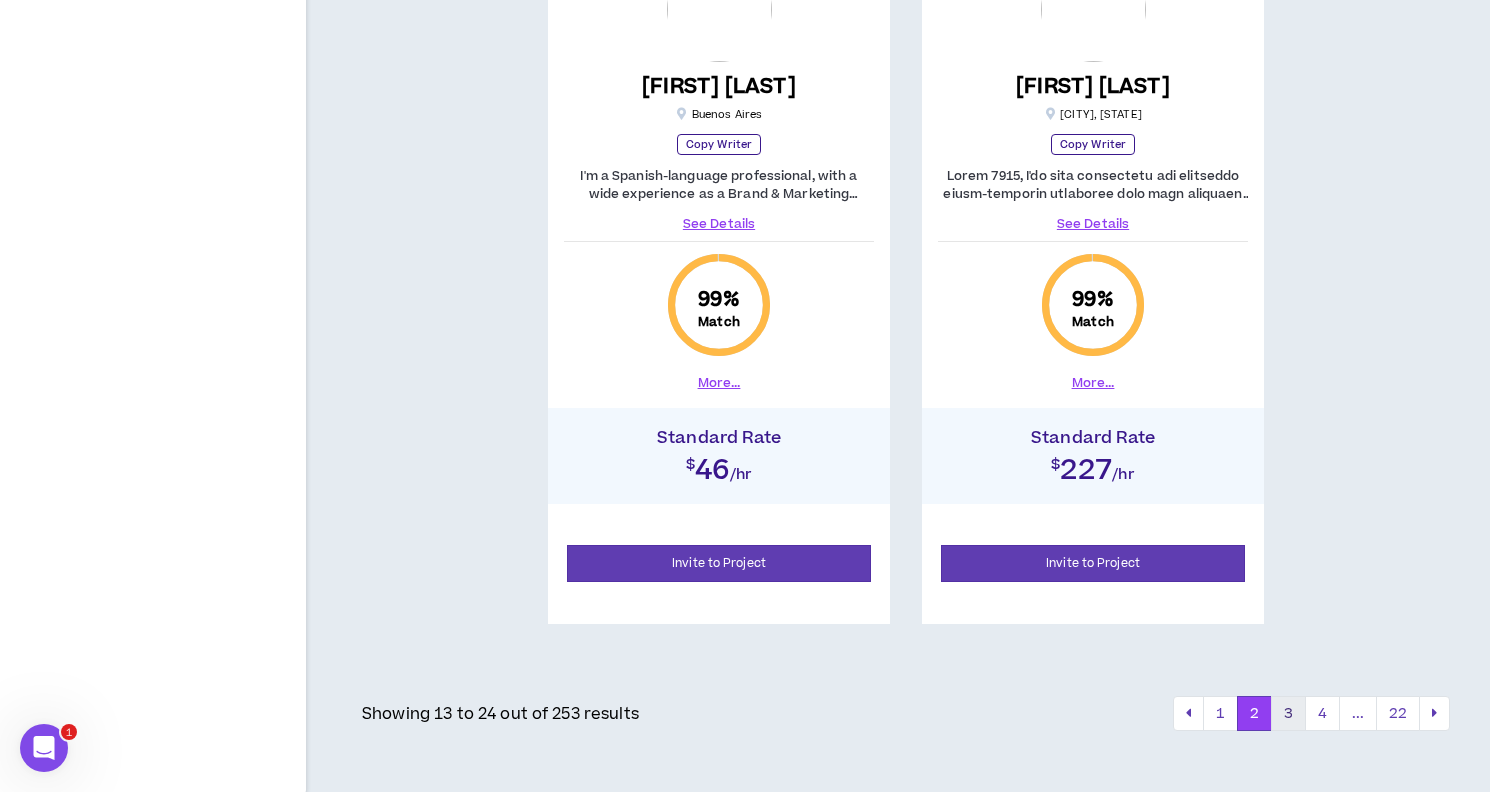 click on "3" at bounding box center (1288, 714) 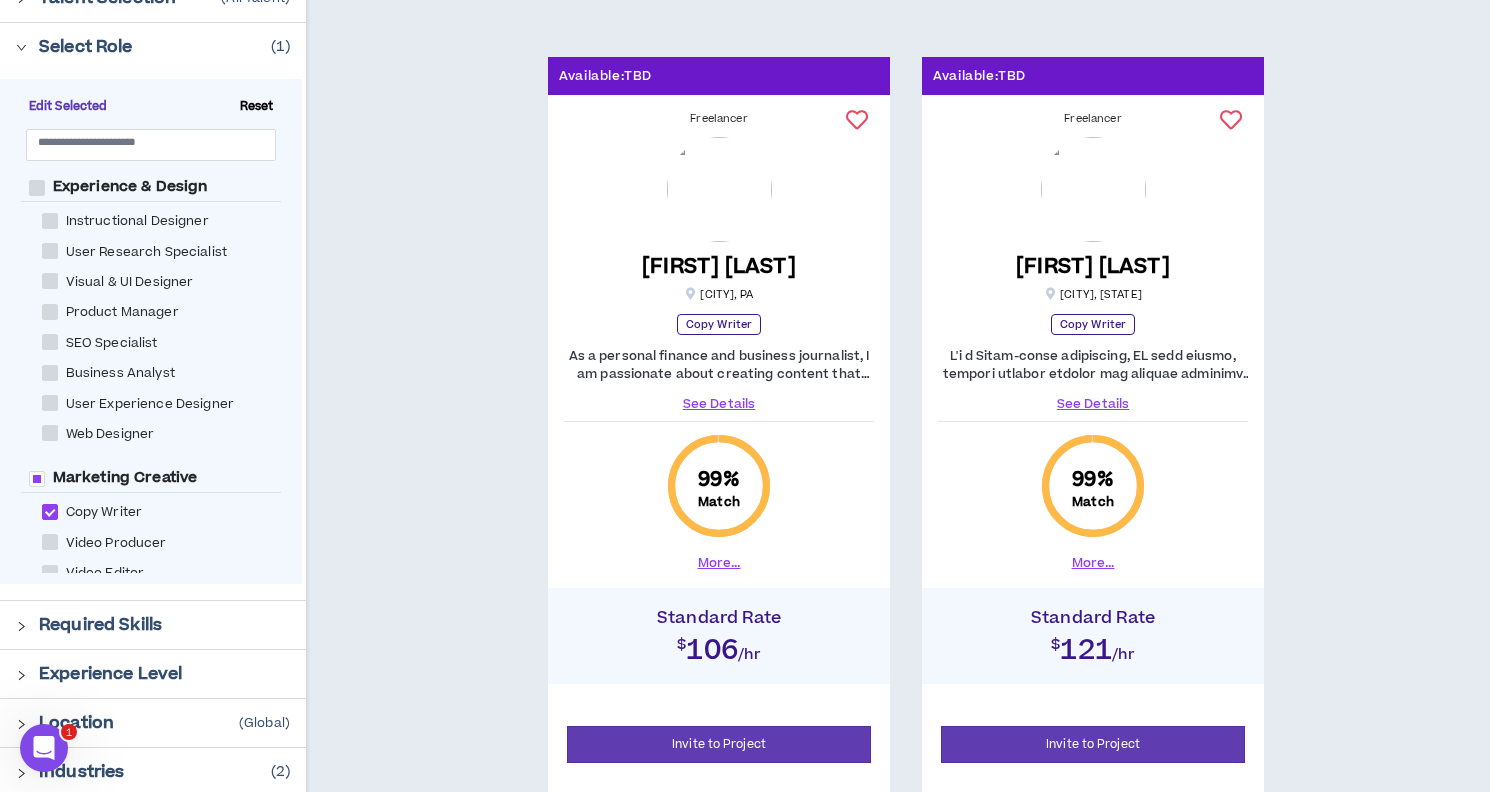 scroll, scrollTop: 0, scrollLeft: 0, axis: both 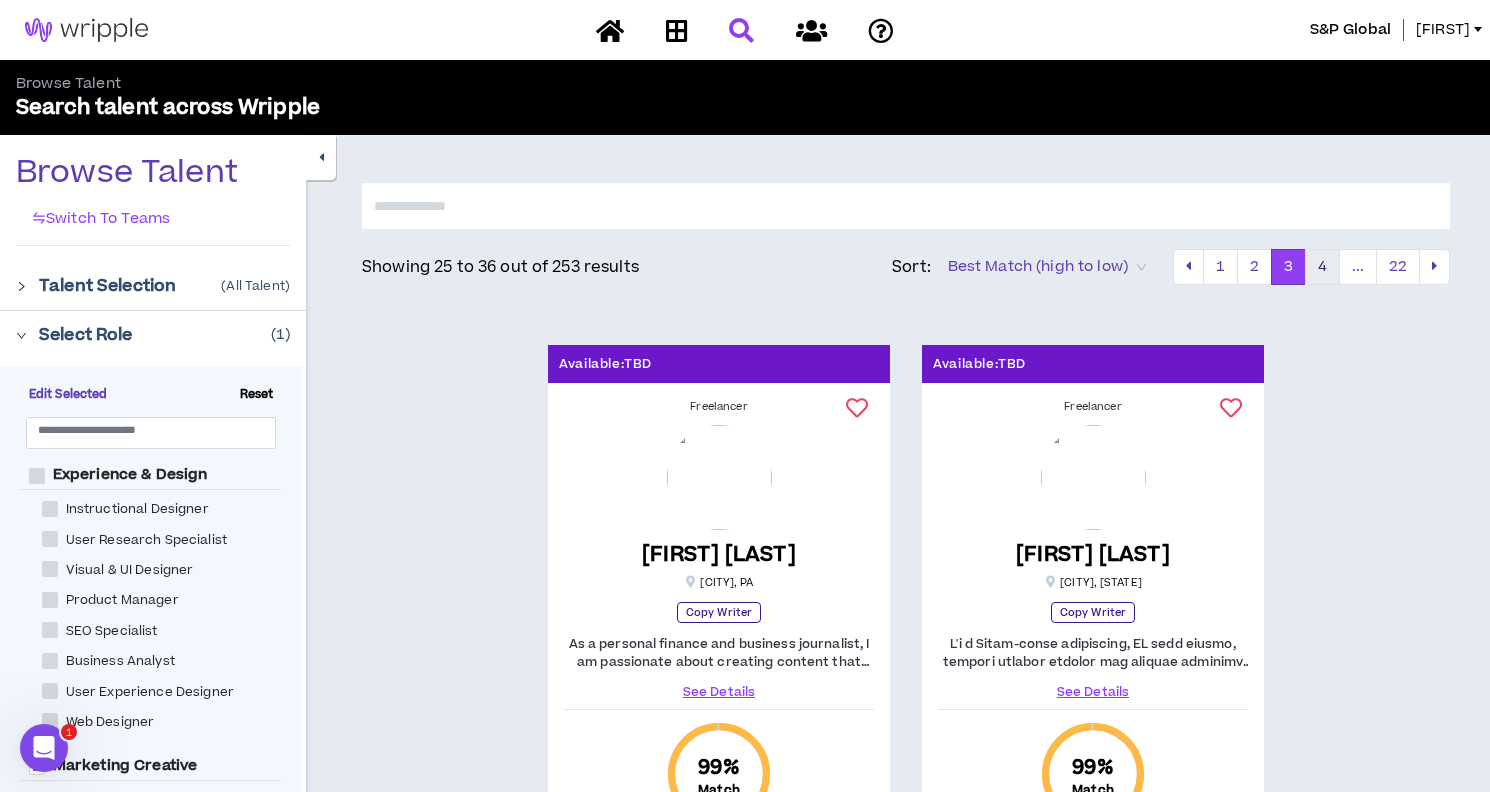 click on "4" at bounding box center (1322, 267) 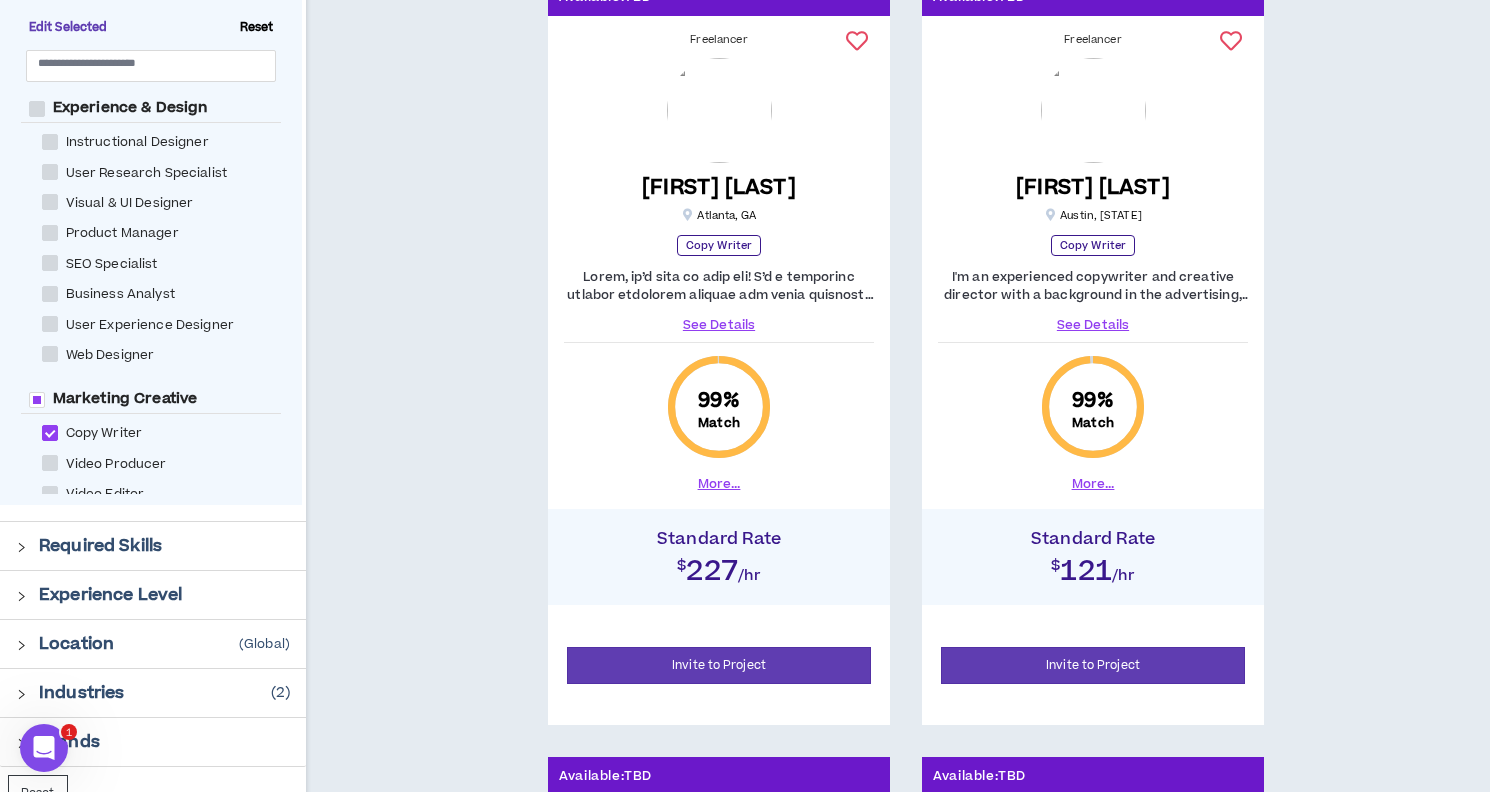 scroll, scrollTop: 319, scrollLeft: 0, axis: vertical 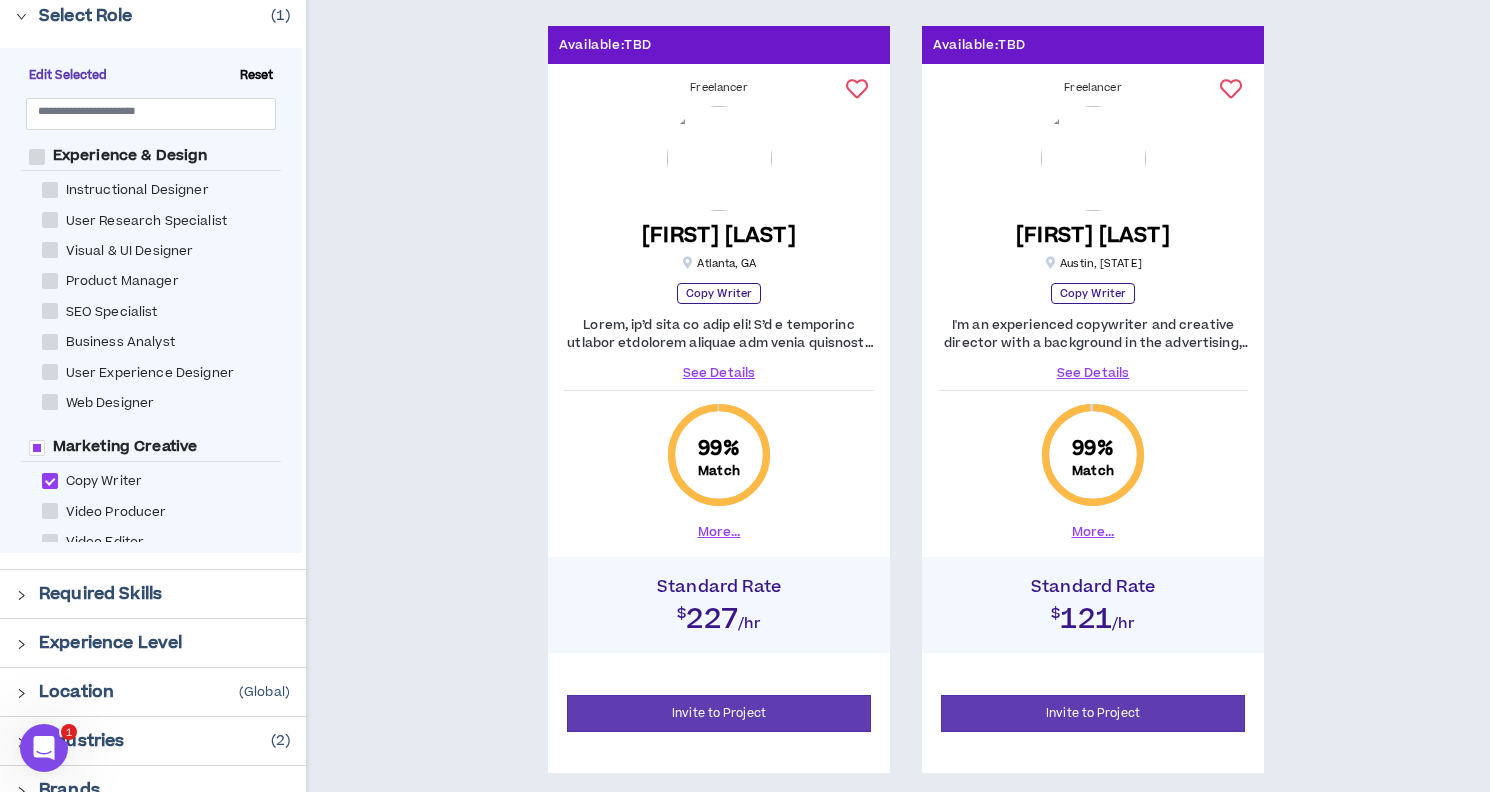 click on "See Details" at bounding box center (1093, 373) 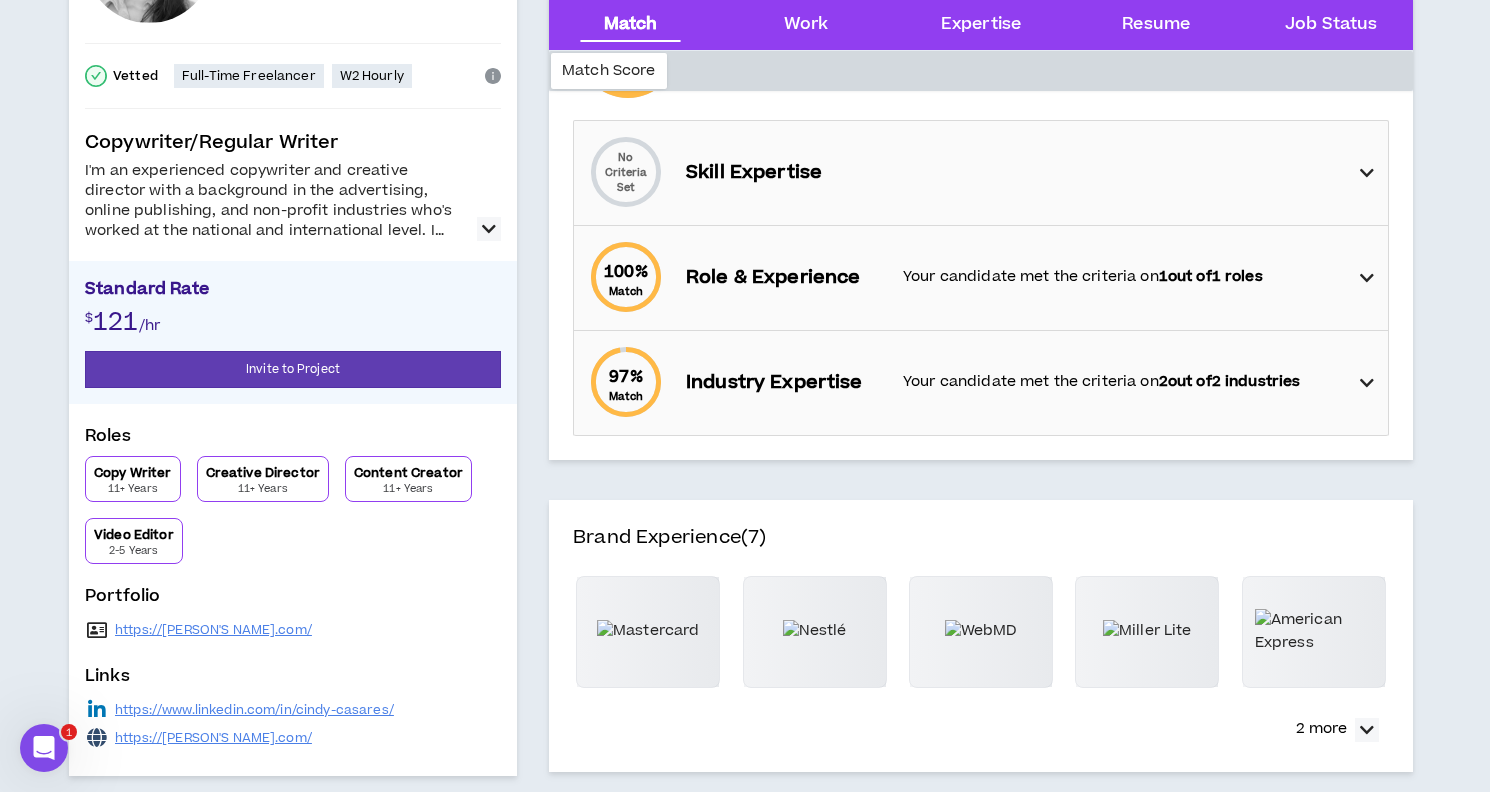 scroll, scrollTop: 245, scrollLeft: 0, axis: vertical 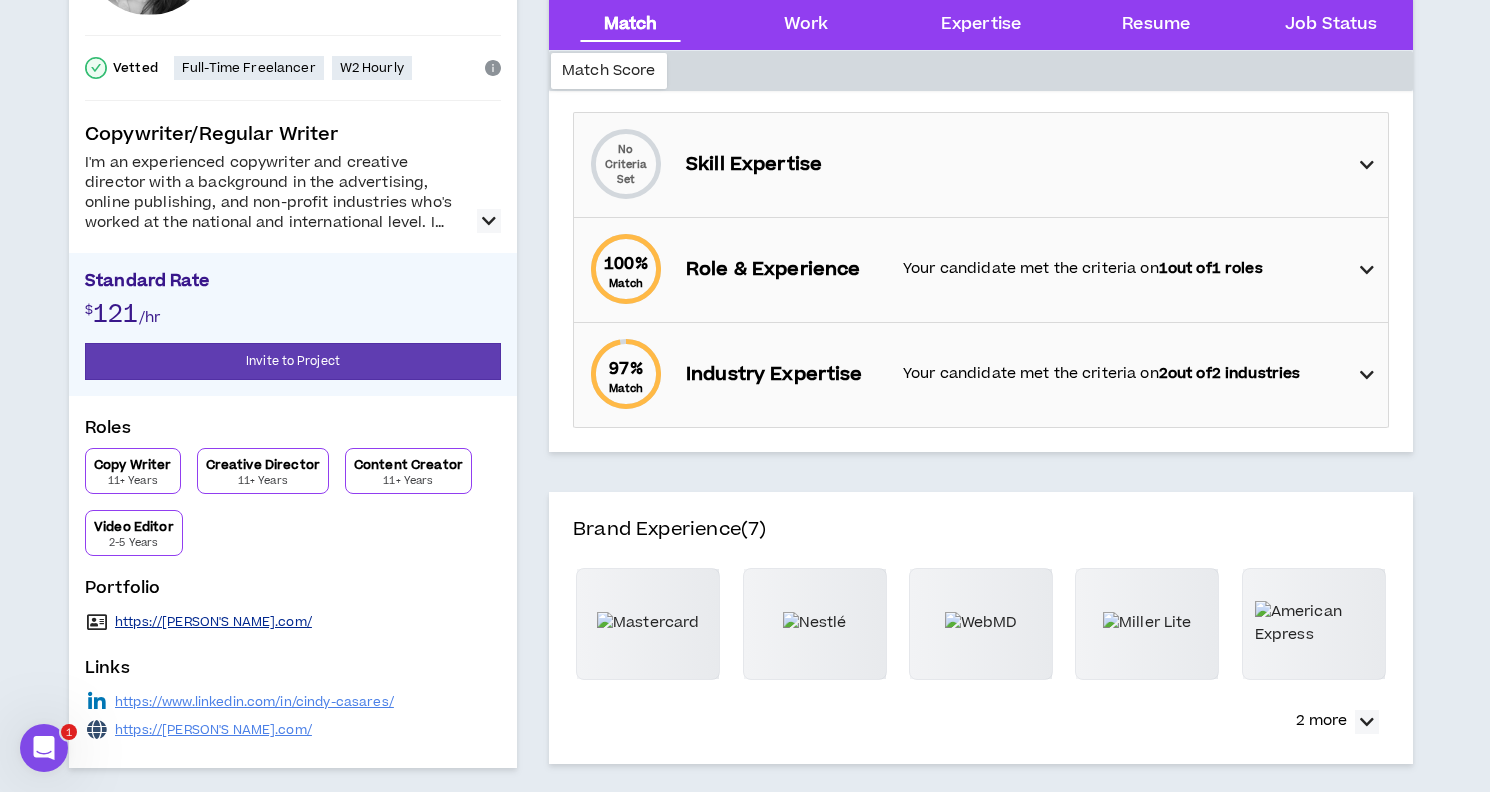 click on "https://[PERSON'S NAME].com/" at bounding box center (213, 622) 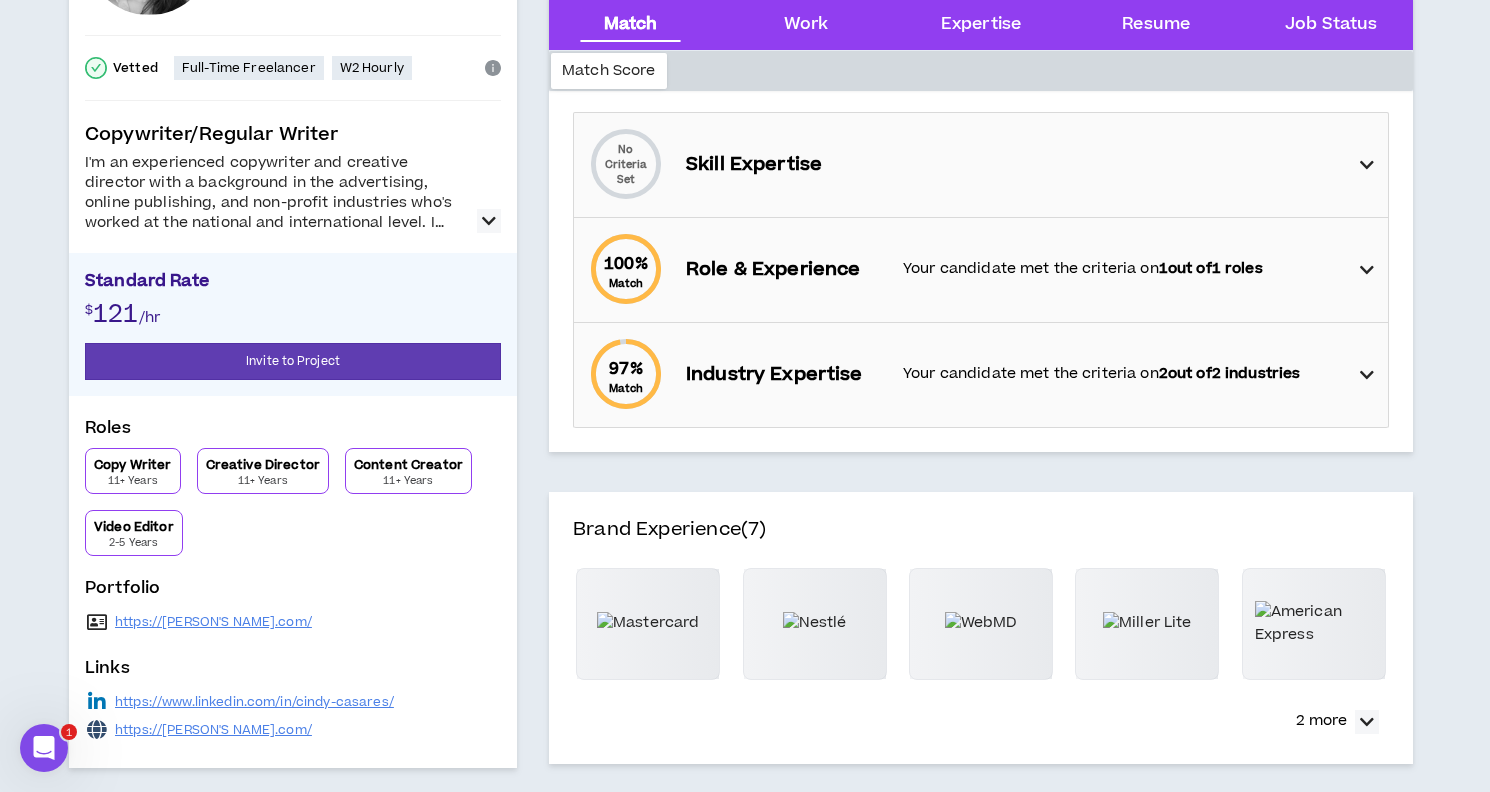click at bounding box center [489, 221] 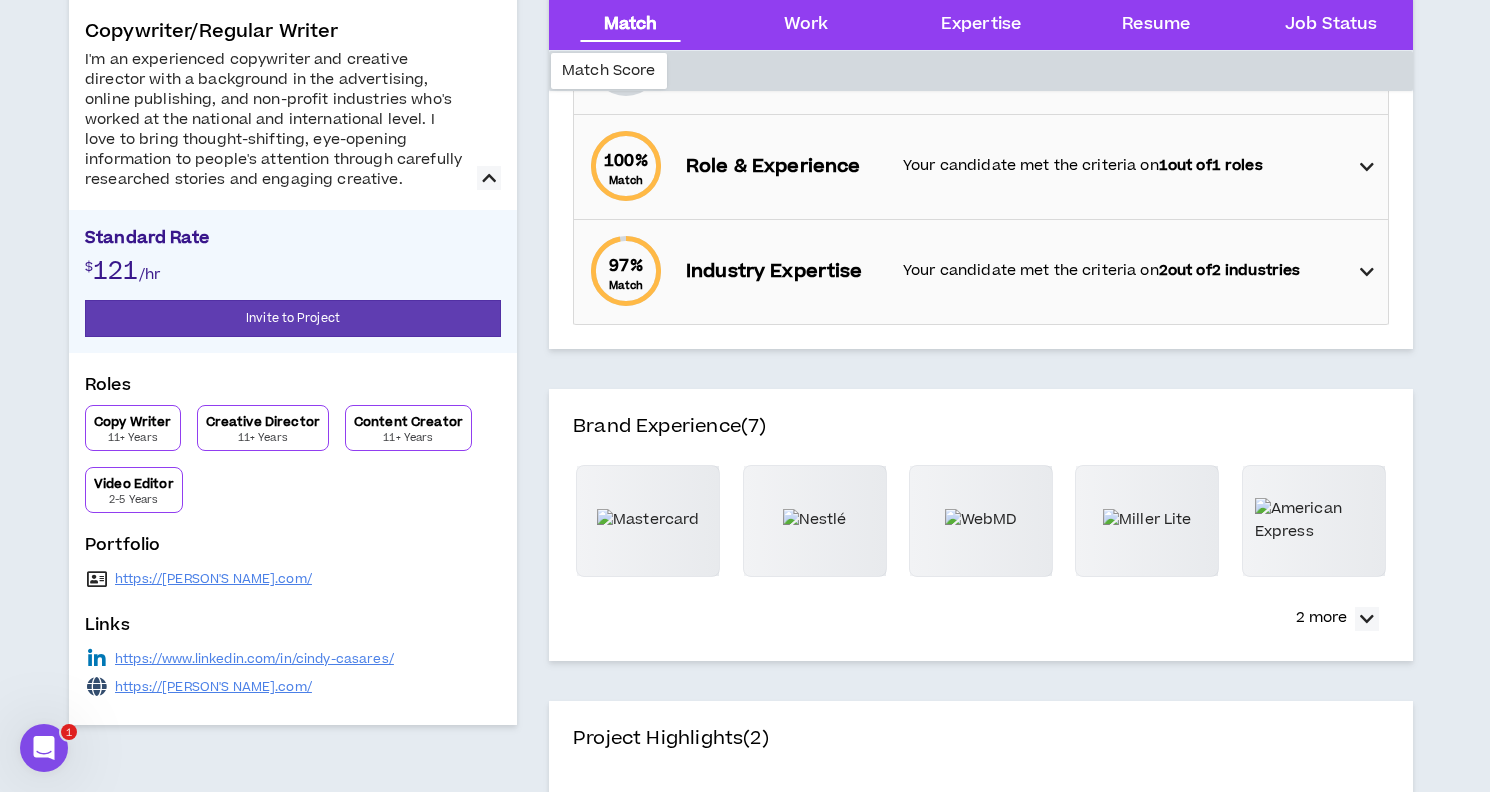 scroll, scrollTop: 358, scrollLeft: 0, axis: vertical 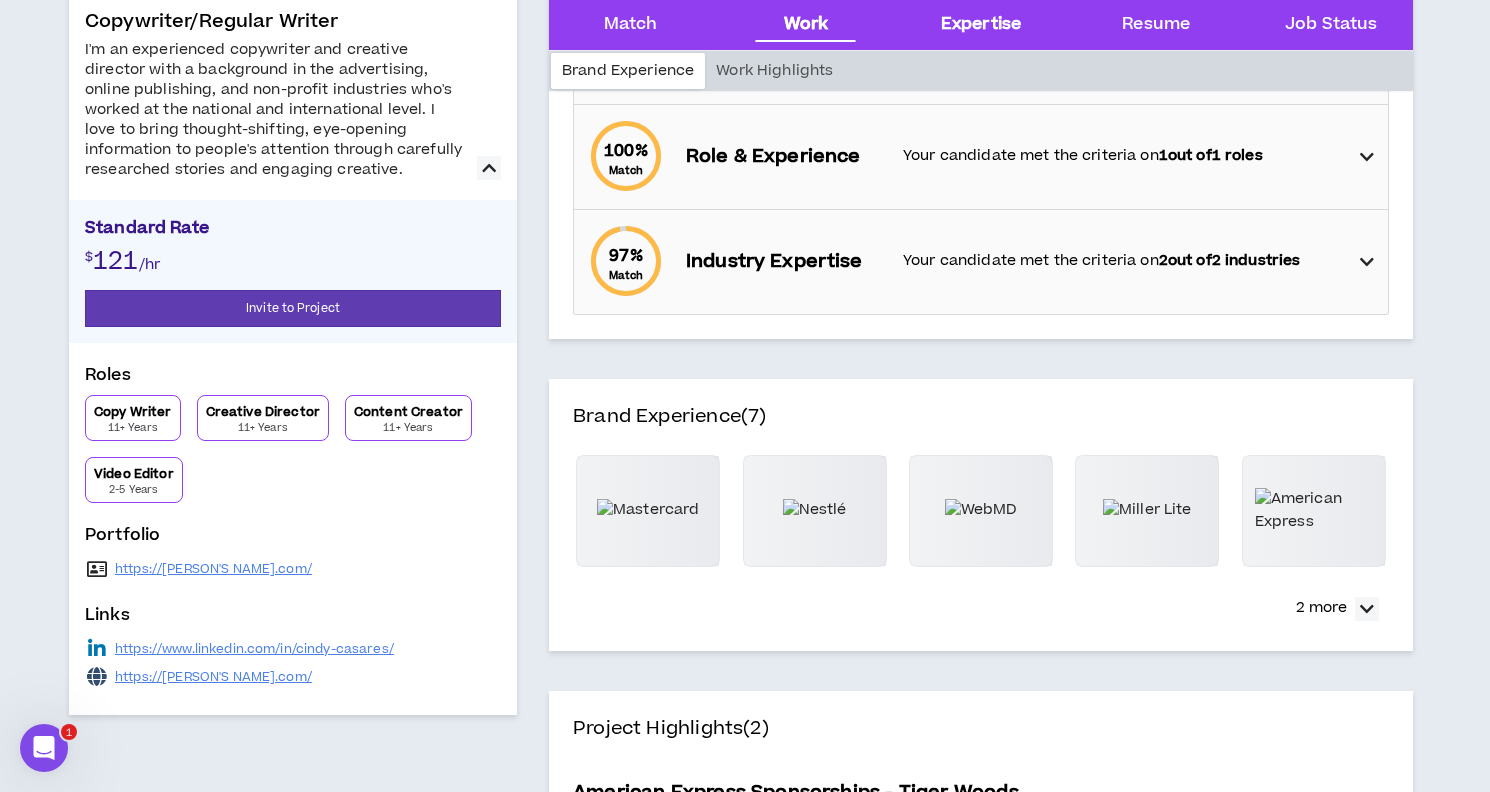 click on "Expertise" at bounding box center (981, 25) 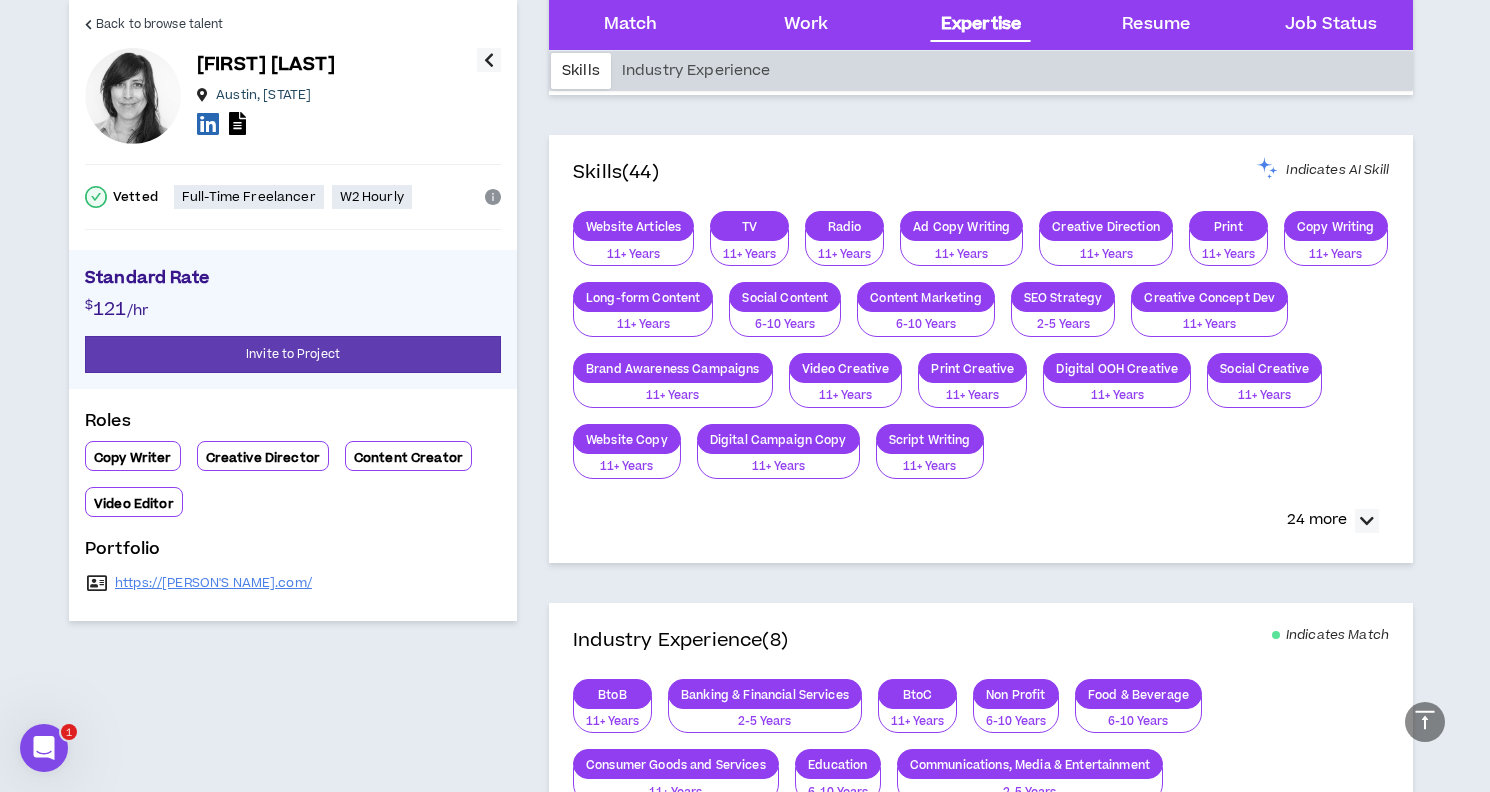 scroll, scrollTop: 1964, scrollLeft: 0, axis: vertical 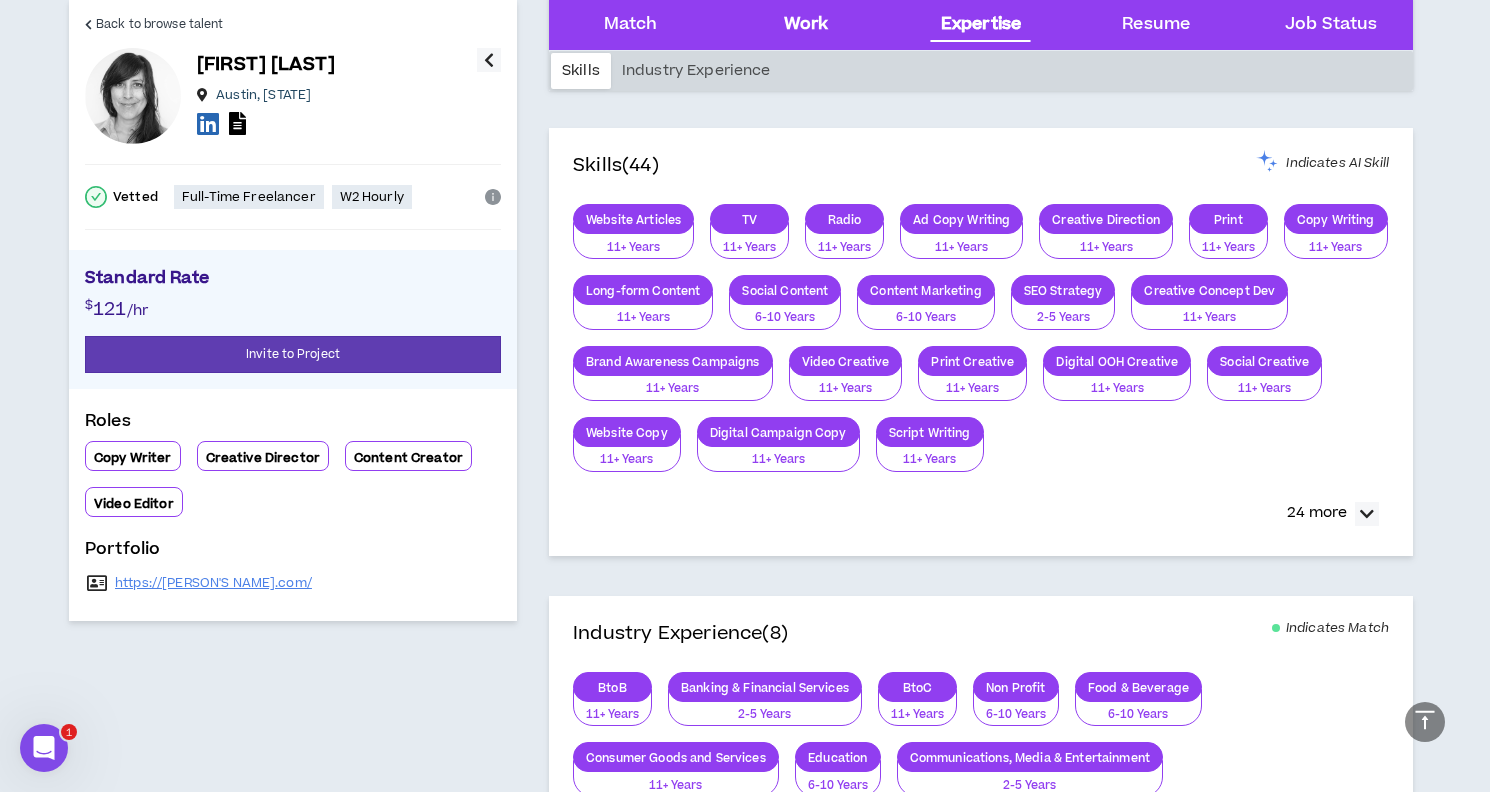 click on "Work" at bounding box center [806, 25] 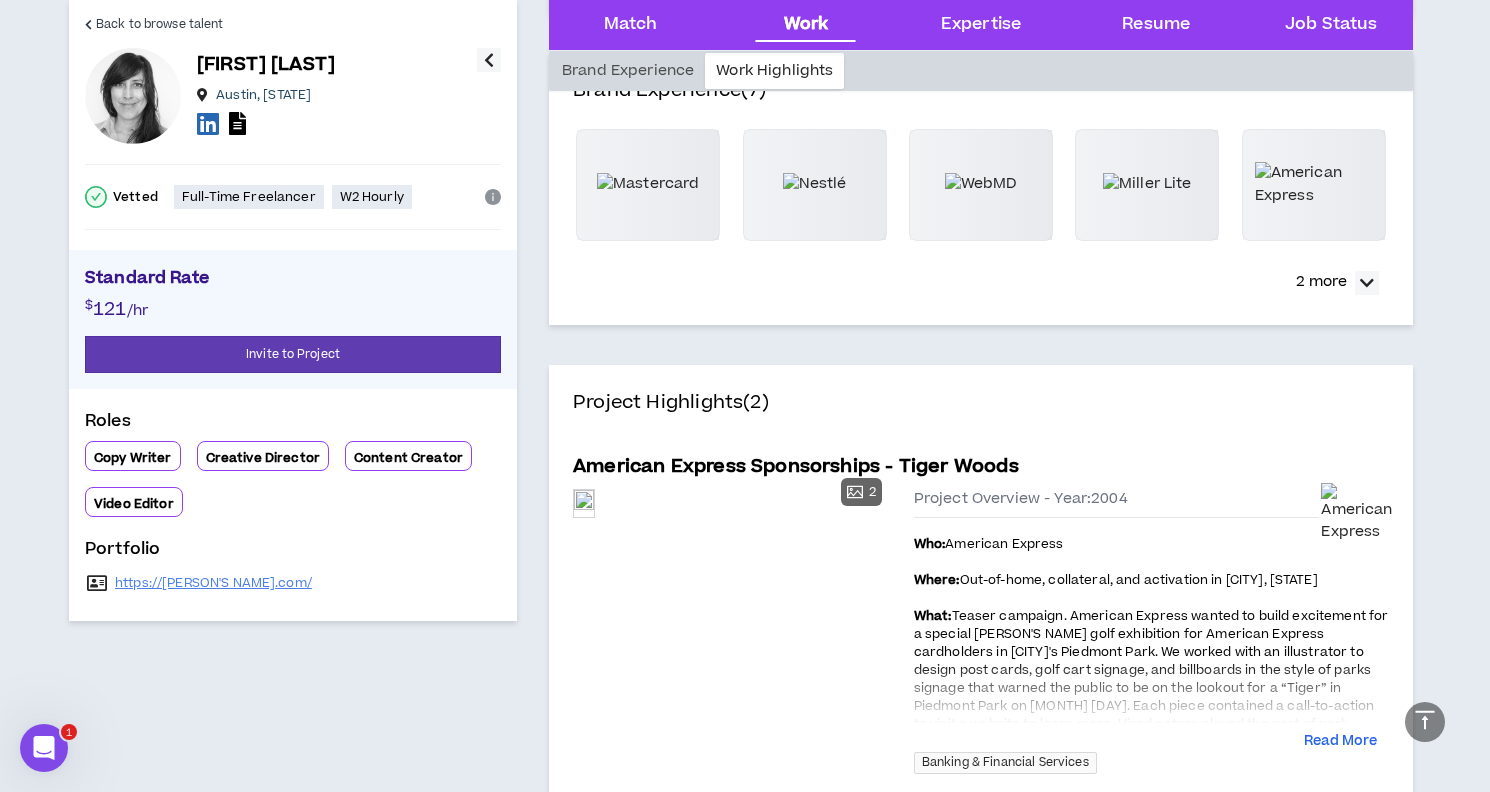 scroll, scrollTop: 608, scrollLeft: 0, axis: vertical 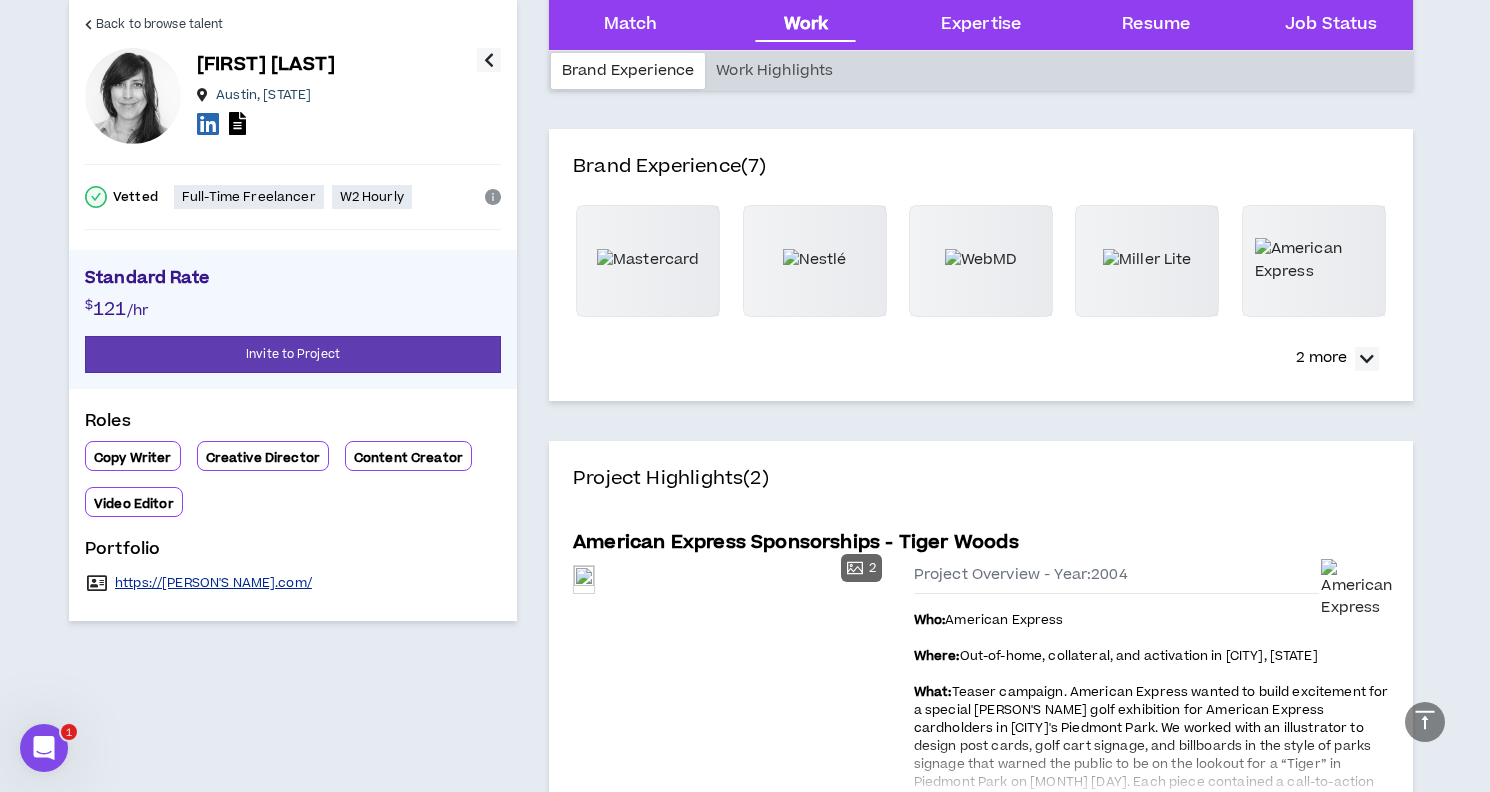 click on "https://[PERSON'S NAME].com/" at bounding box center [213, 583] 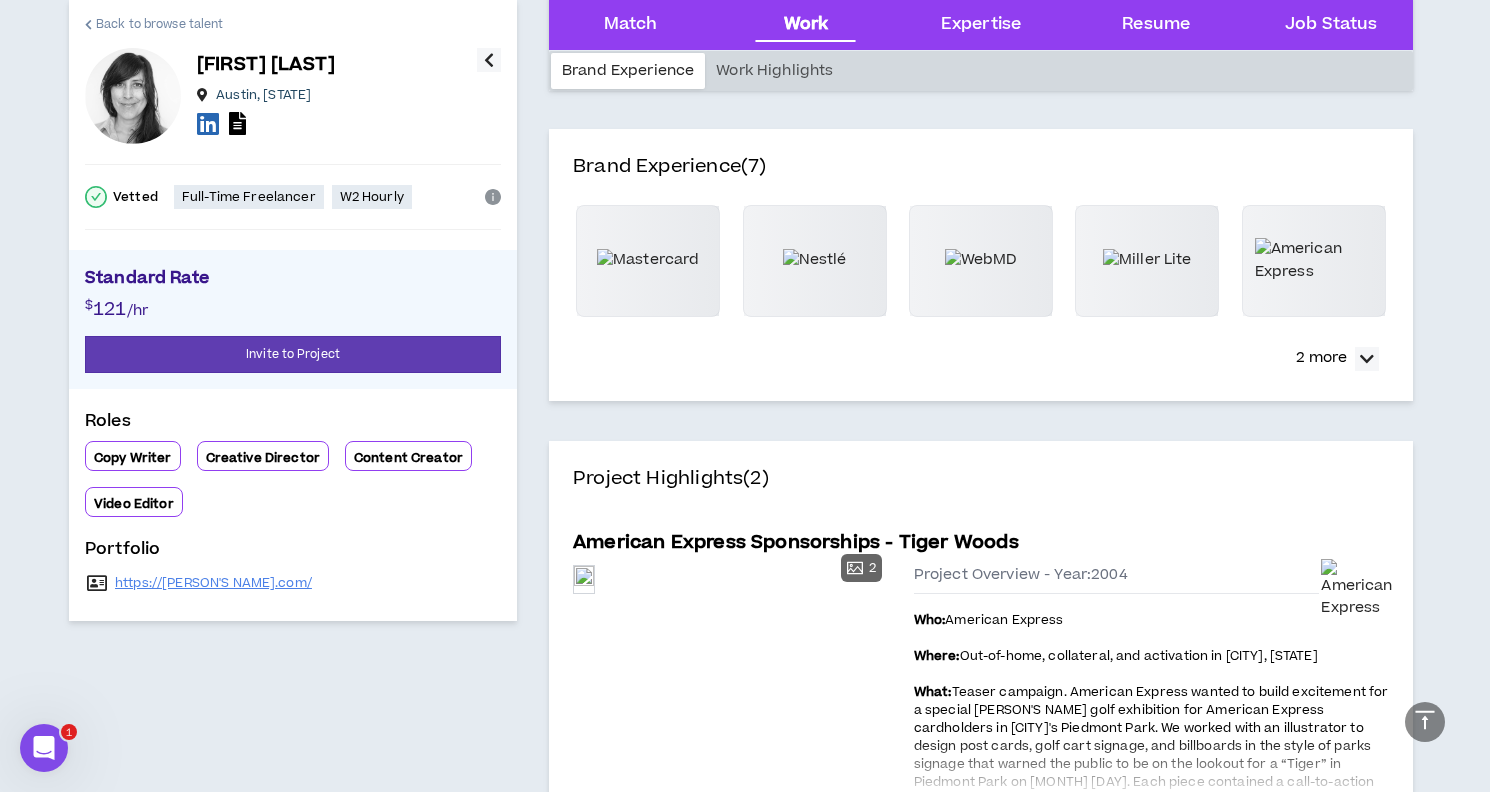 click on "Back to browse talent" at bounding box center [159, 24] 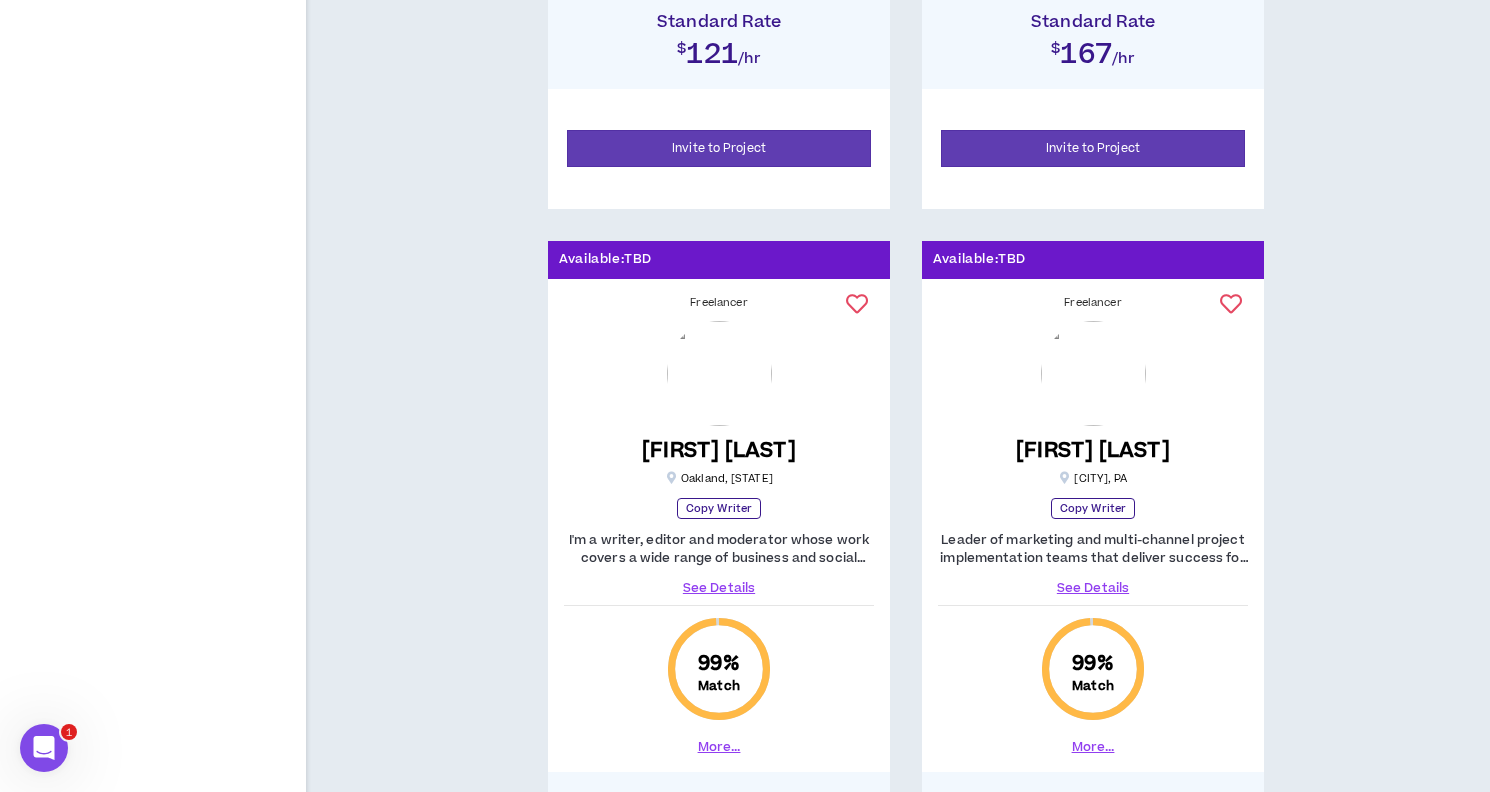 scroll, scrollTop: 1665, scrollLeft: 0, axis: vertical 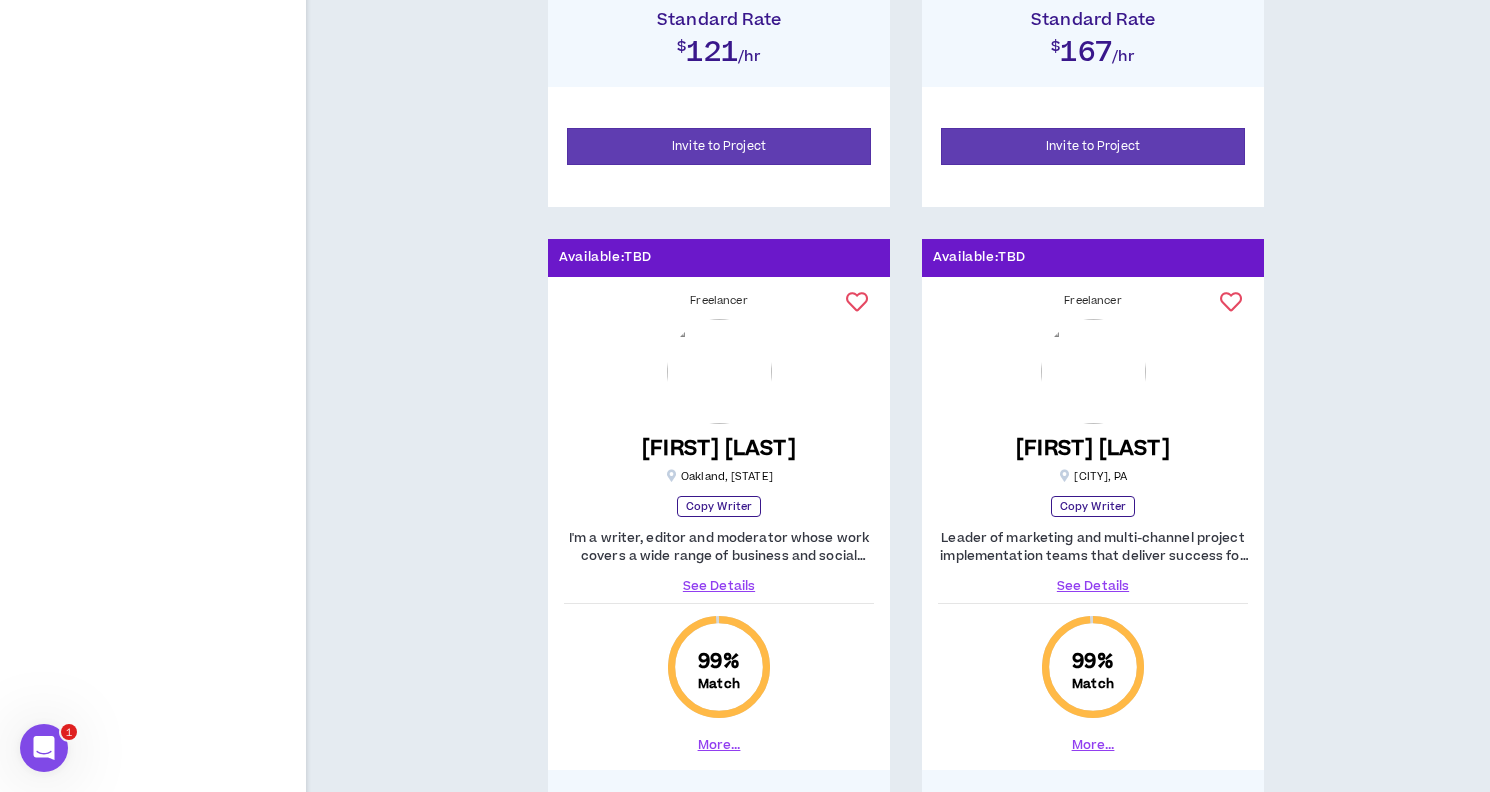 click on "See Details" at bounding box center (719, 586) 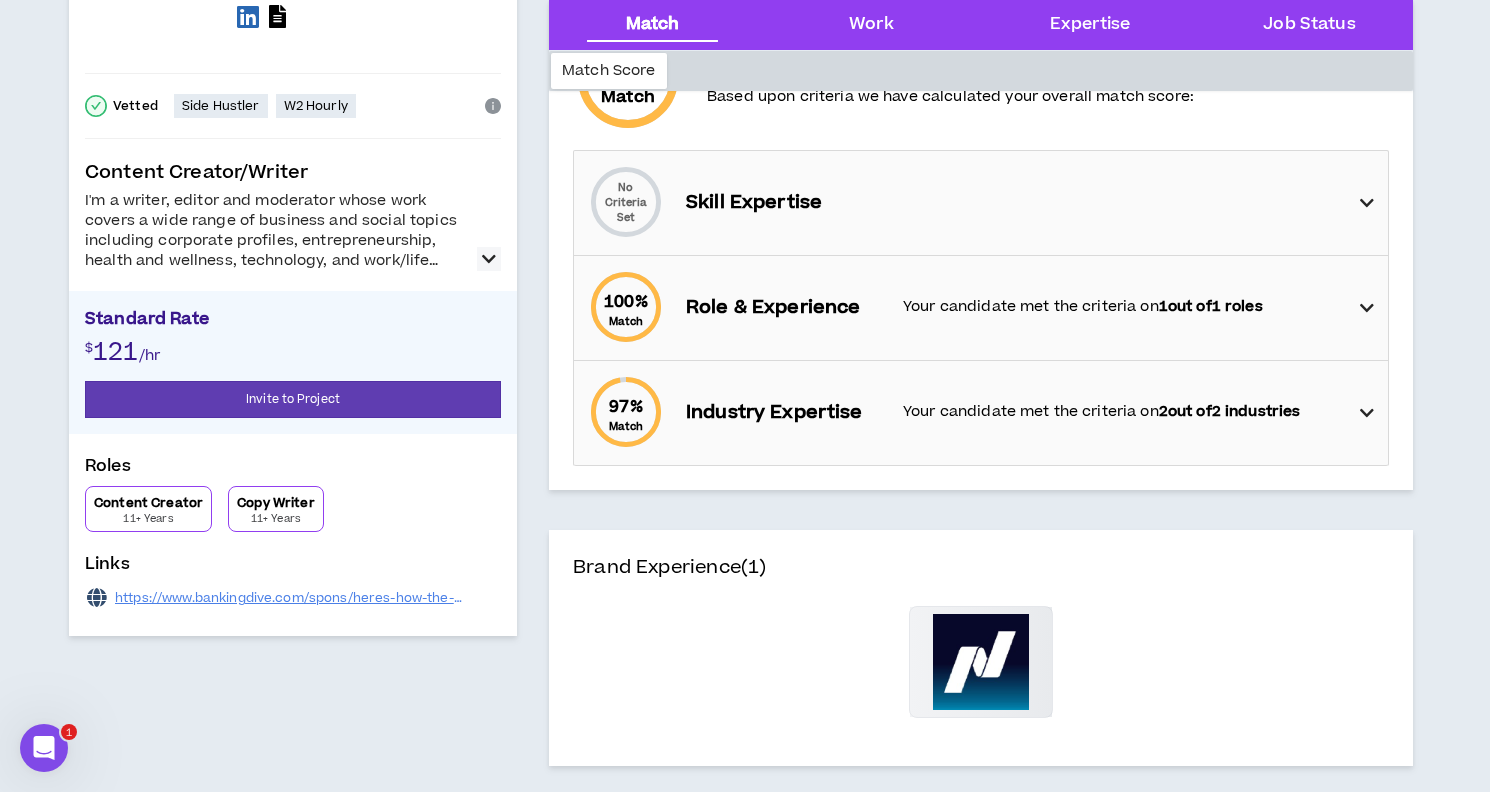scroll, scrollTop: 250, scrollLeft: 0, axis: vertical 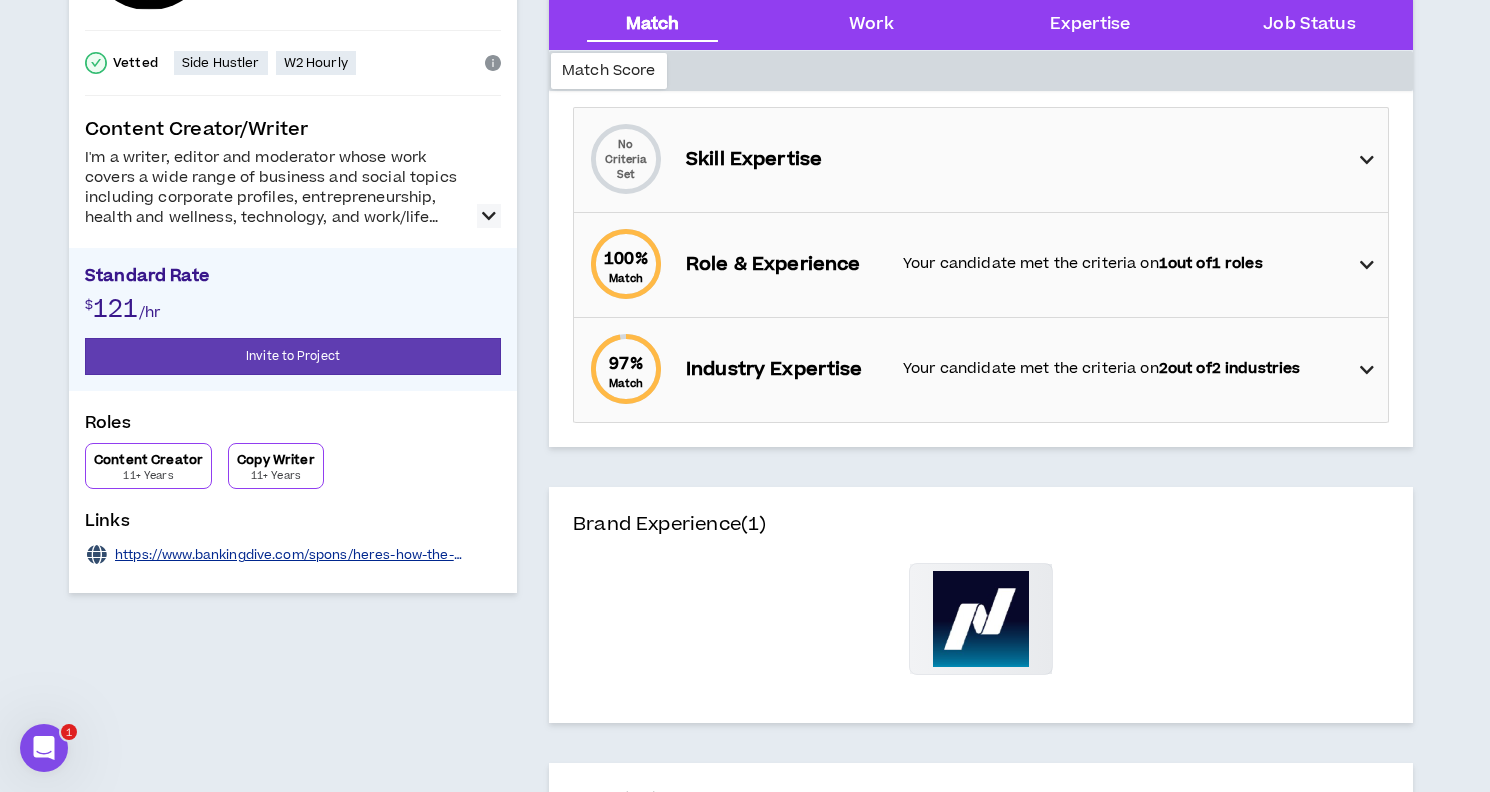 click on "https://www.bankingdive.com/spons/heres-how-the-fednow-service-answers-the-need-for-fast-safe-and-reliable/718400/" at bounding box center (308, 555) 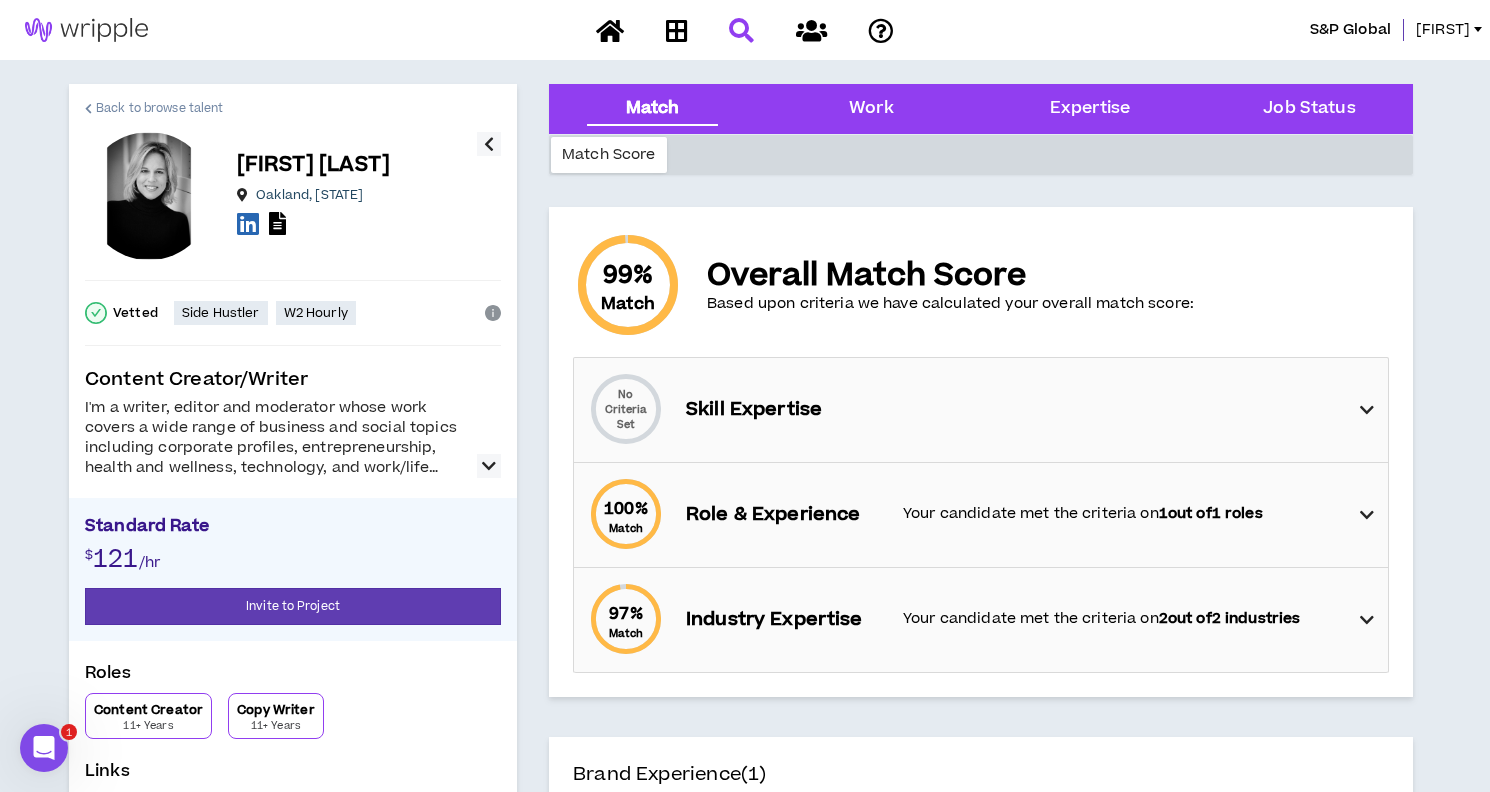 click on "Back to browse talent" at bounding box center (159, 108) 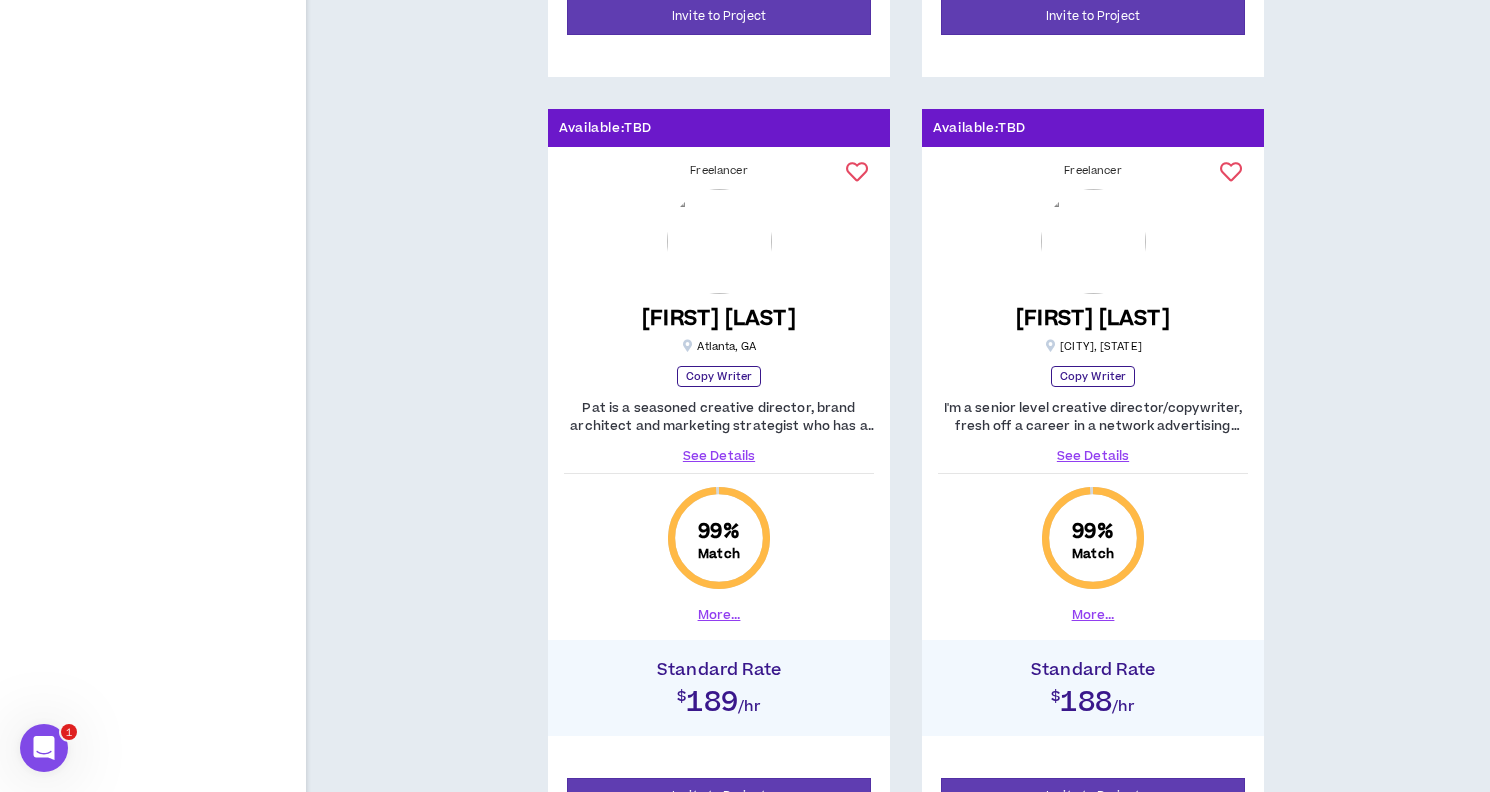 scroll, scrollTop: 2568, scrollLeft: 0, axis: vertical 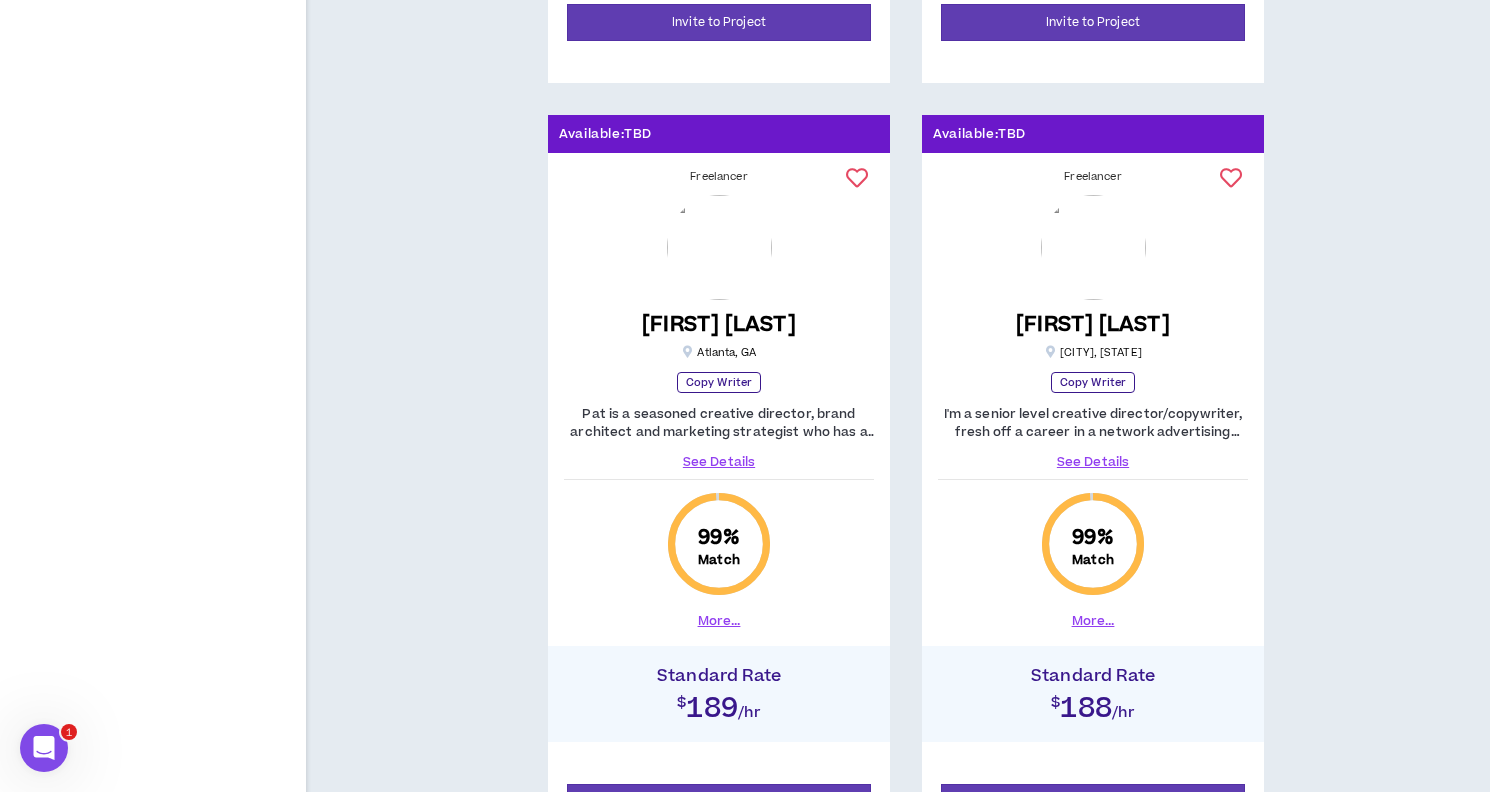 click on "See Details" at bounding box center [1093, 462] 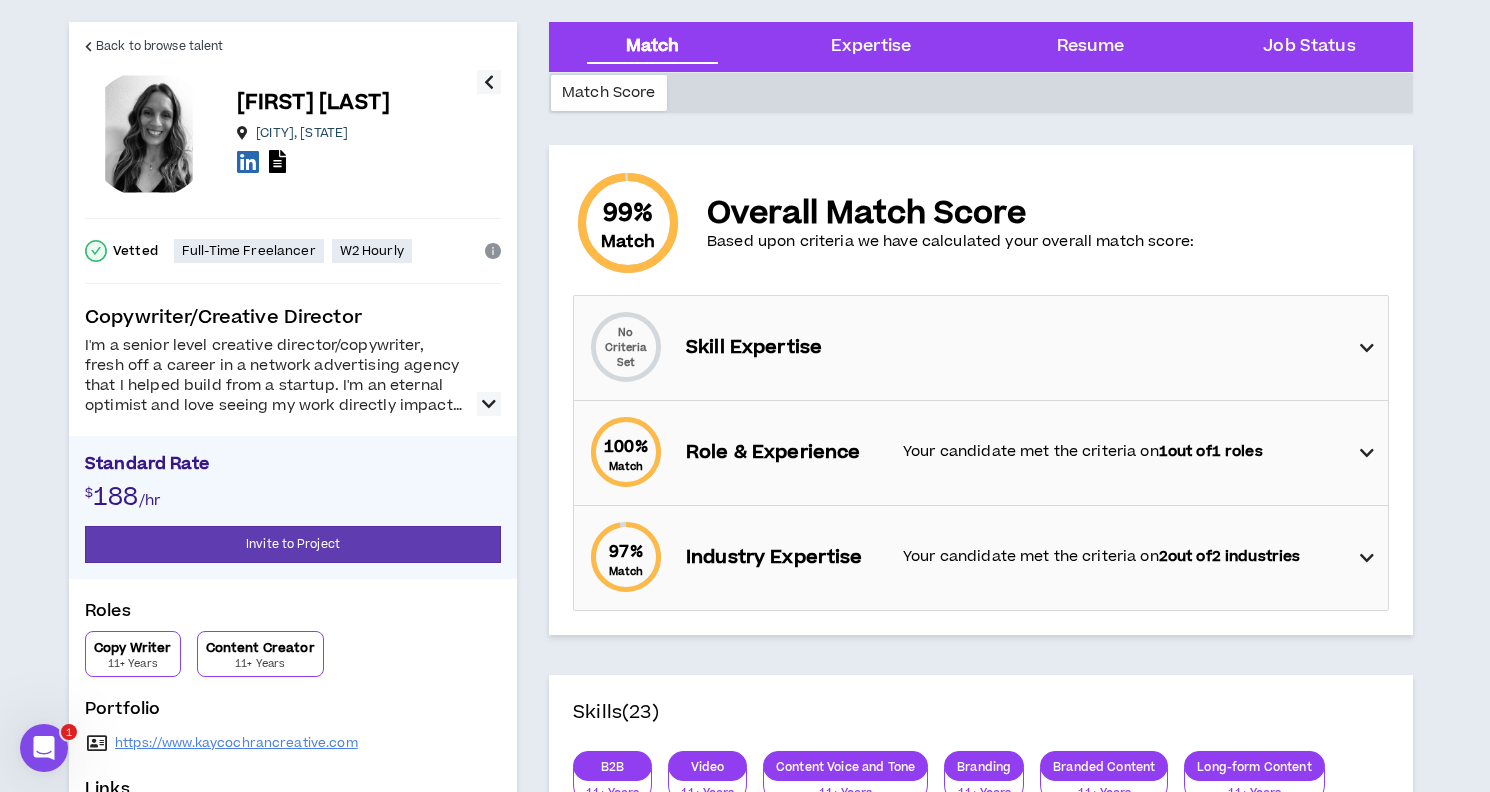 scroll, scrollTop: 63, scrollLeft: 0, axis: vertical 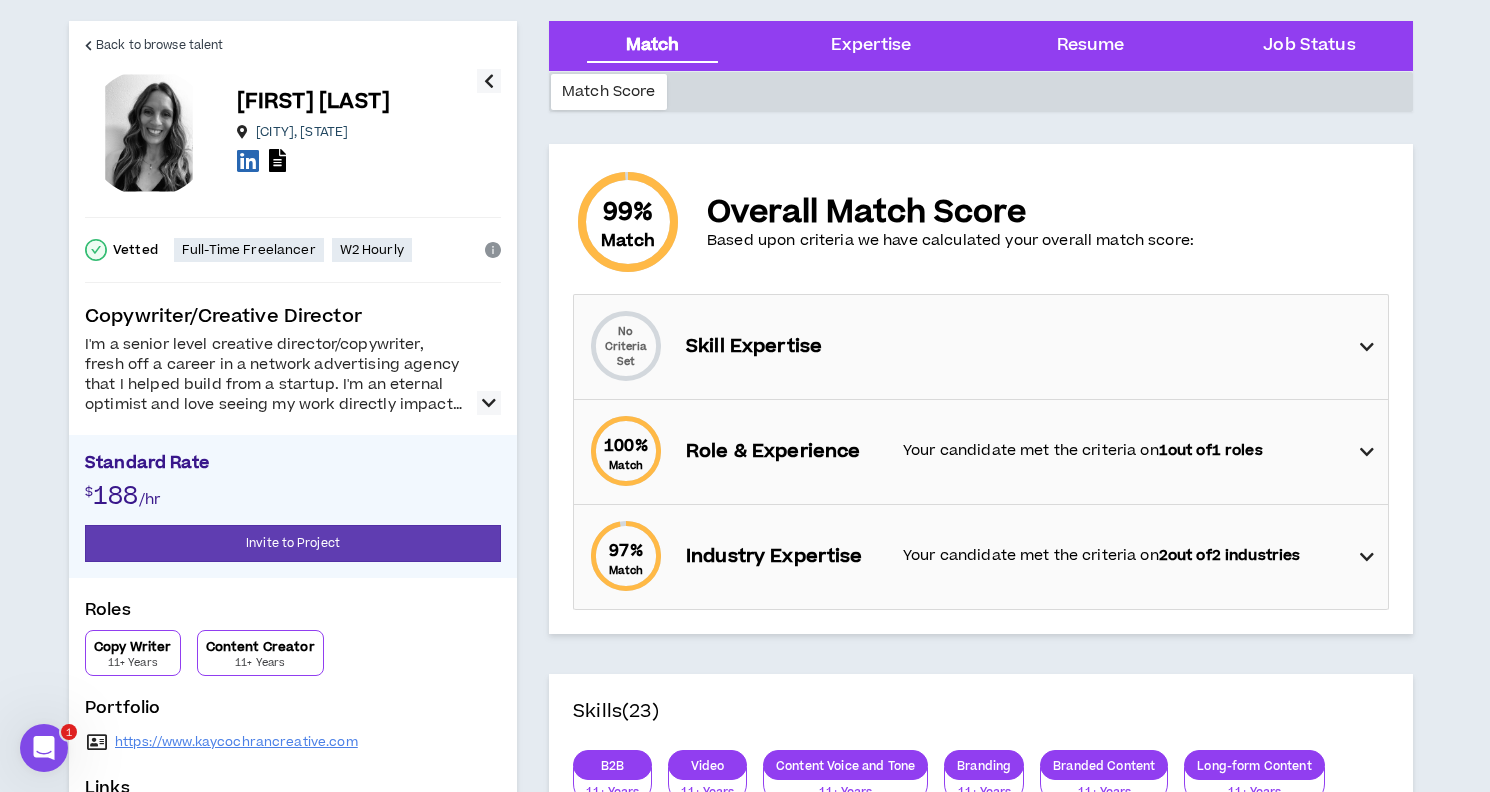 click at bounding box center [489, 403] 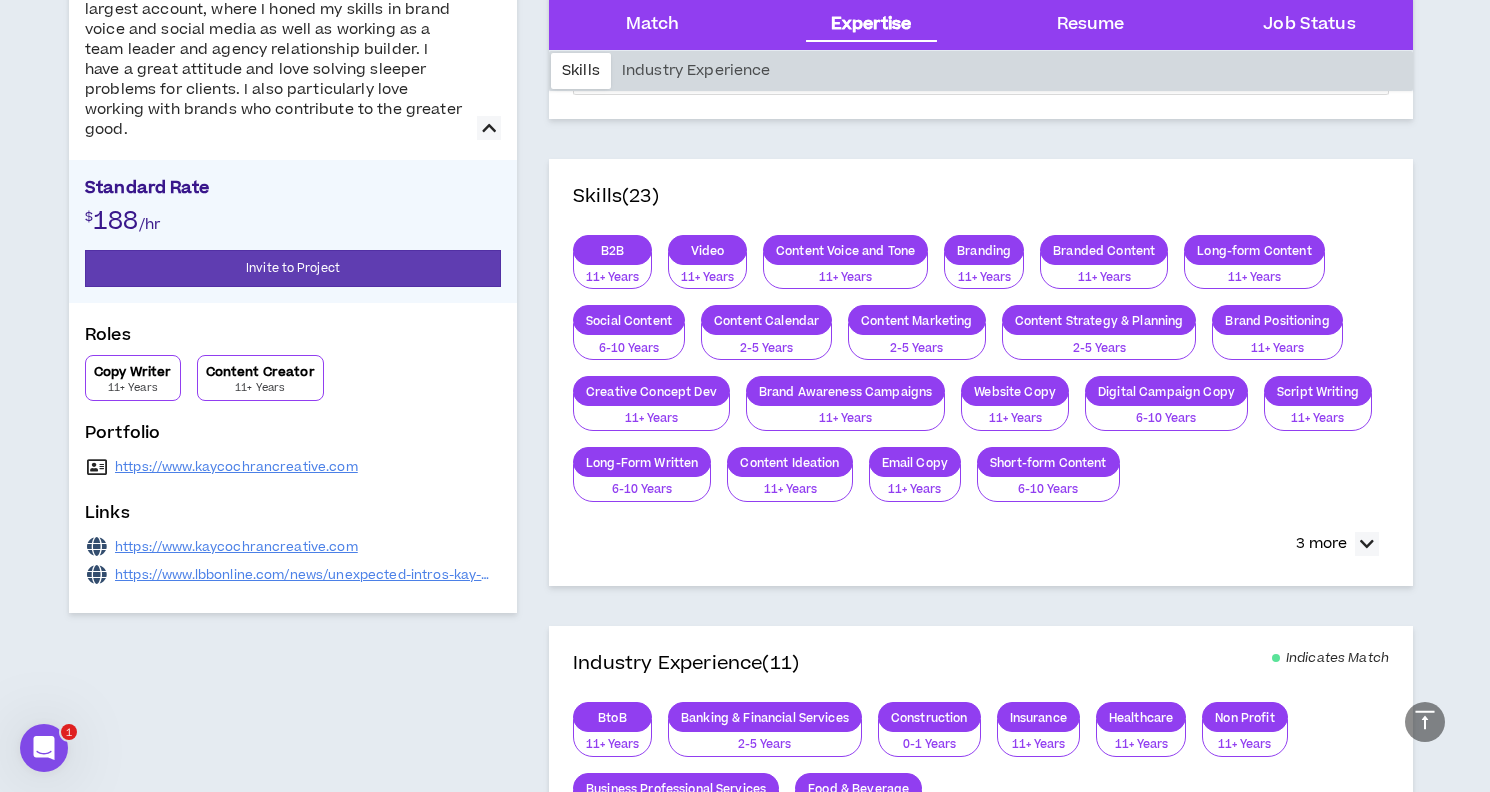 scroll, scrollTop: 598, scrollLeft: 0, axis: vertical 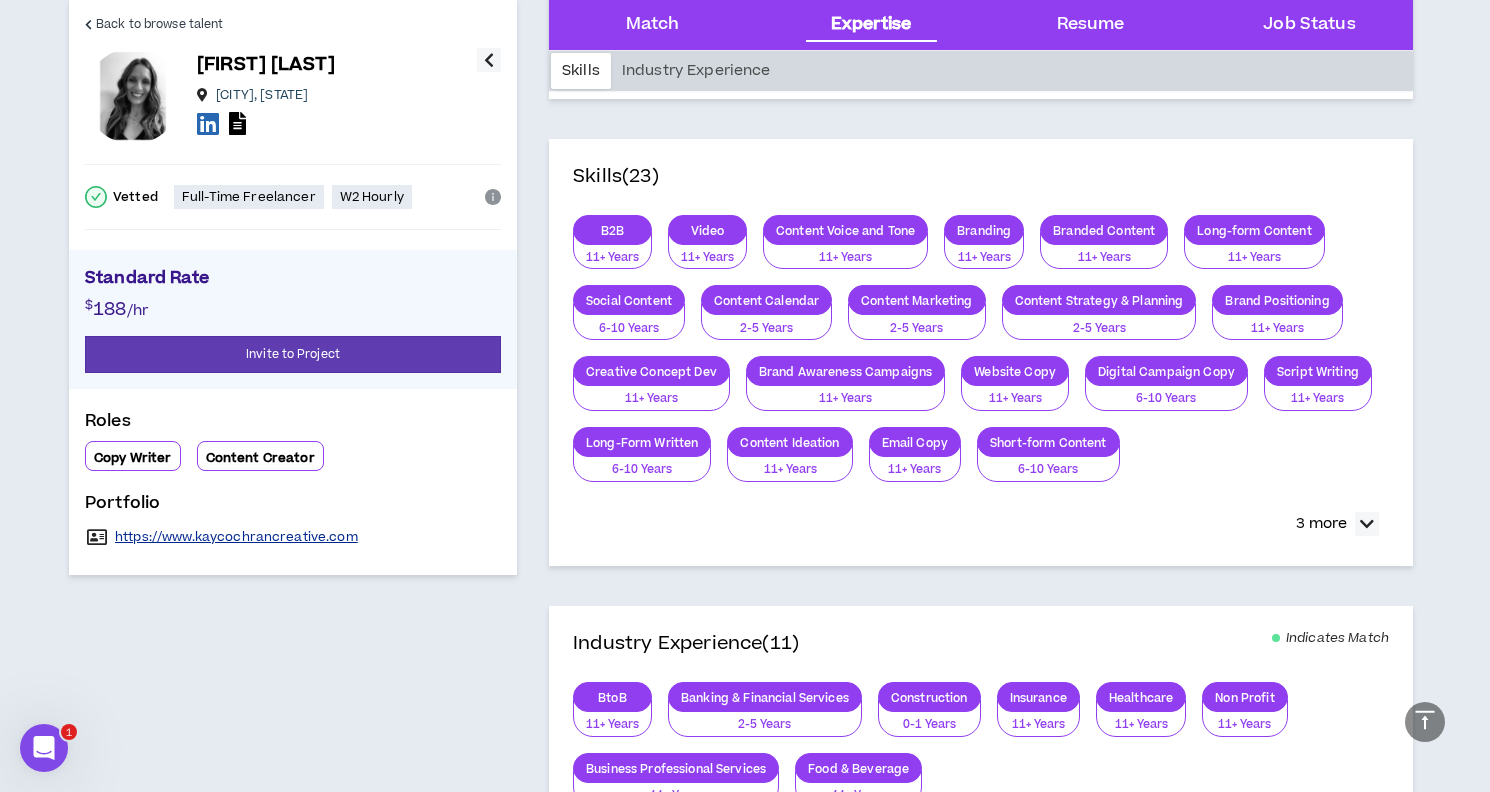 click on "https://www.kaycochrancreative.com" at bounding box center (236, 537) 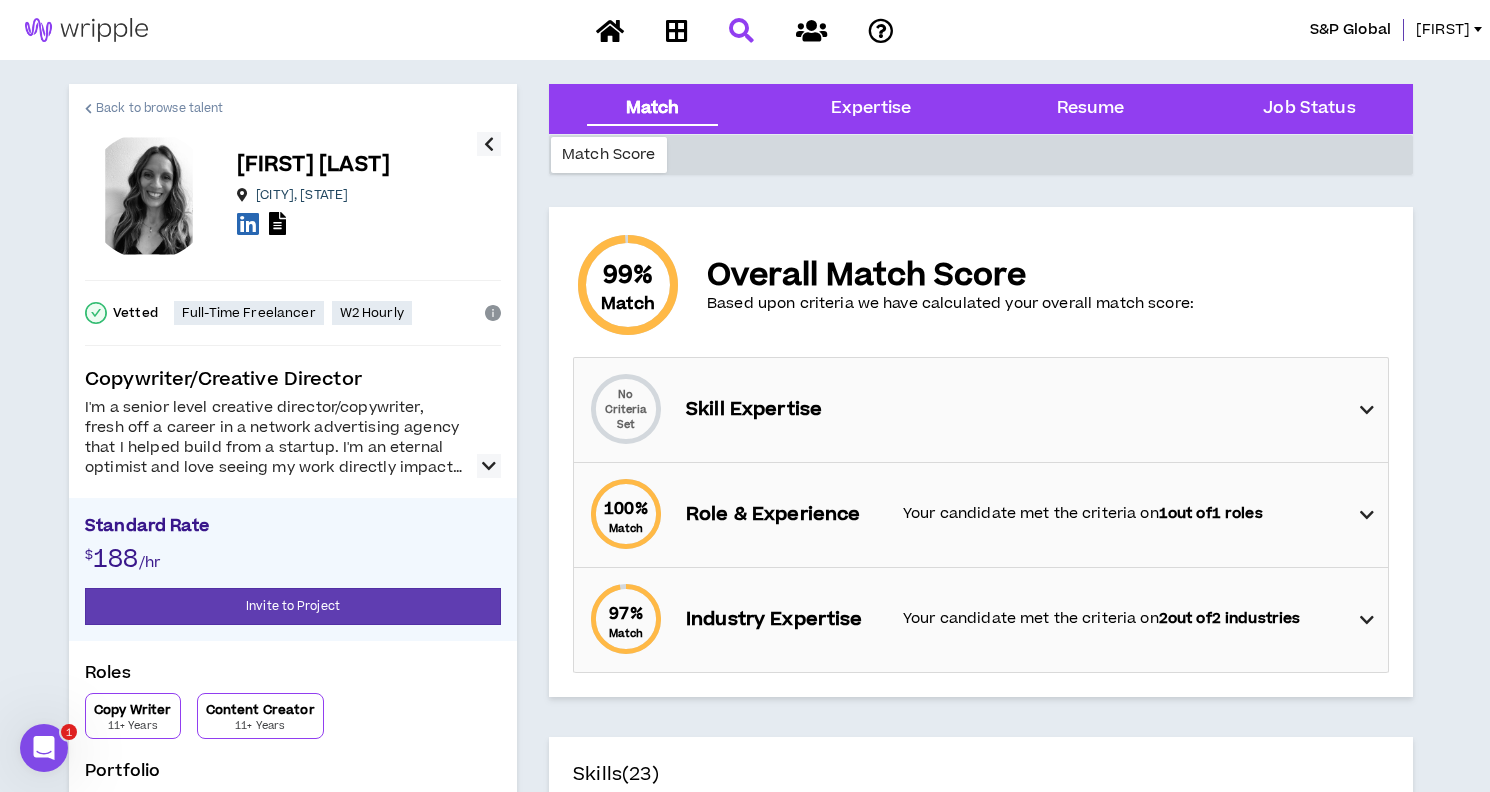 click on "Back to browse talent" at bounding box center [159, 108] 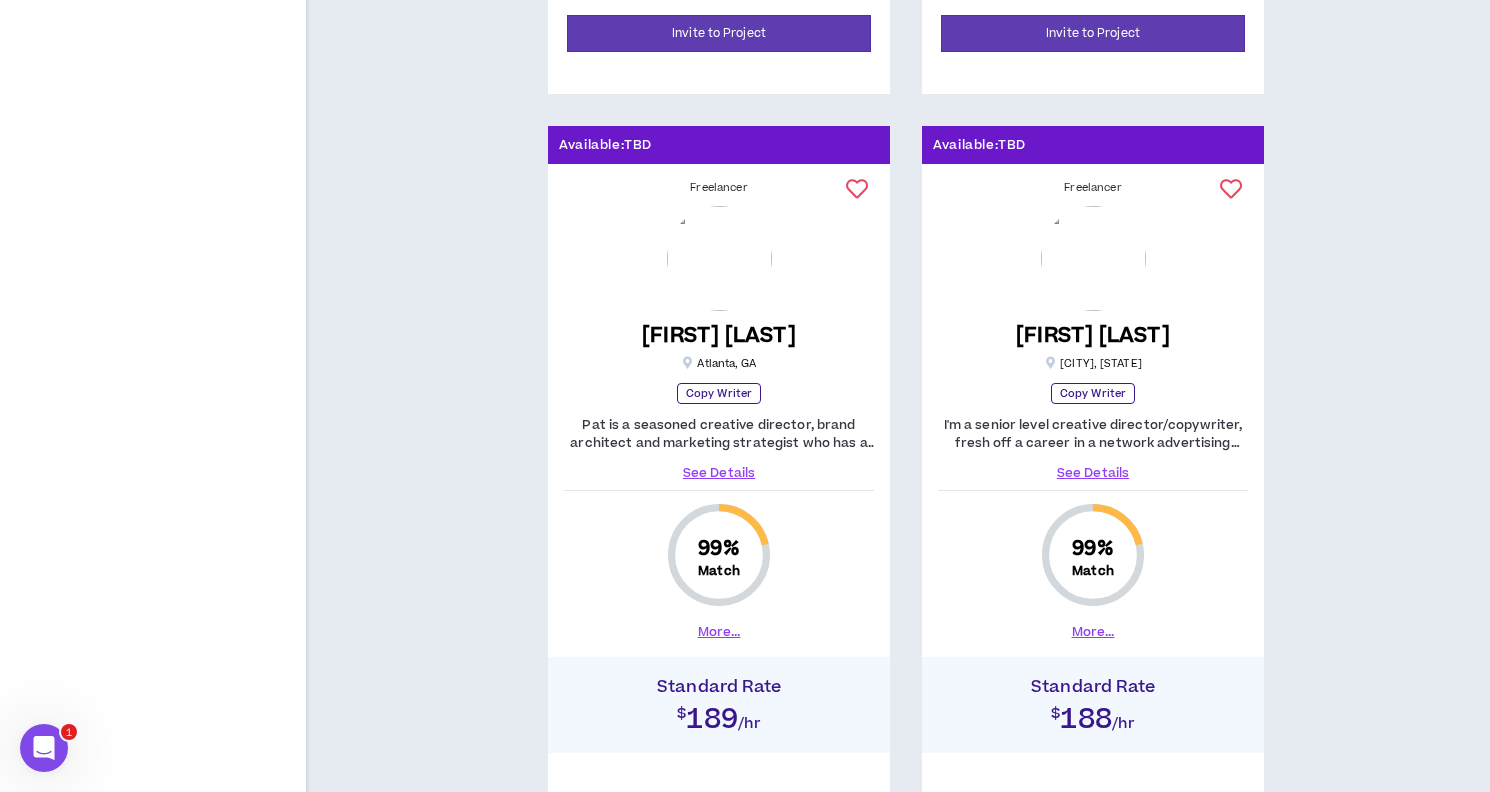 scroll, scrollTop: 2568, scrollLeft: 0, axis: vertical 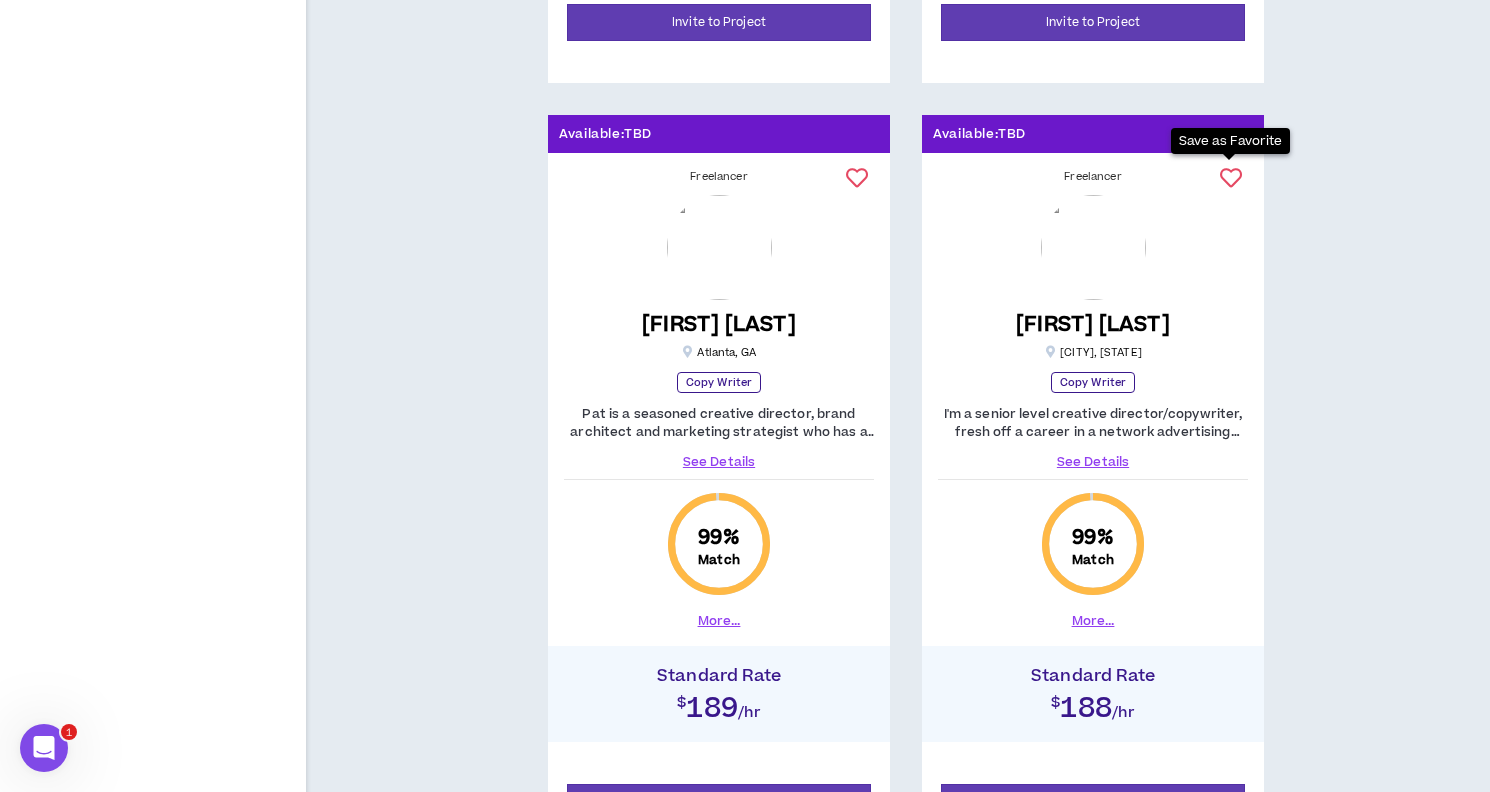 click at bounding box center [1231, 178] 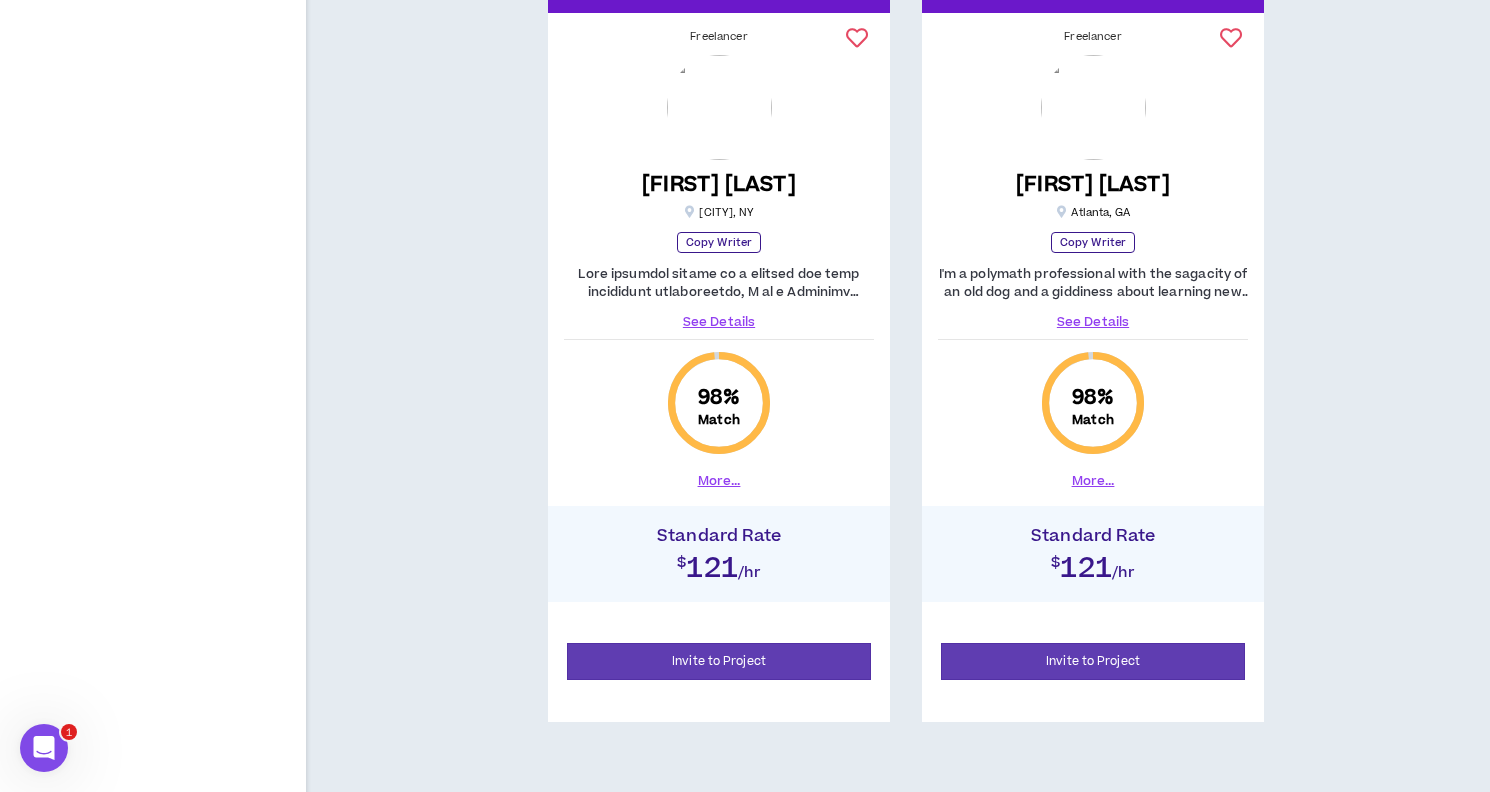 scroll, scrollTop: 4365, scrollLeft: 0, axis: vertical 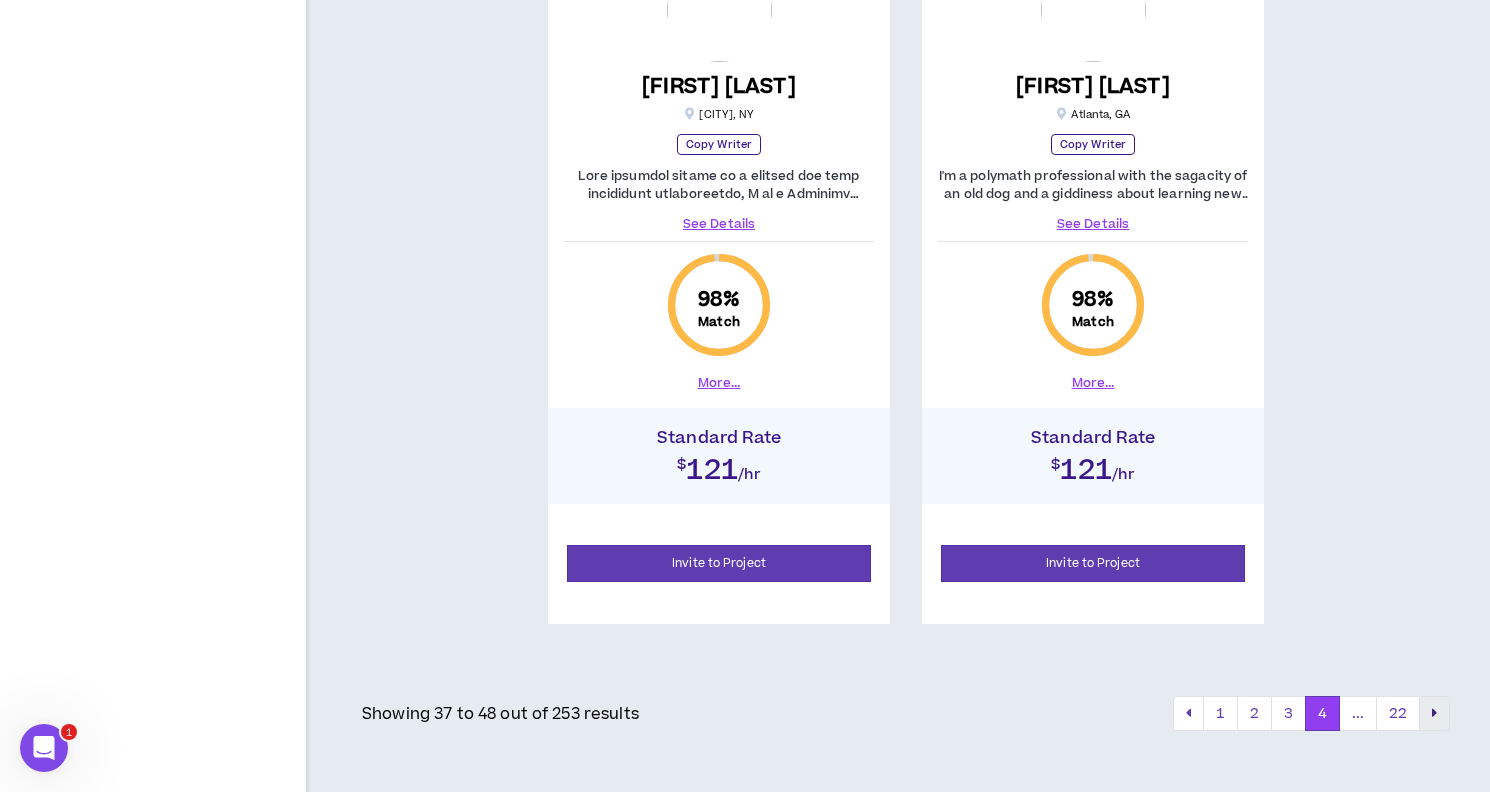 click at bounding box center [1434, 714] 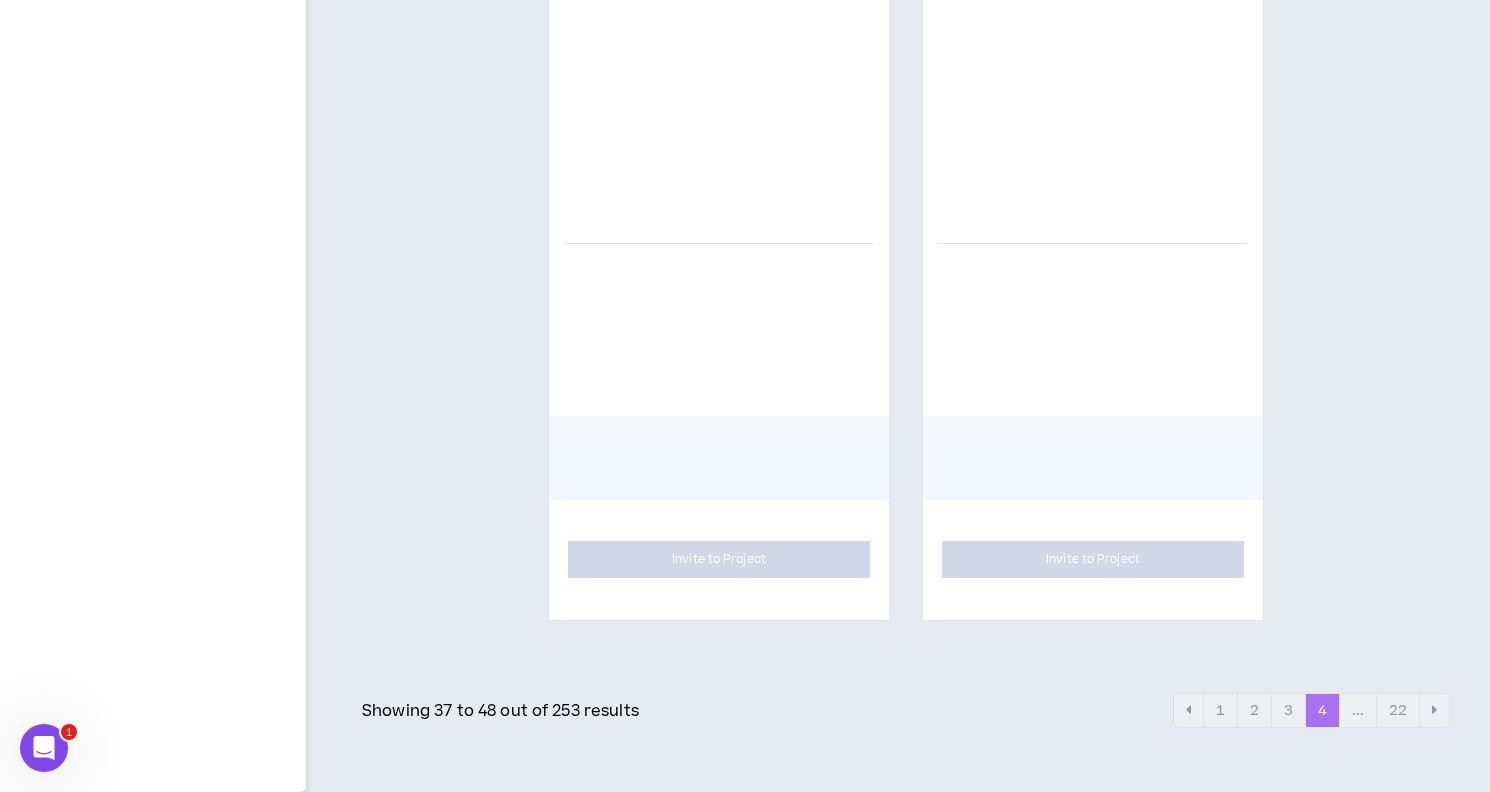 scroll, scrollTop: 4365, scrollLeft: 0, axis: vertical 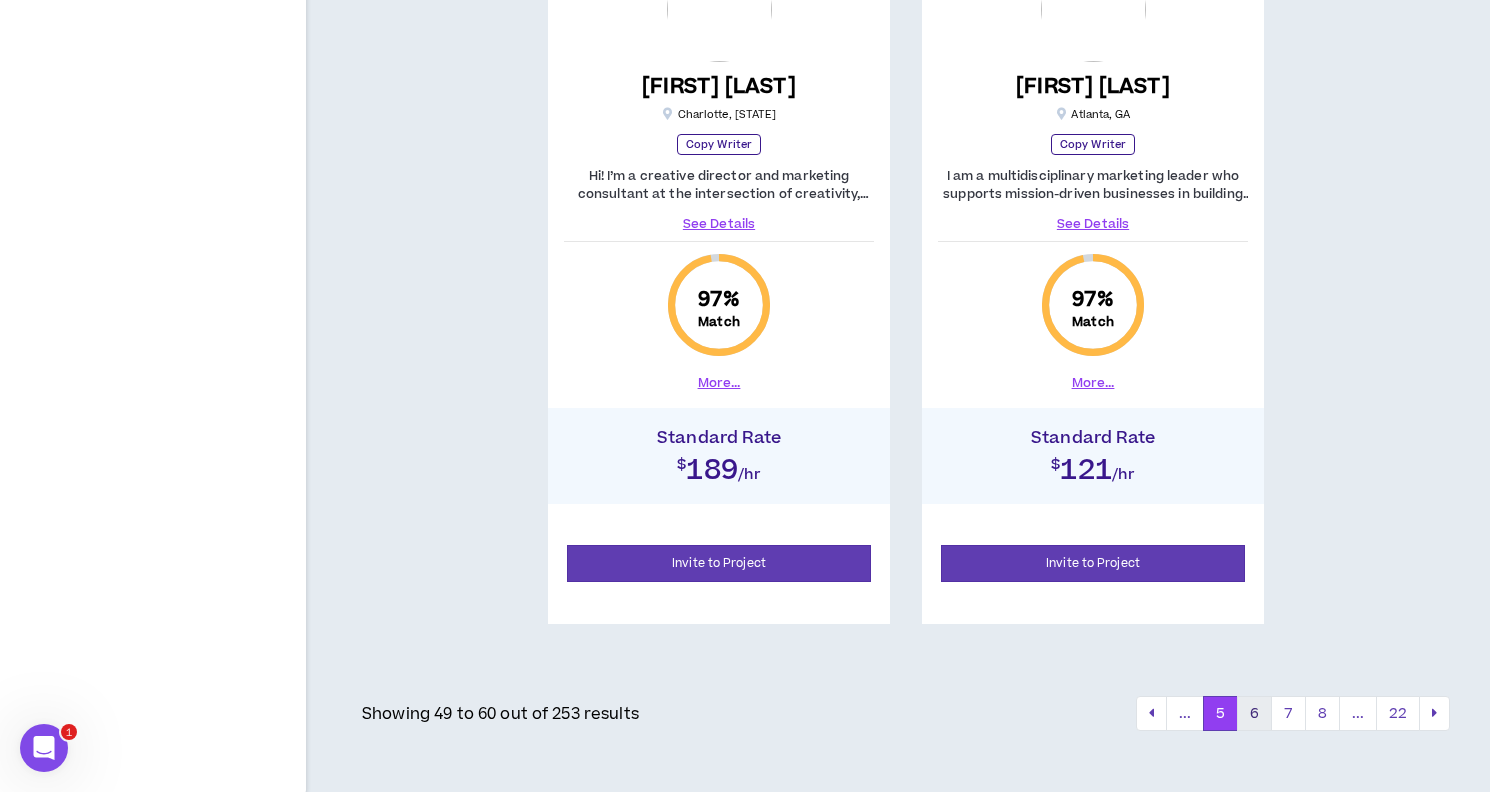 click on "6" at bounding box center [1254, 714] 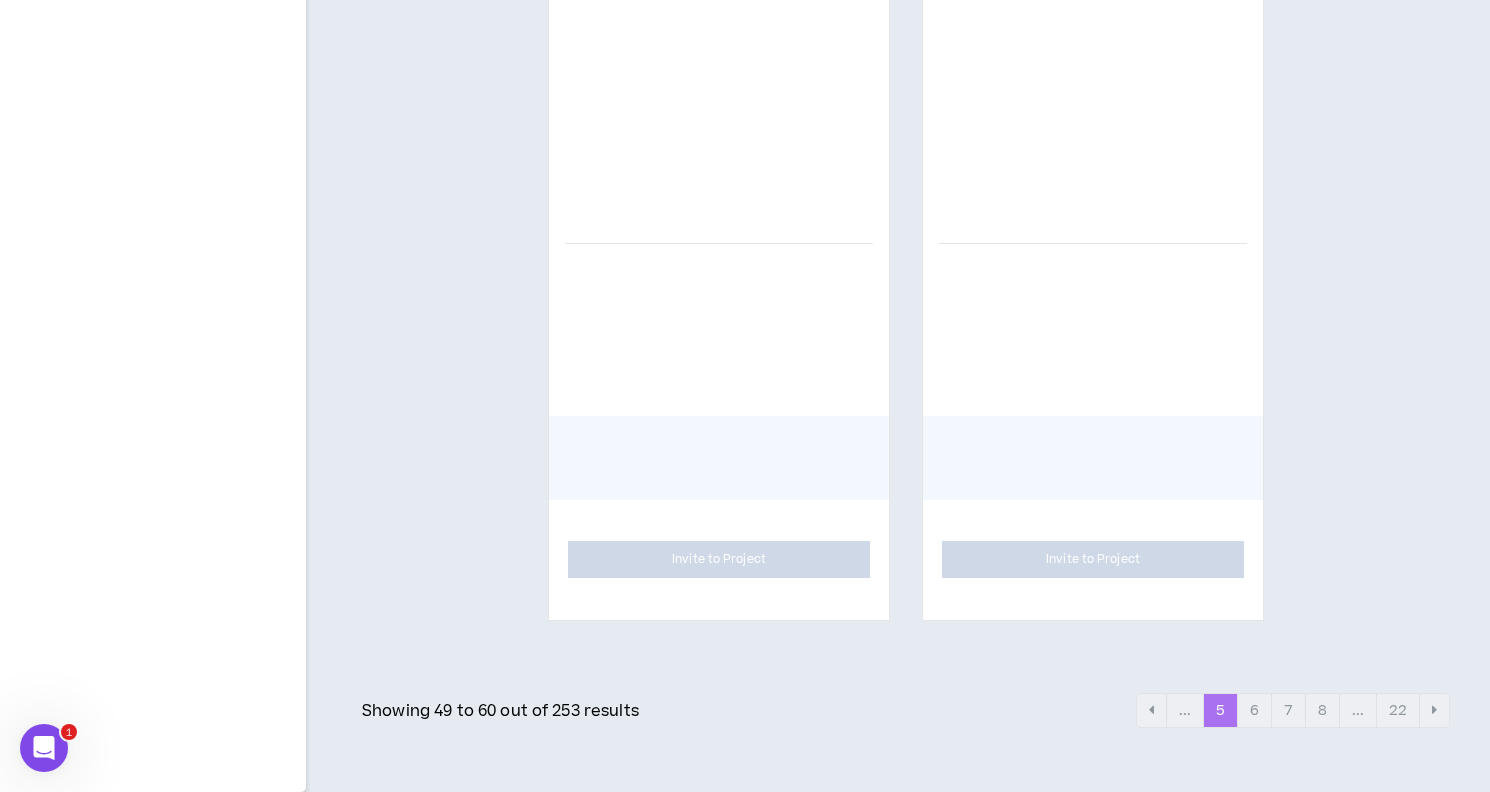scroll, scrollTop: 4365, scrollLeft: 0, axis: vertical 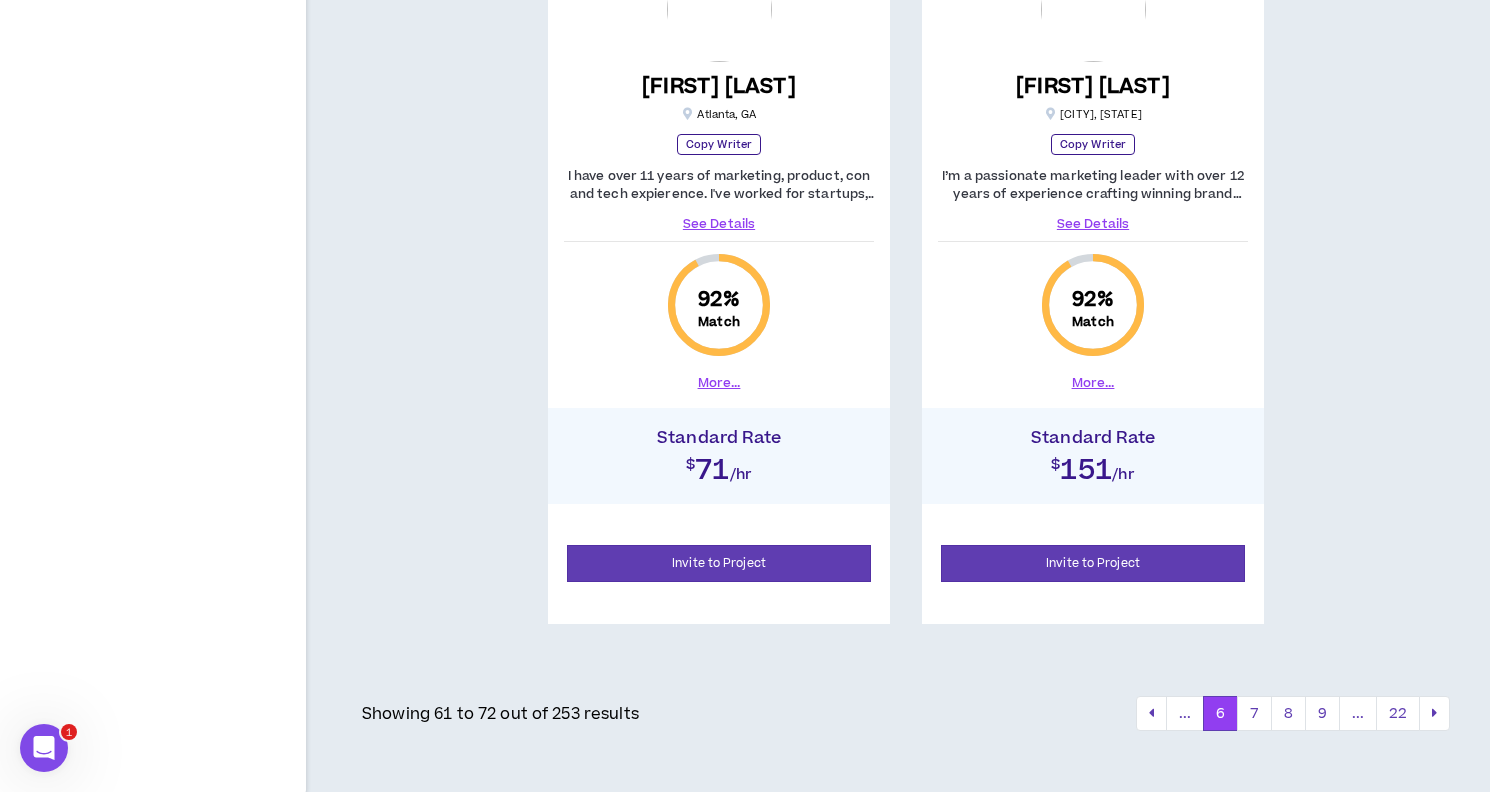 click on "7" at bounding box center (1254, 714) 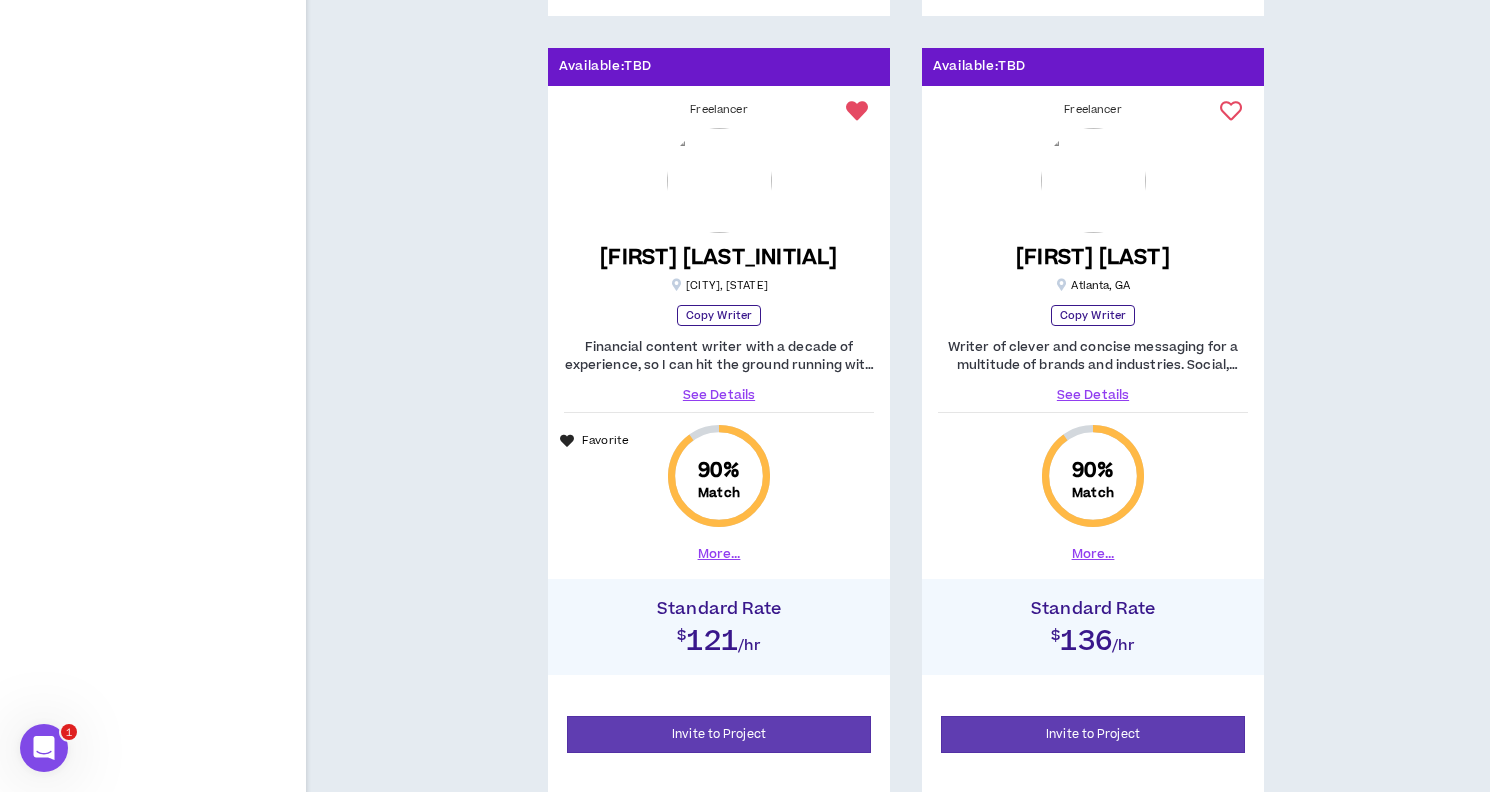 scroll, scrollTop: 1850, scrollLeft: 0, axis: vertical 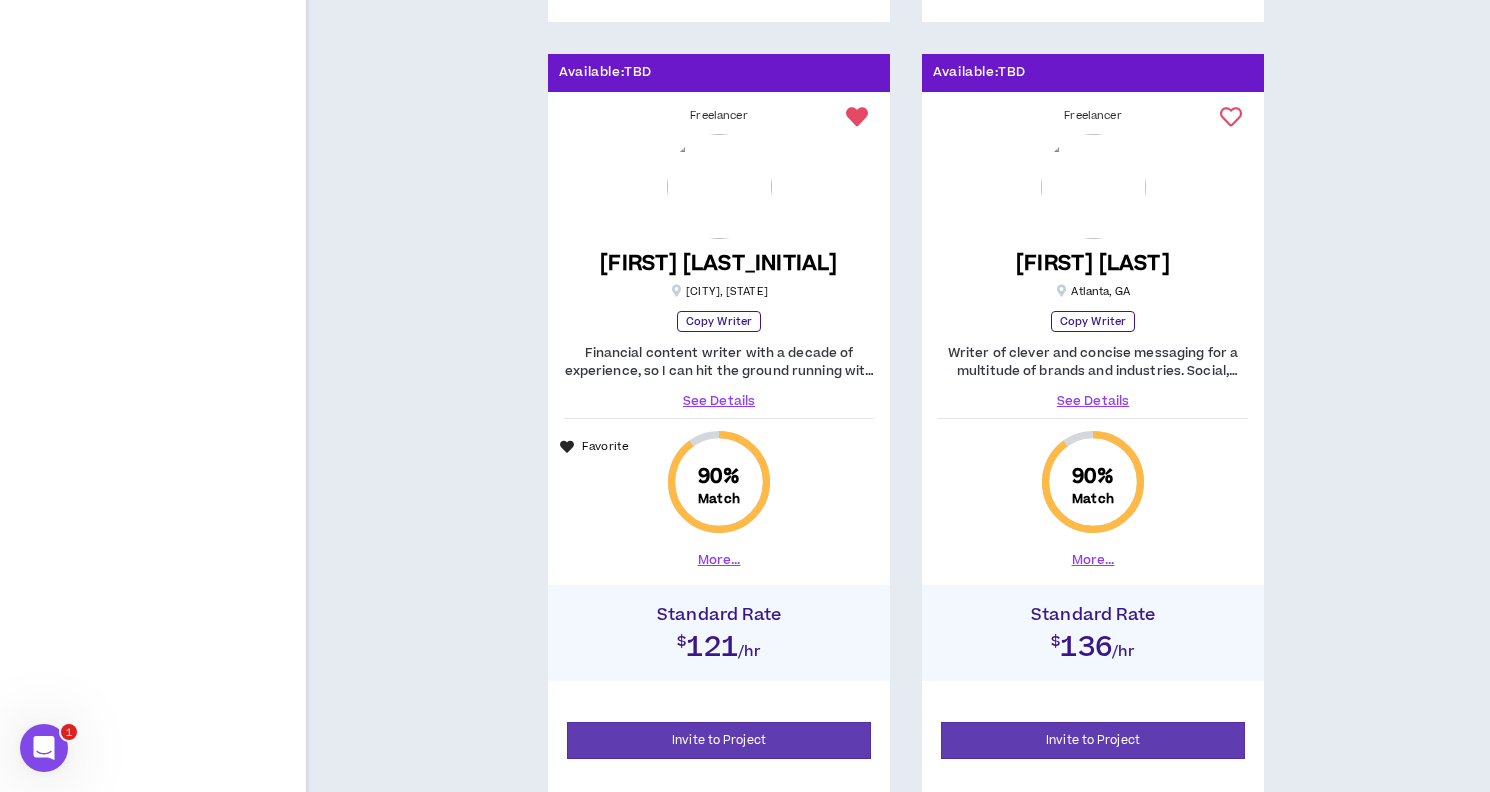 click on "See Details" at bounding box center [719, 401] 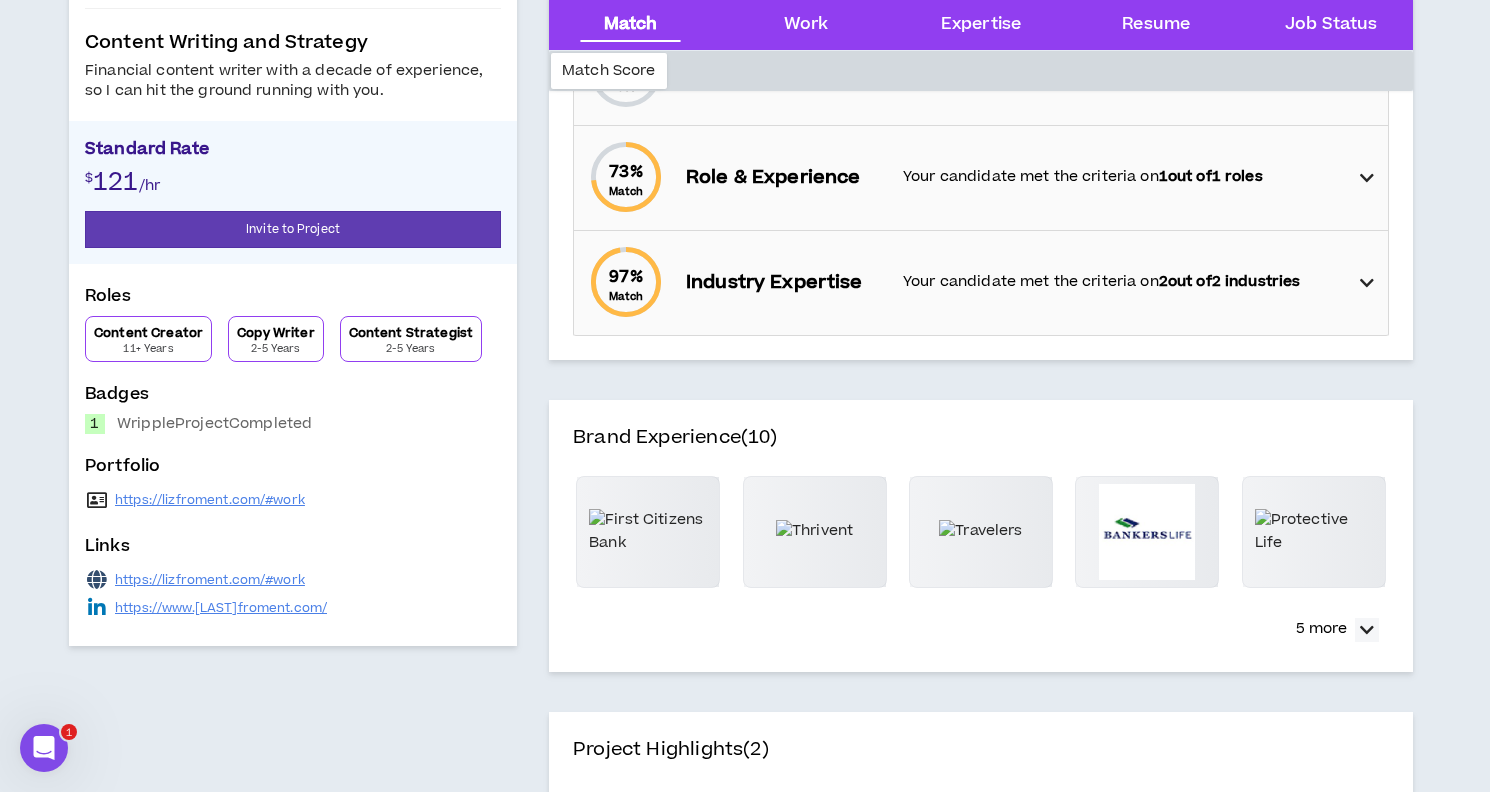 scroll, scrollTop: 343, scrollLeft: 0, axis: vertical 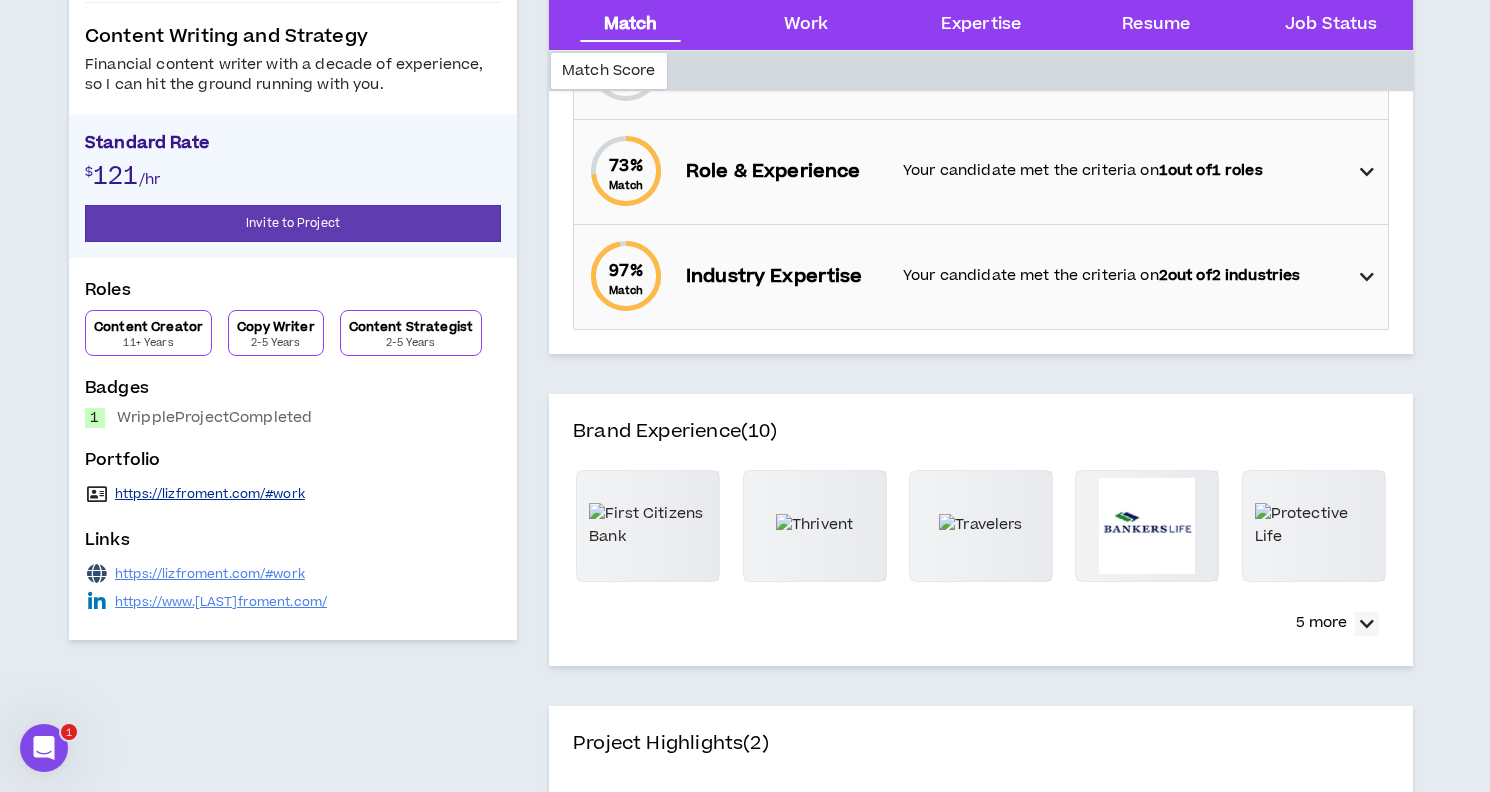 click on "https://lizfroment.com/#work" at bounding box center [210, 494] 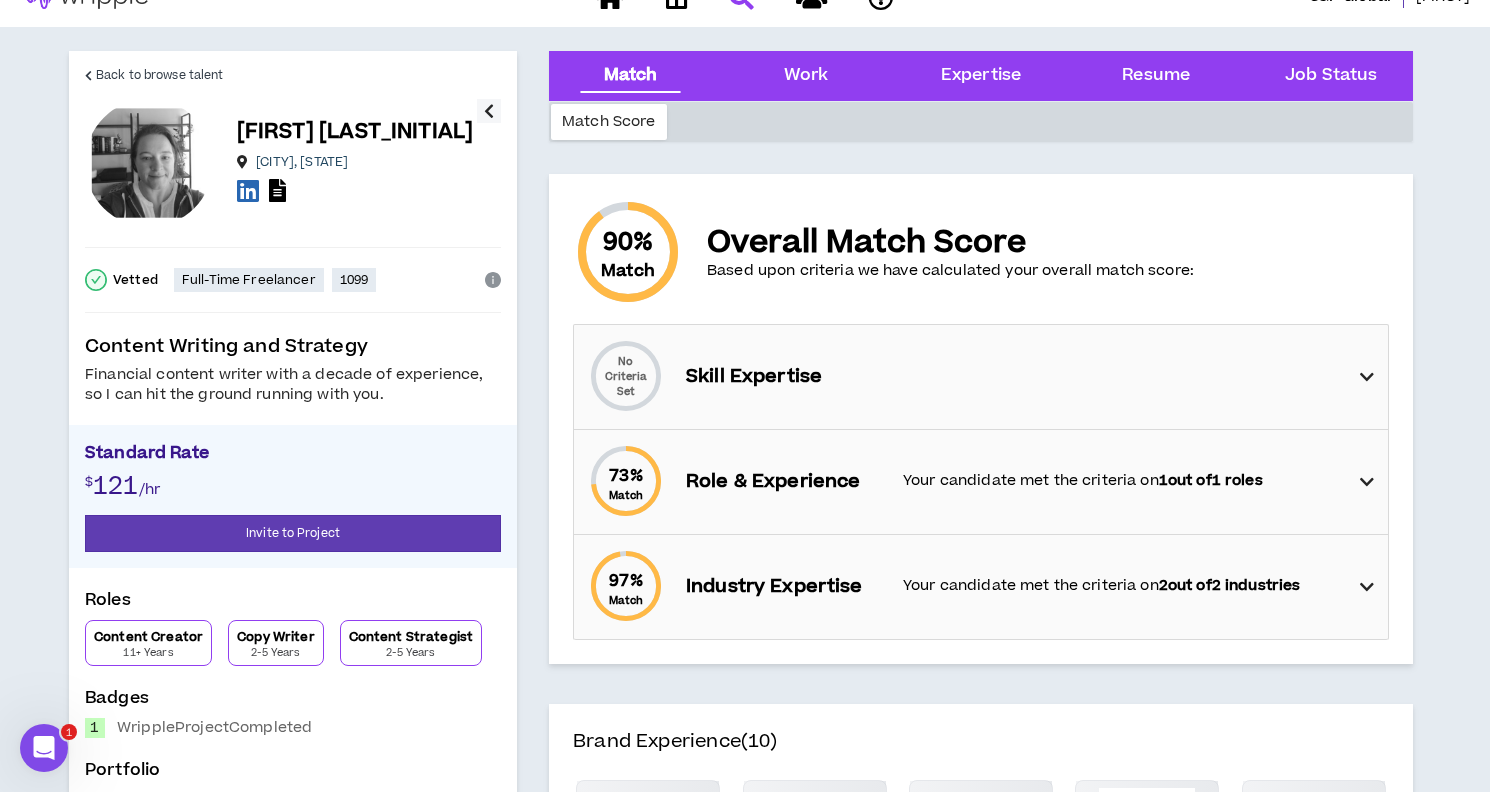 scroll, scrollTop: 0, scrollLeft: 0, axis: both 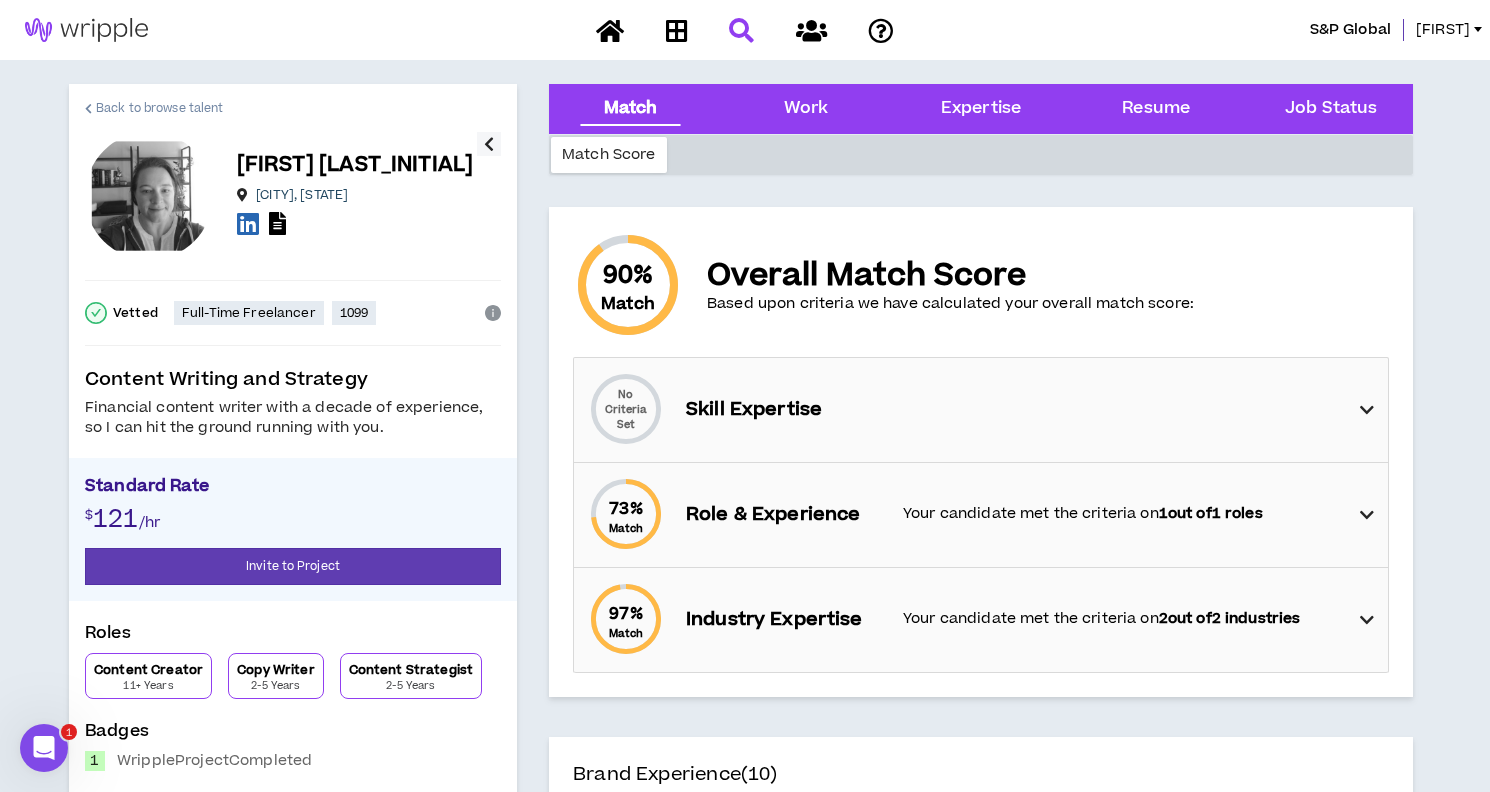 click on "Back to browse talent" at bounding box center (159, 108) 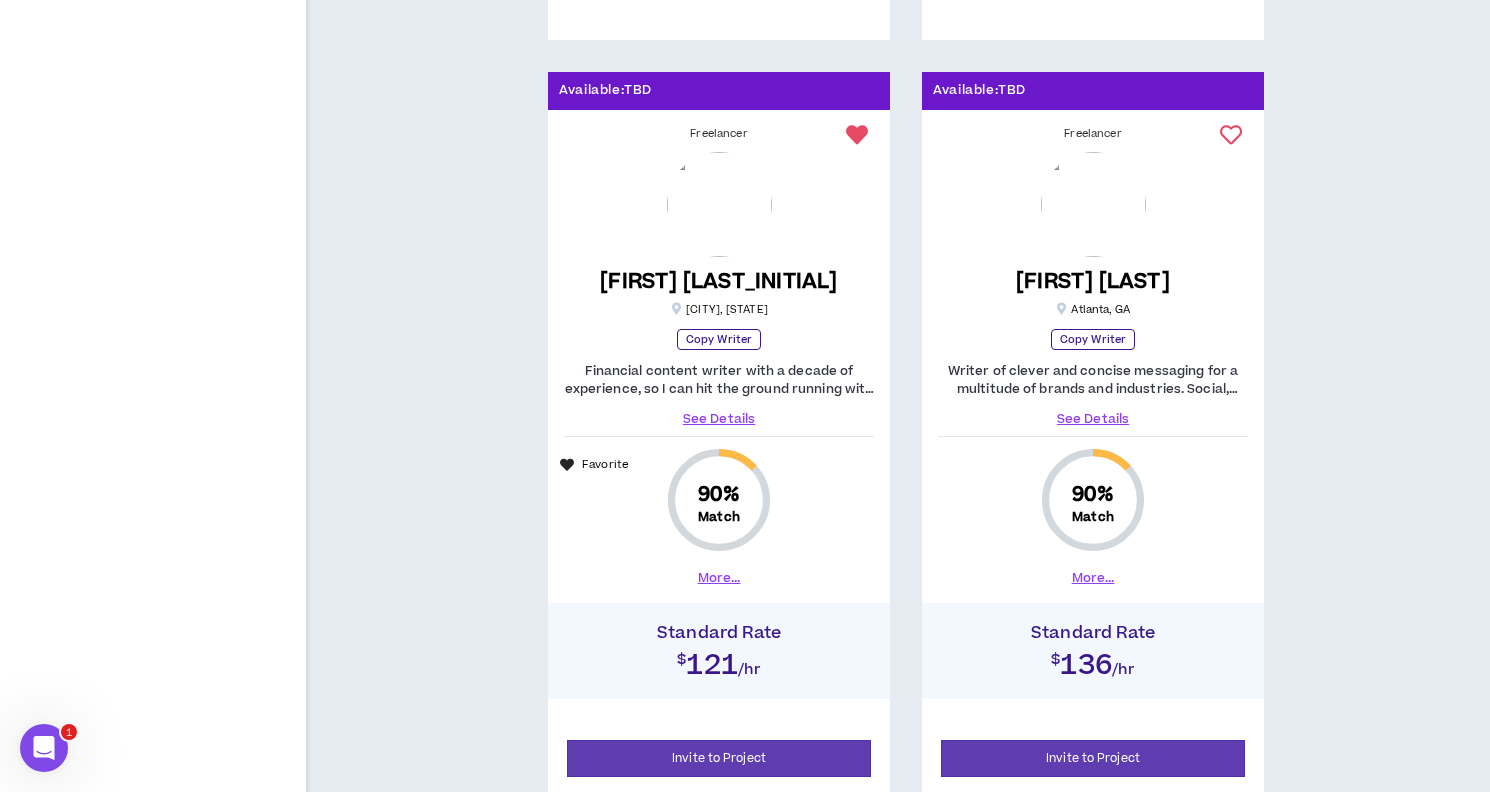 scroll, scrollTop: 1850, scrollLeft: 0, axis: vertical 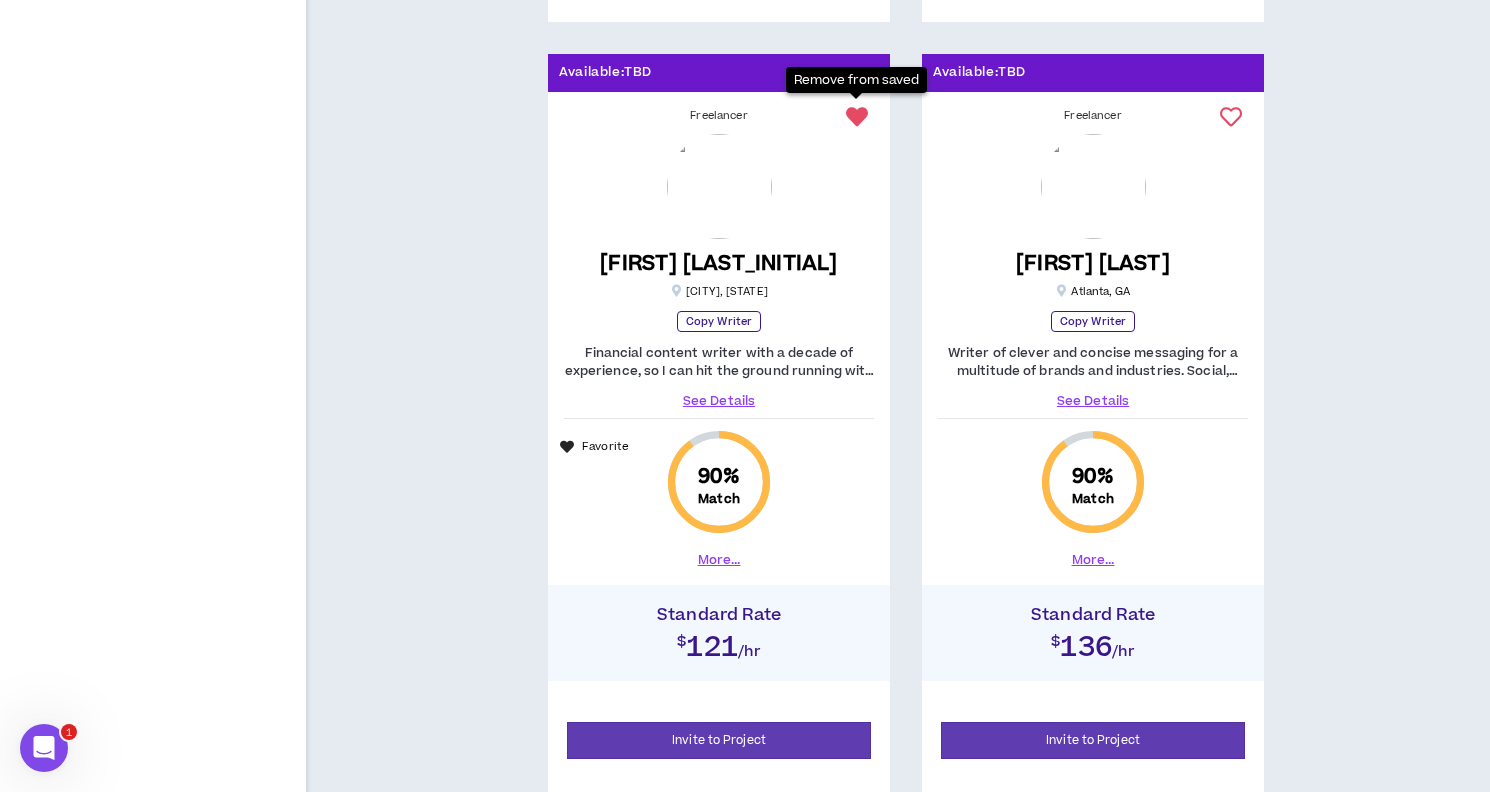 click at bounding box center (857, 117) 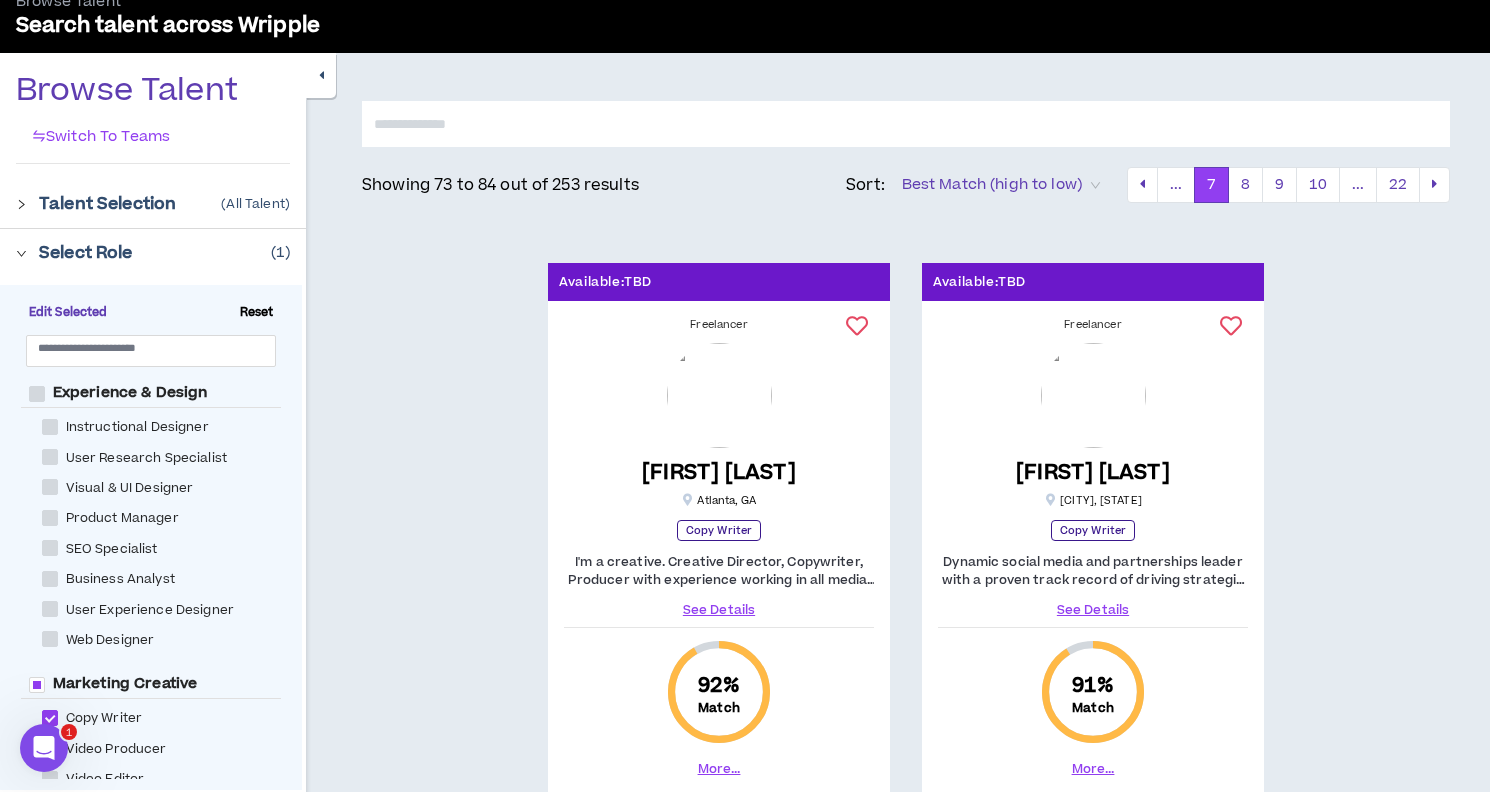 scroll, scrollTop: 0, scrollLeft: 0, axis: both 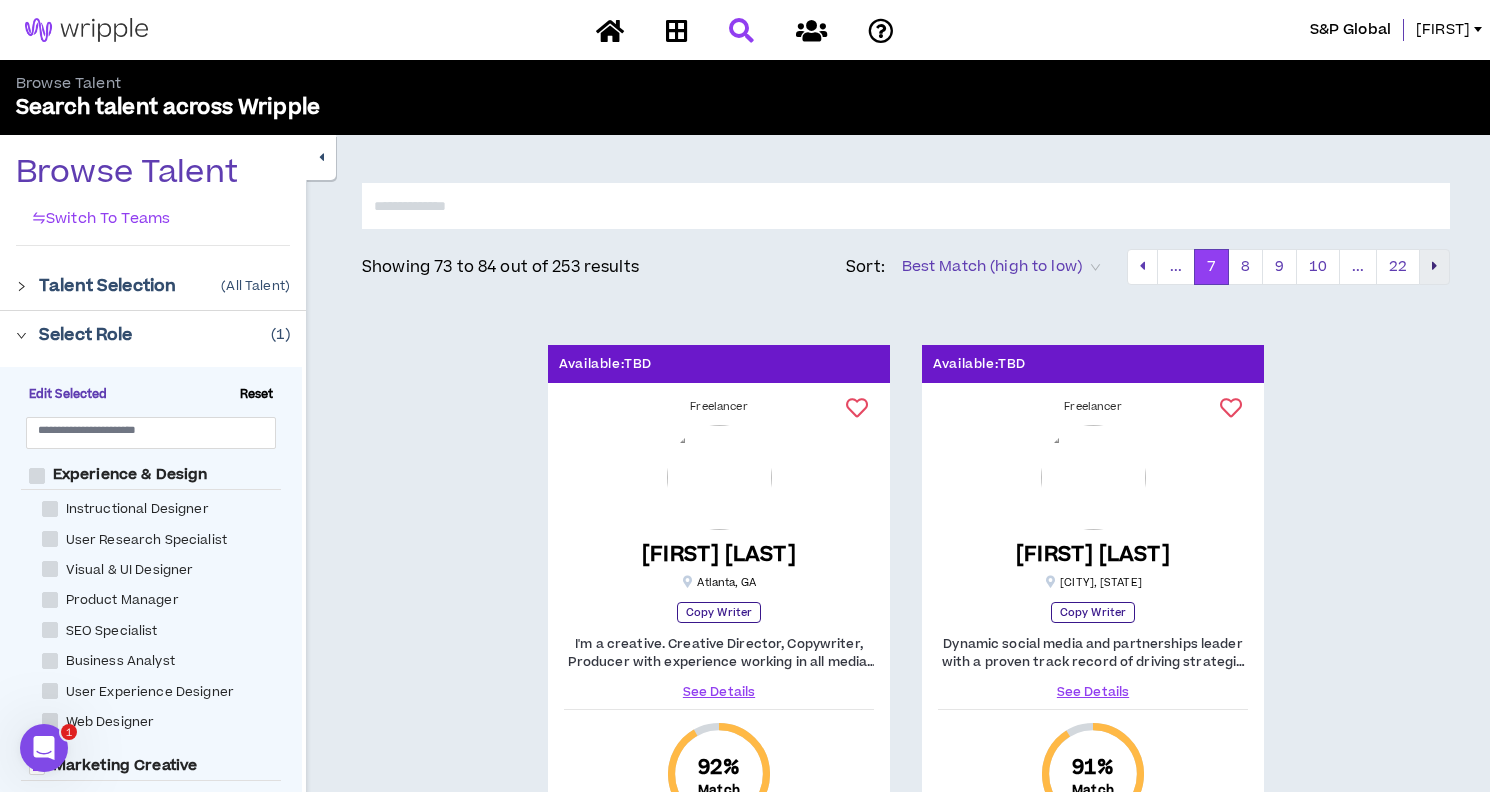 click at bounding box center [1434, 267] 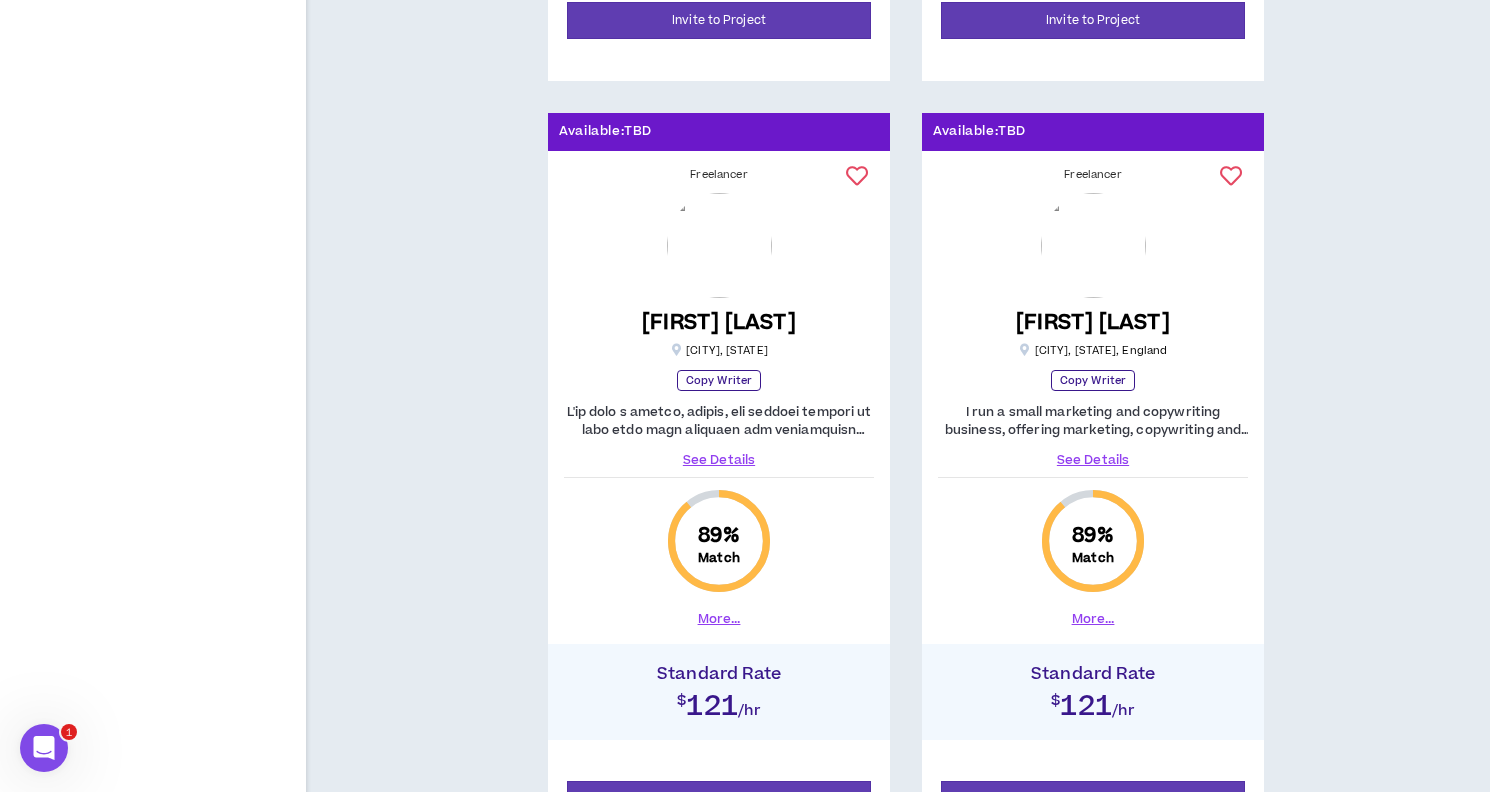 scroll, scrollTop: 1870, scrollLeft: 0, axis: vertical 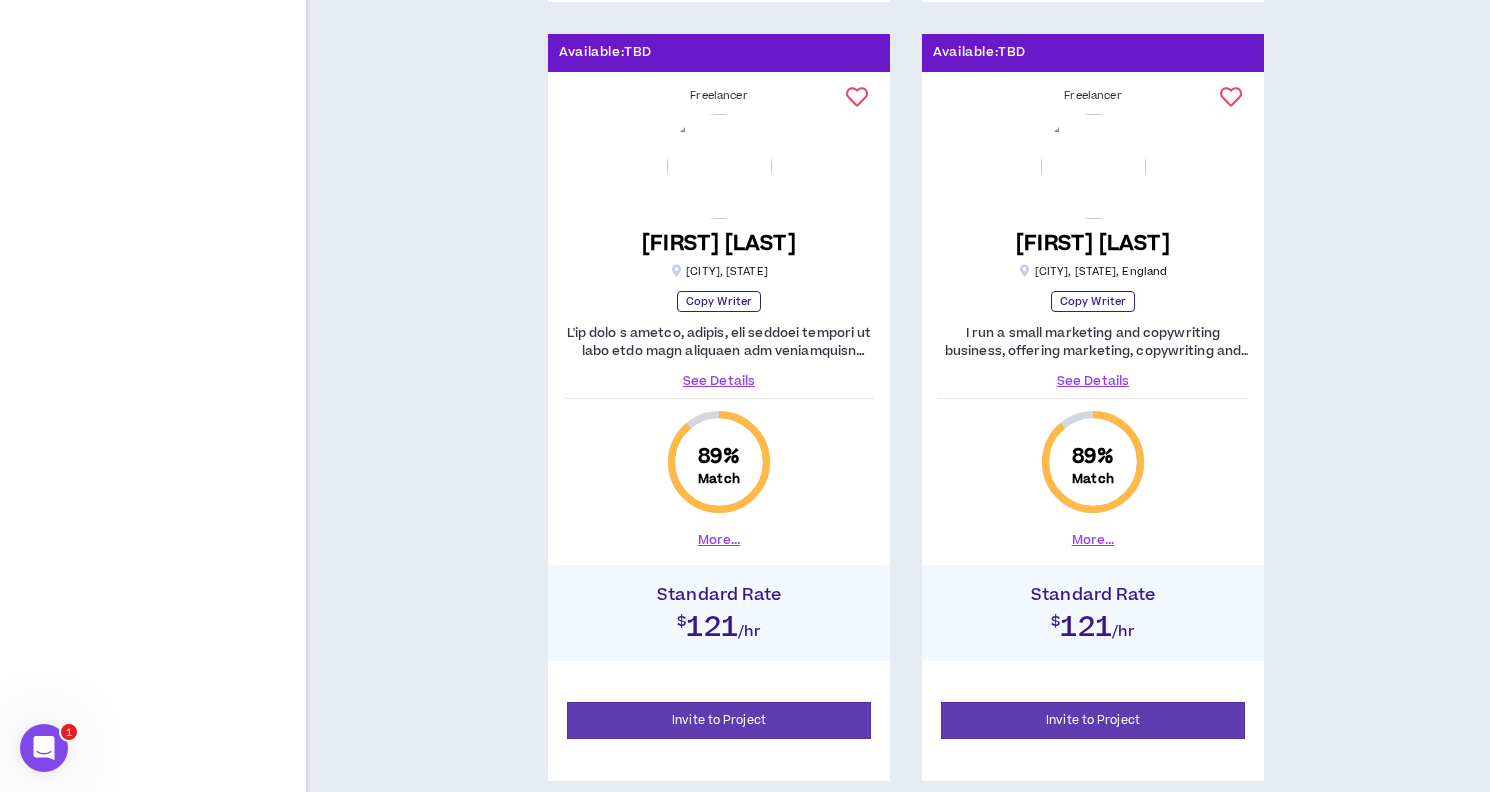 click on "See Details" at bounding box center (1093, 381) 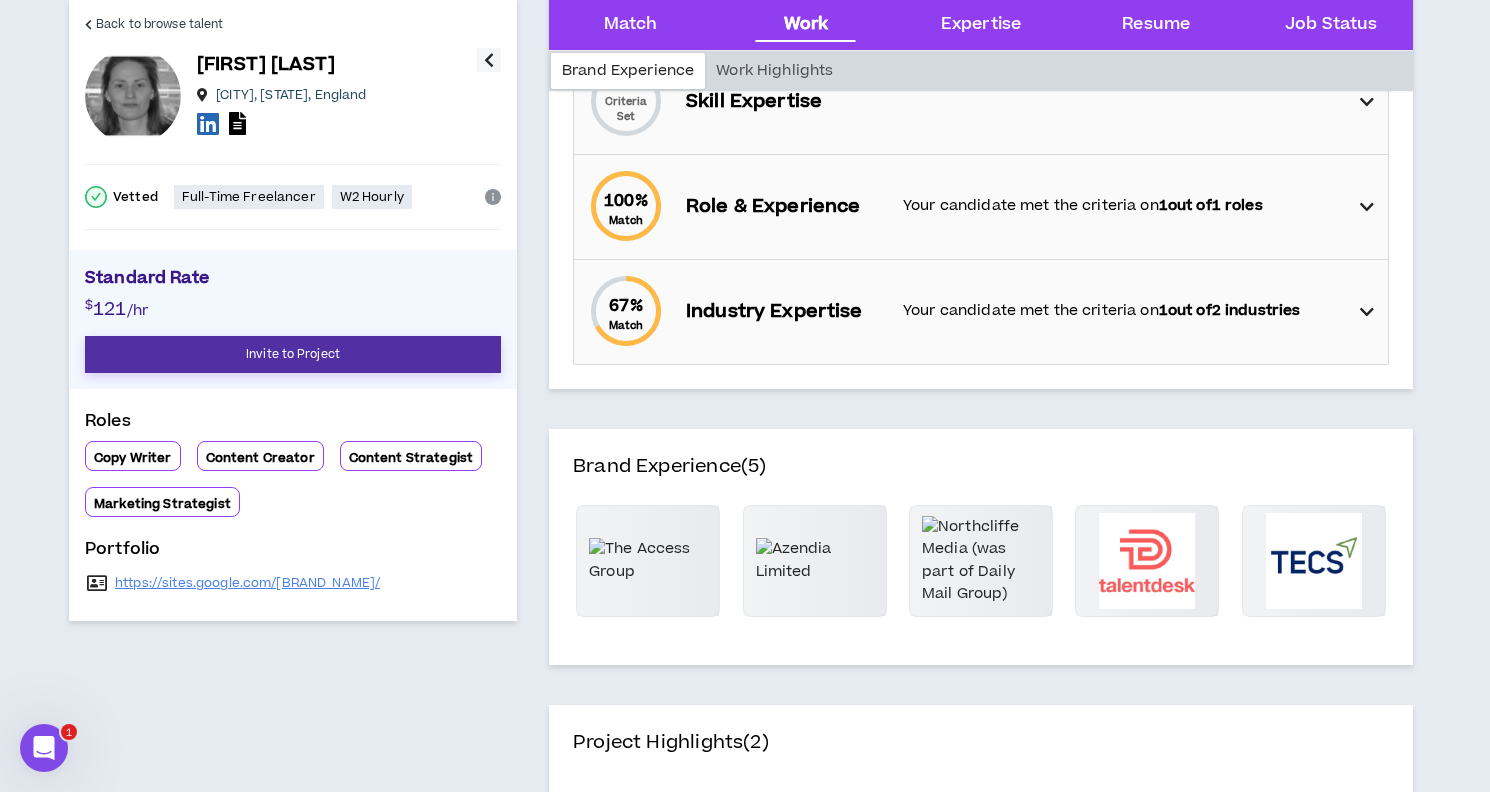 scroll, scrollTop: 0, scrollLeft: 0, axis: both 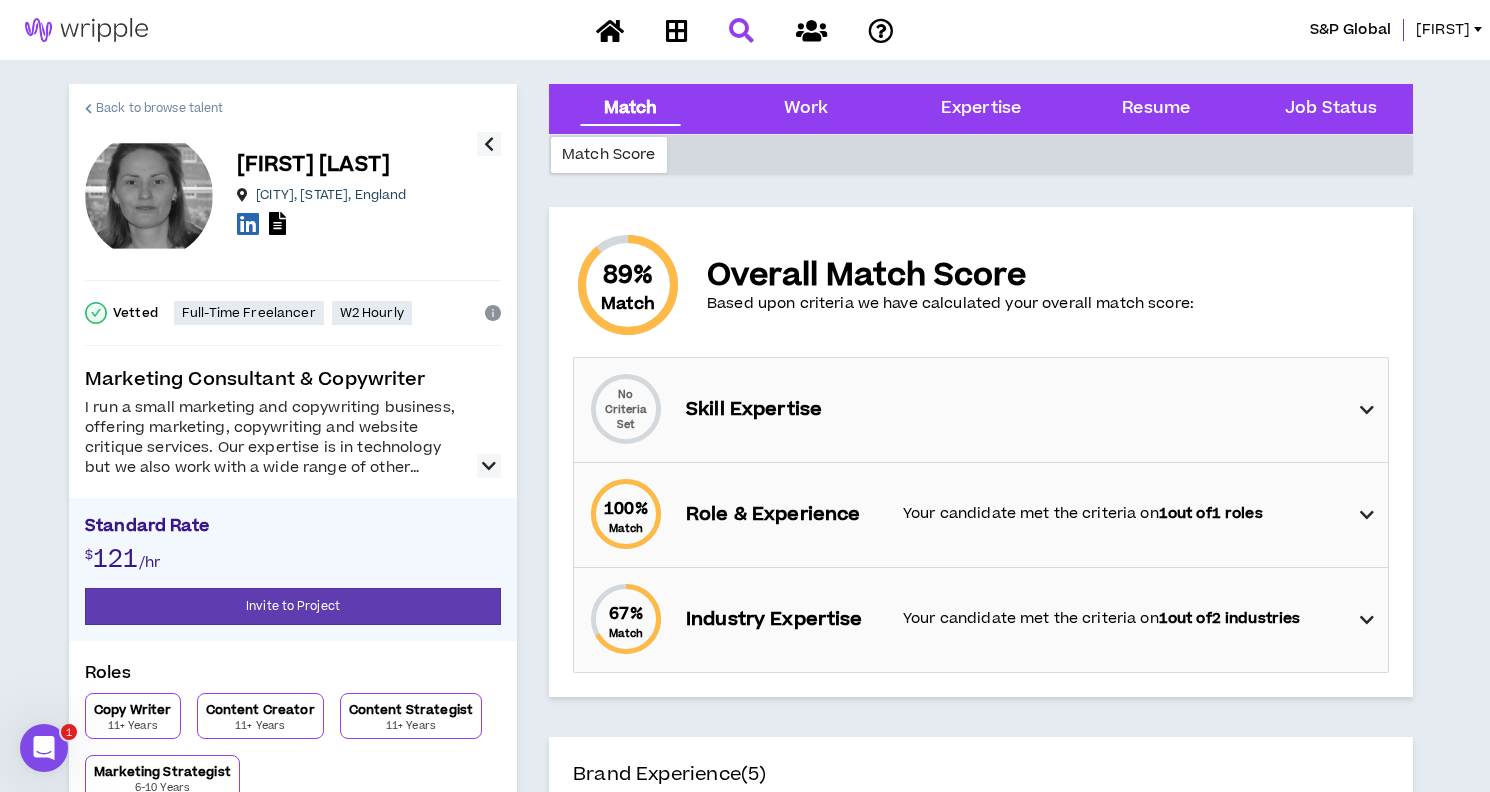 click on "Back to browse talent" at bounding box center [159, 108] 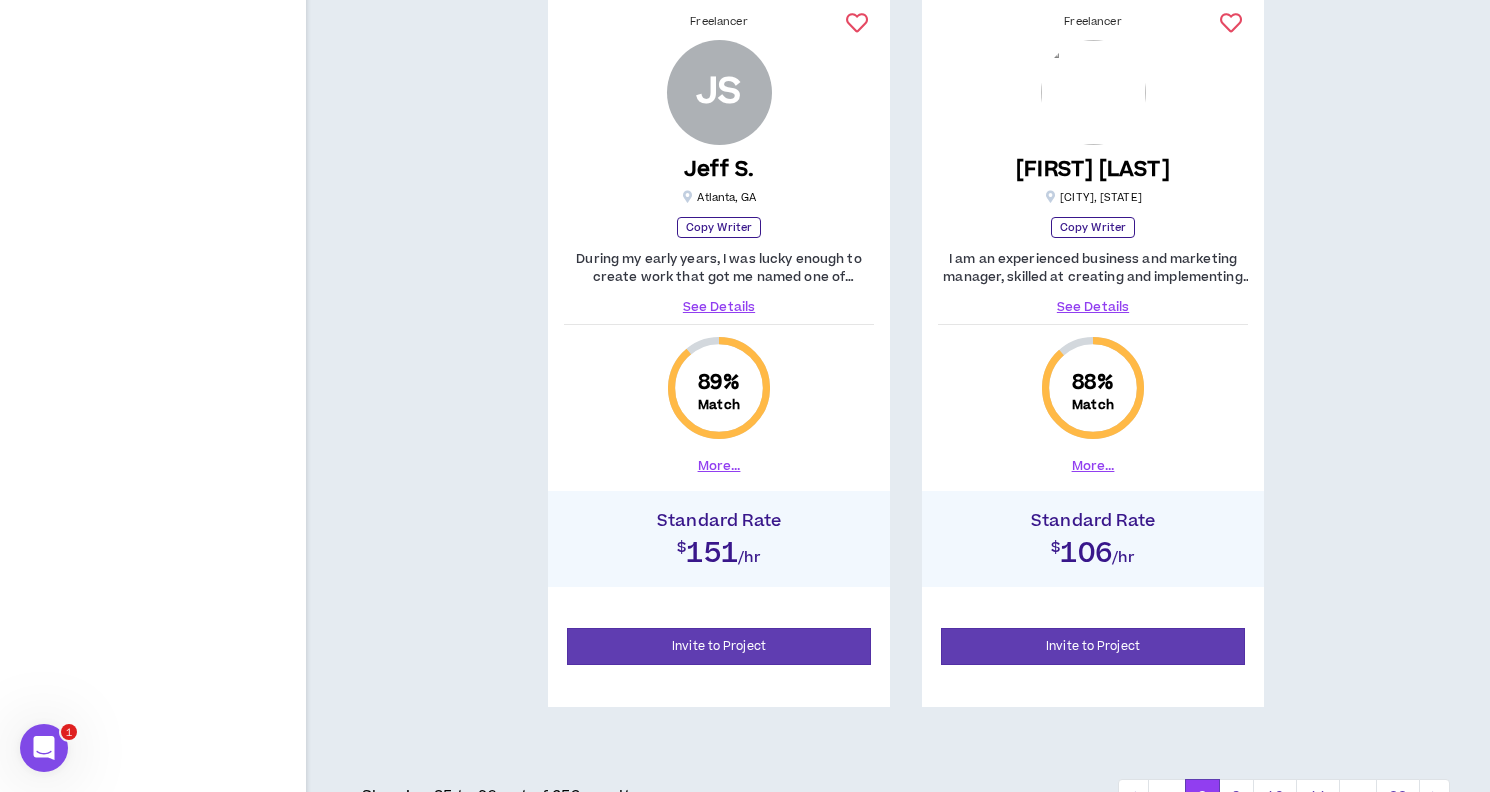 scroll, scrollTop: 4365, scrollLeft: 0, axis: vertical 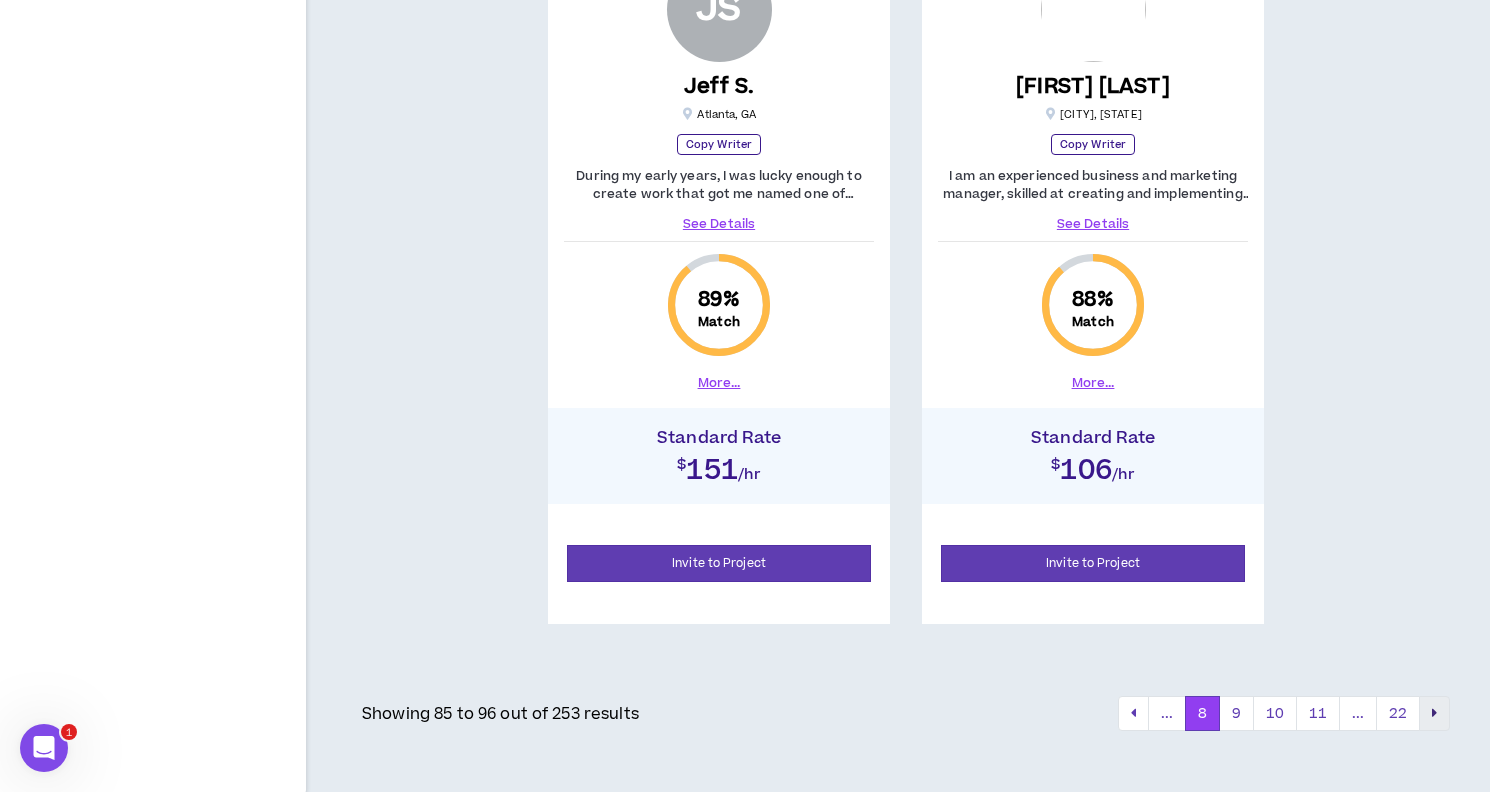 click at bounding box center [1434, 714] 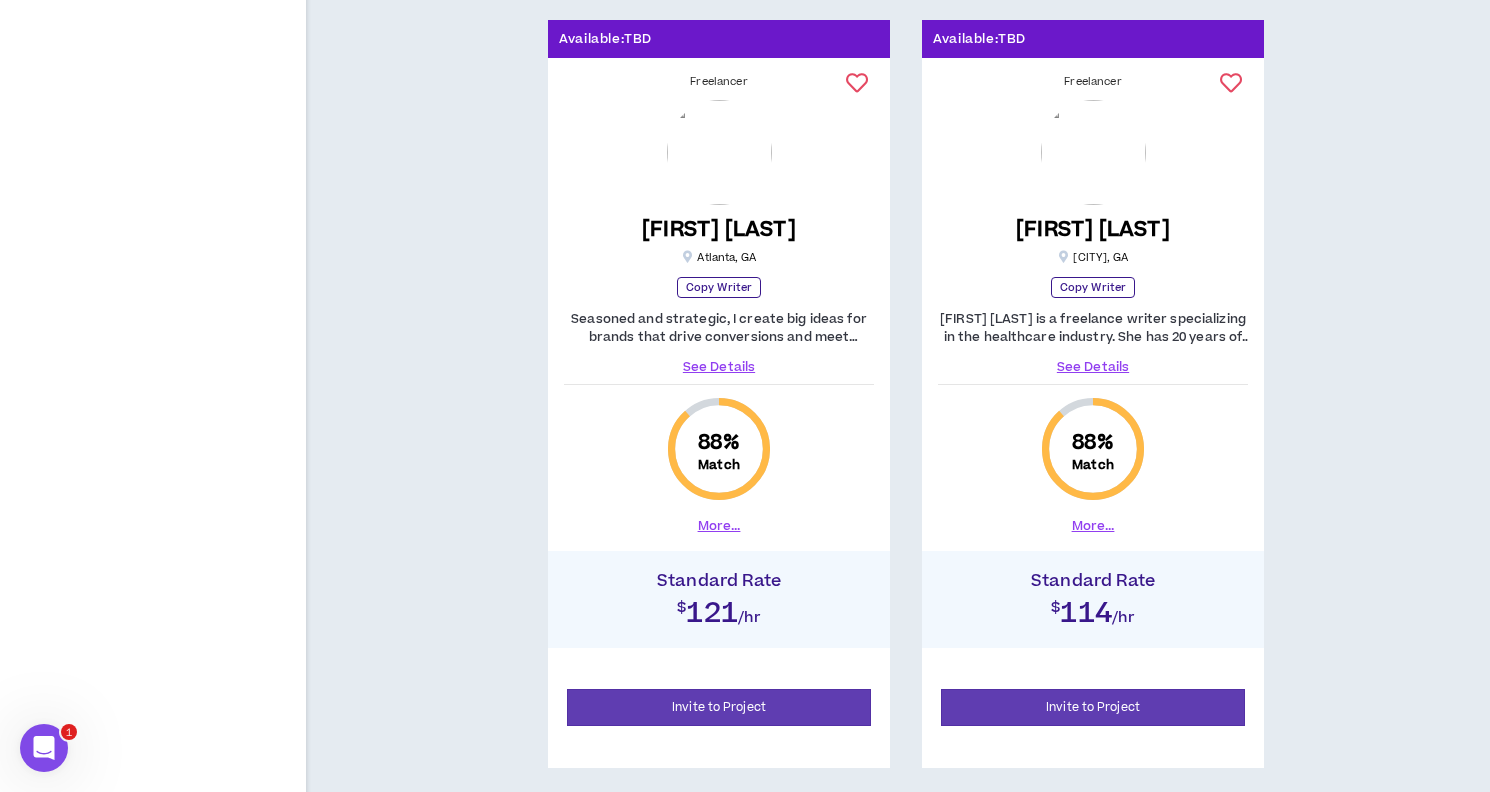 scroll, scrollTop: 3444, scrollLeft: 0, axis: vertical 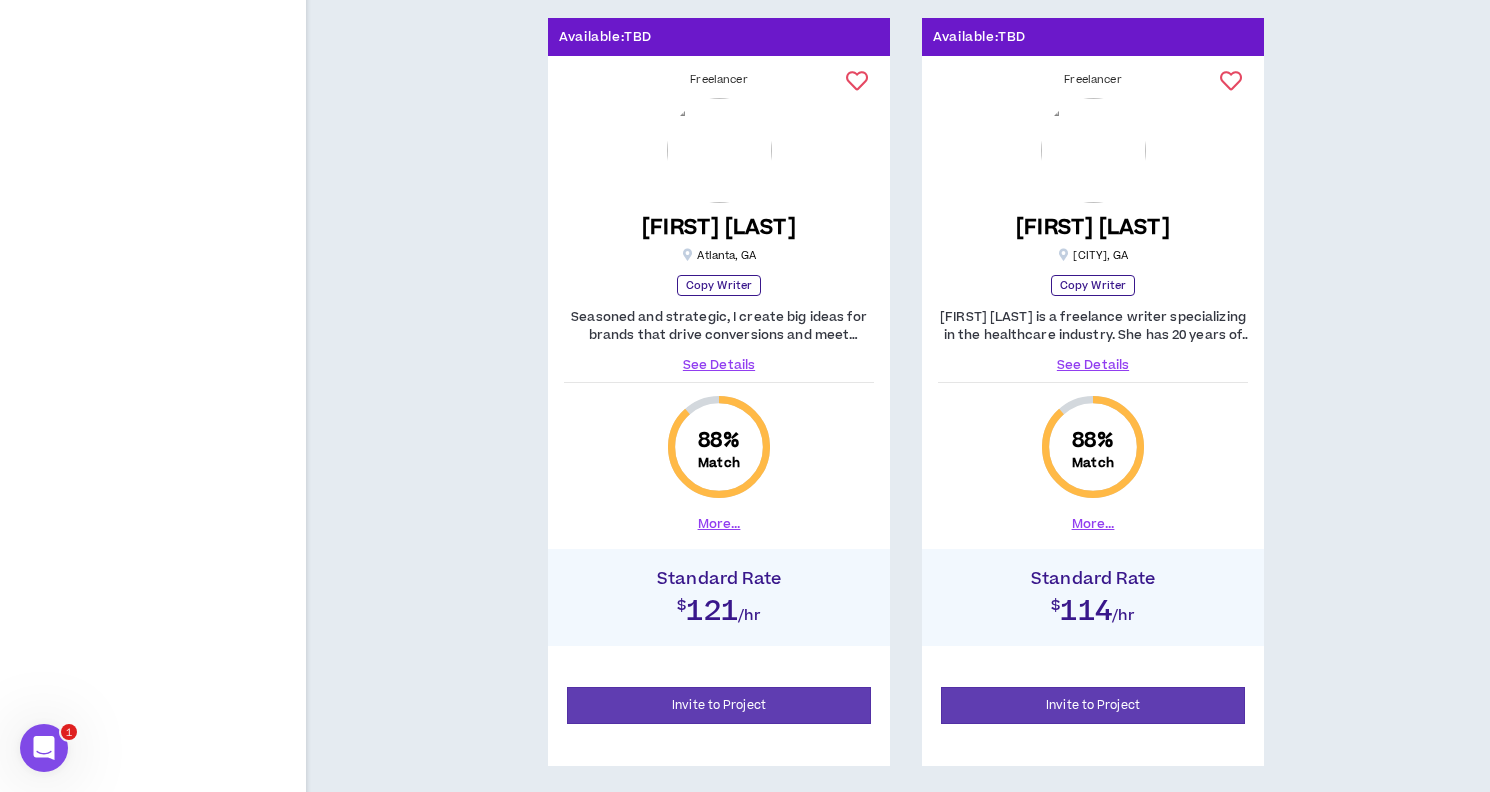 click on "See Details" at bounding box center (719, 365) 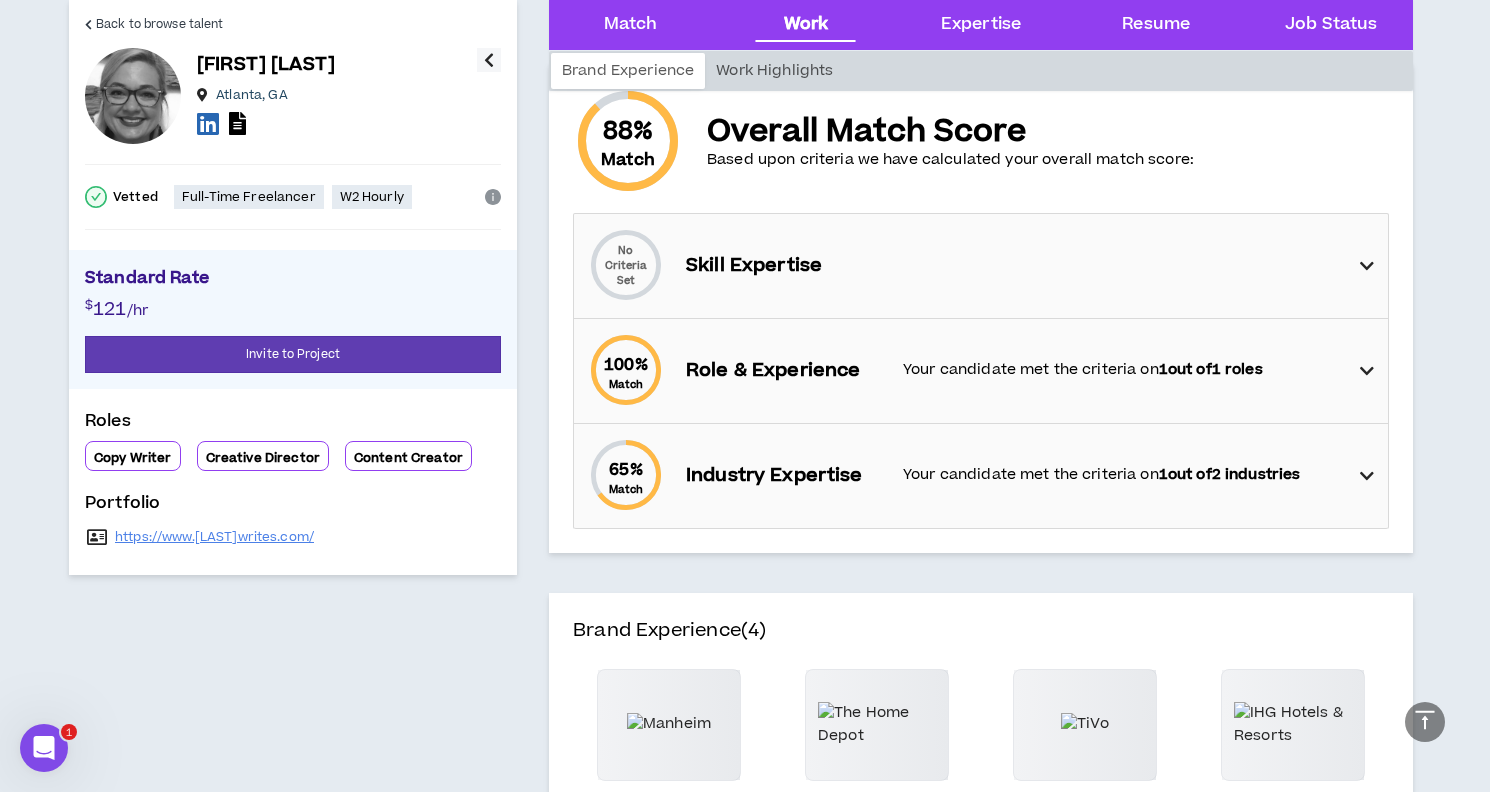 scroll, scrollTop: 0, scrollLeft: 0, axis: both 